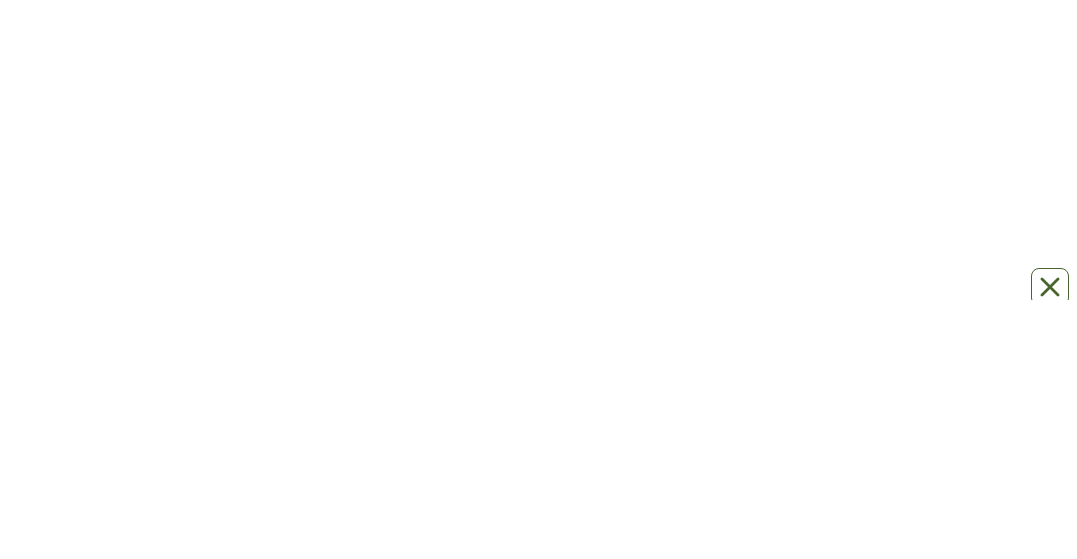 scroll, scrollTop: 0, scrollLeft: 0, axis: both 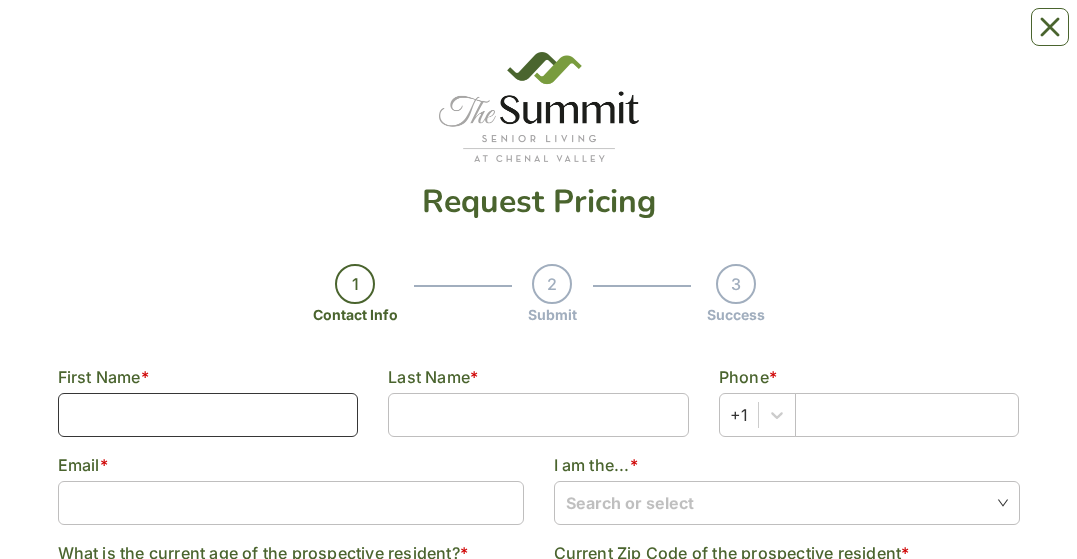 click at bounding box center [208, 415] 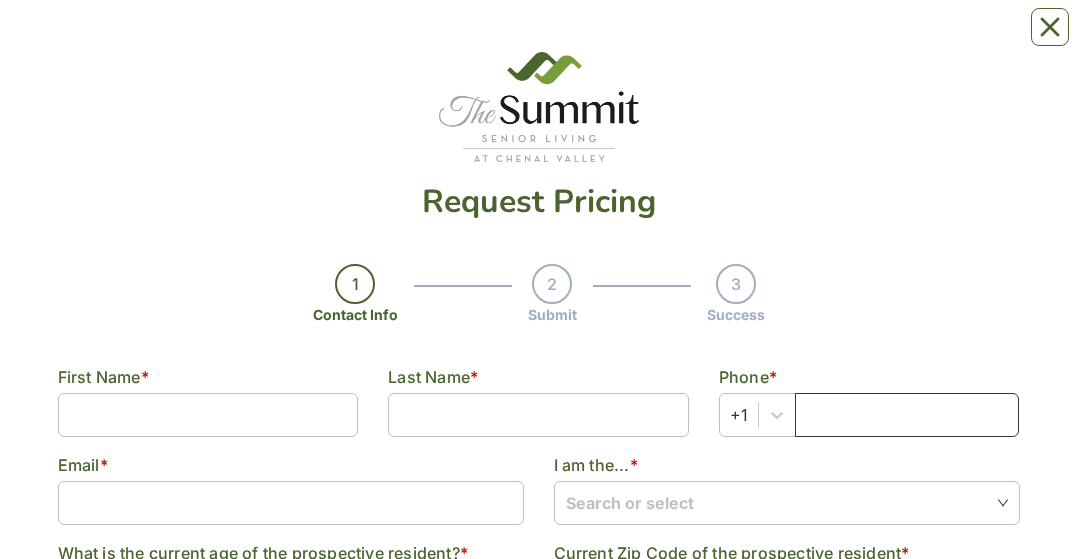 click at bounding box center [907, 415] 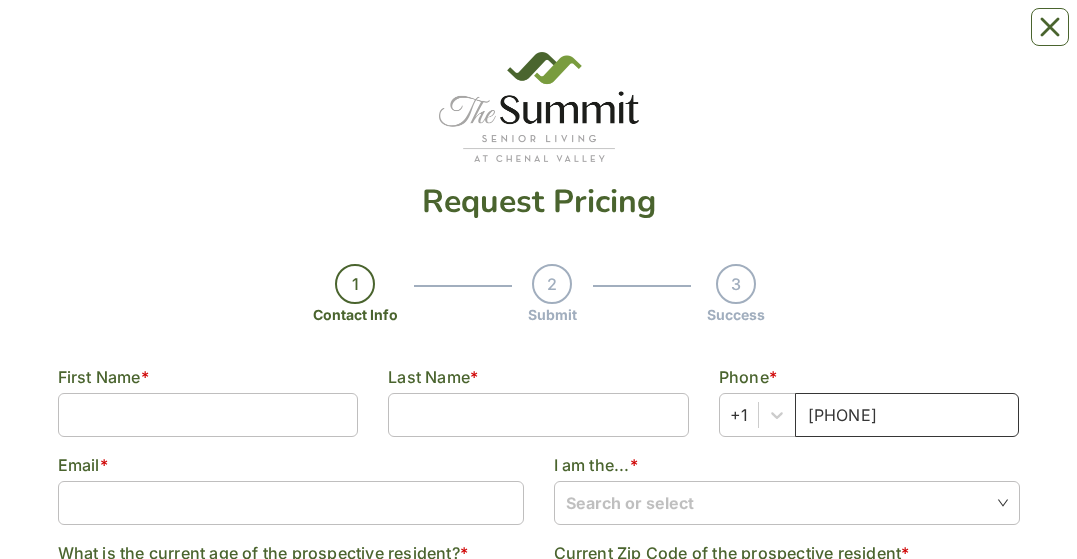 type on "[PHONE]" 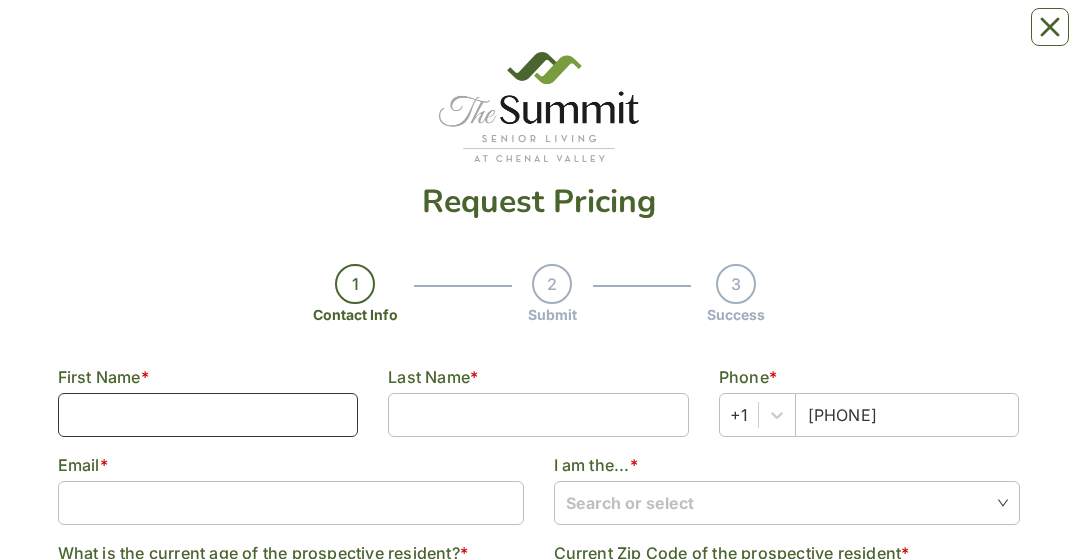 click at bounding box center (208, 415) 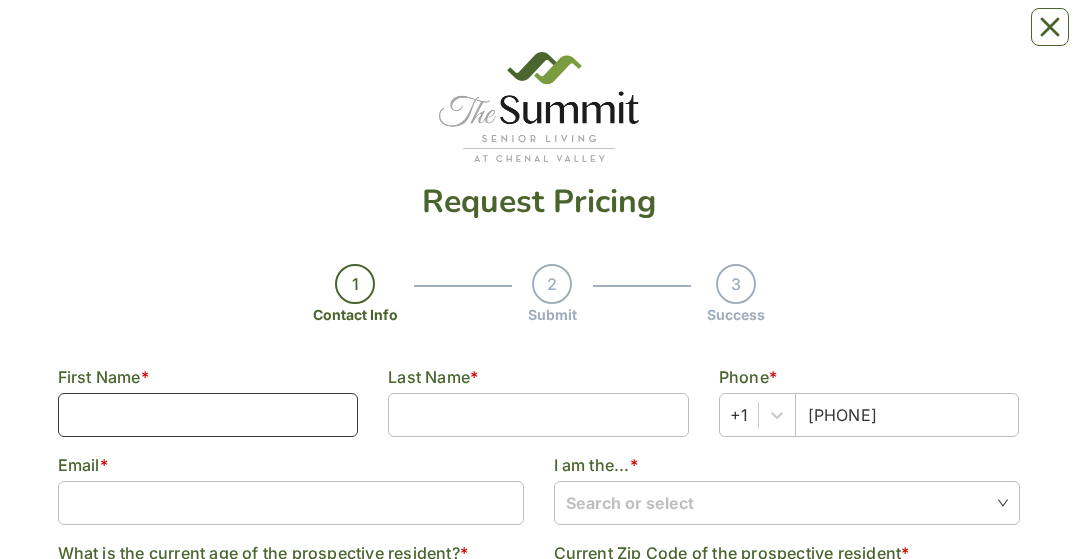 type on "[FIRST]" 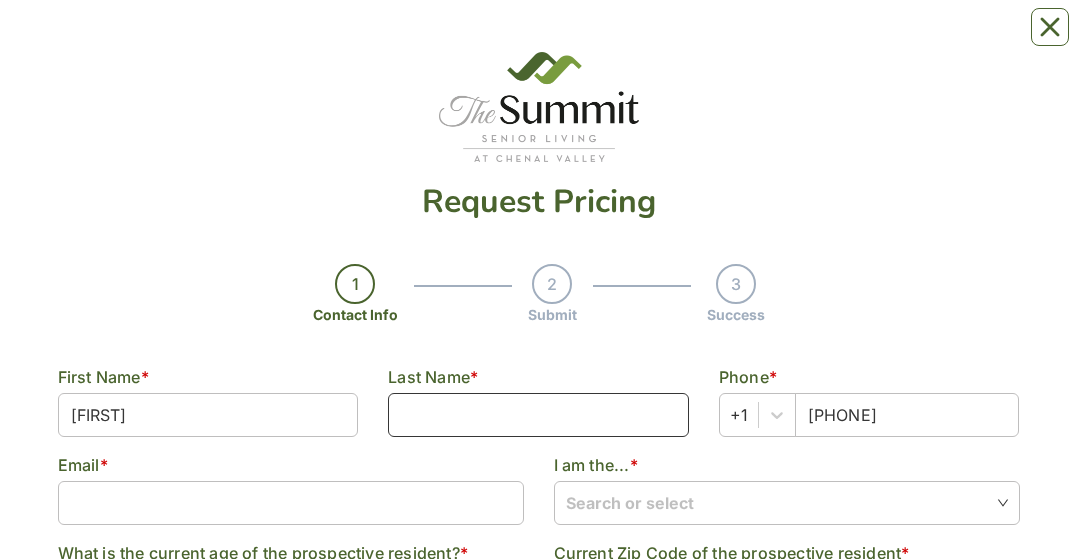 type on "[LAST]" 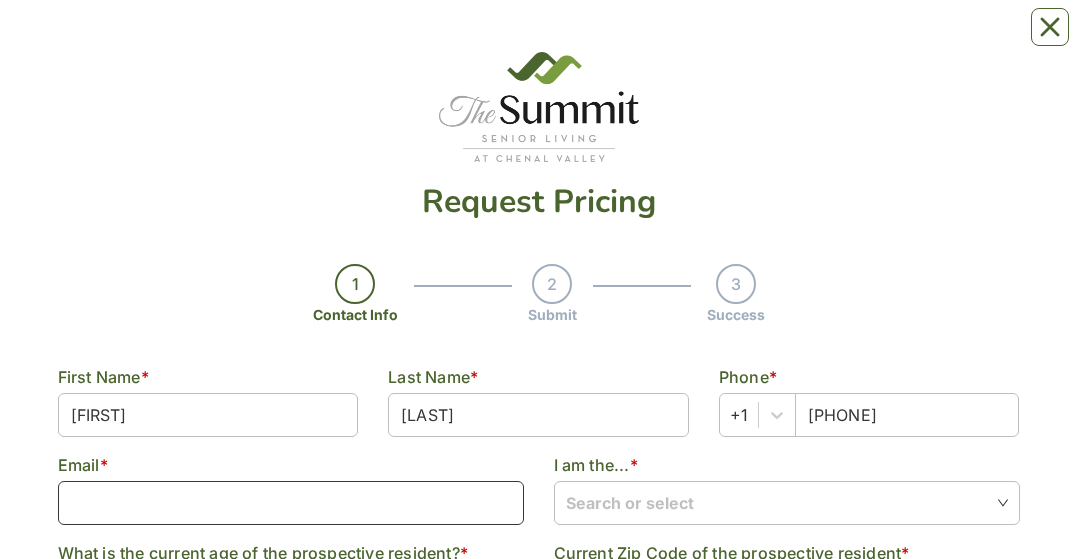 type on "[EMAIL]" 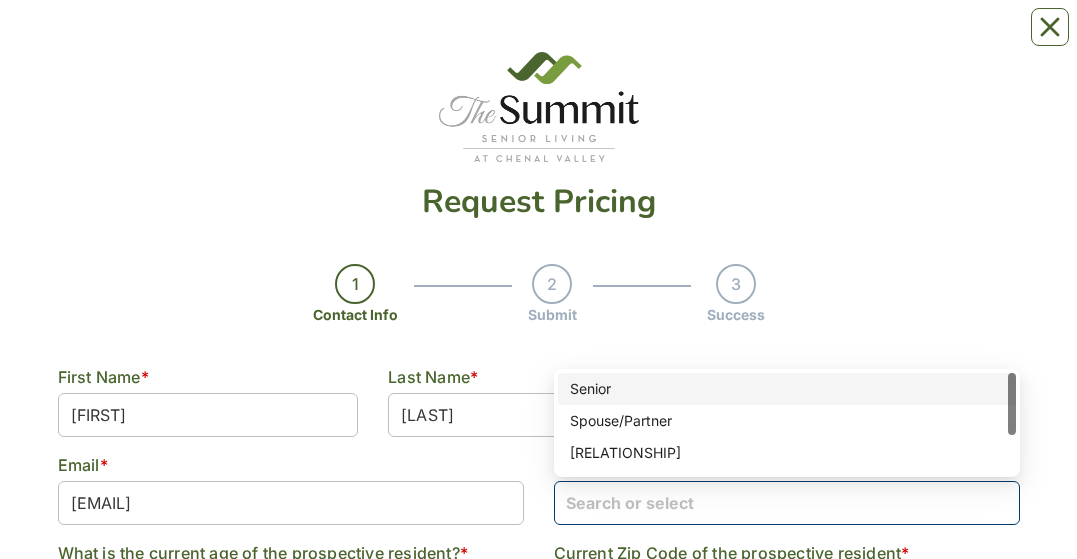 click at bounding box center [787, 502] 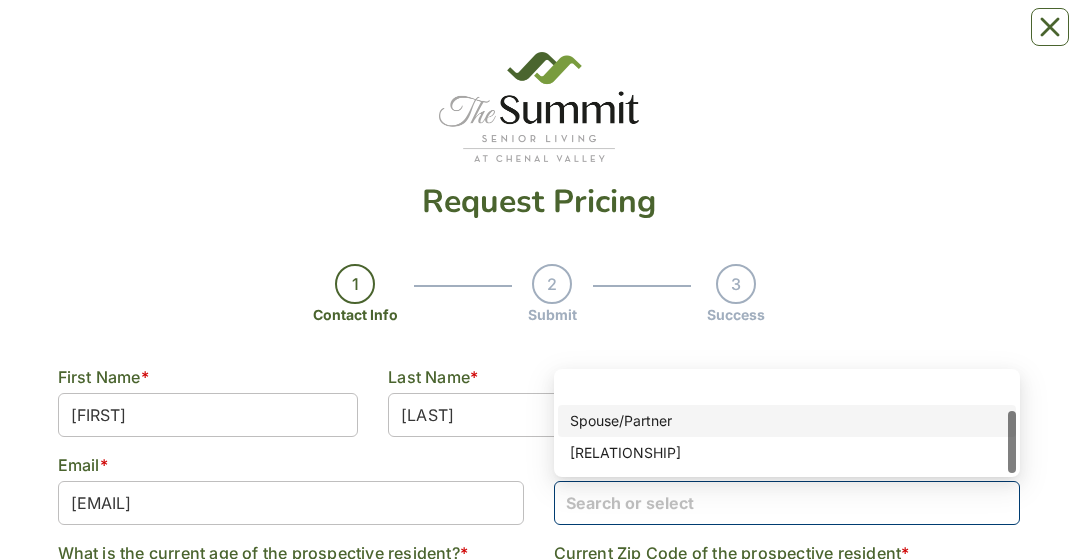 scroll, scrollTop: 59, scrollLeft: 0, axis: vertical 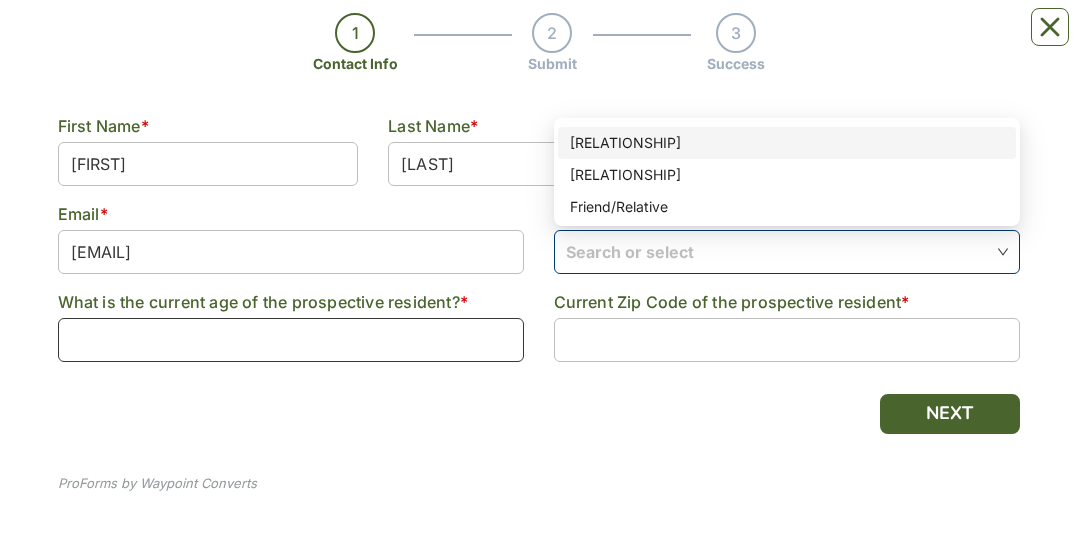 click at bounding box center [291, 340] 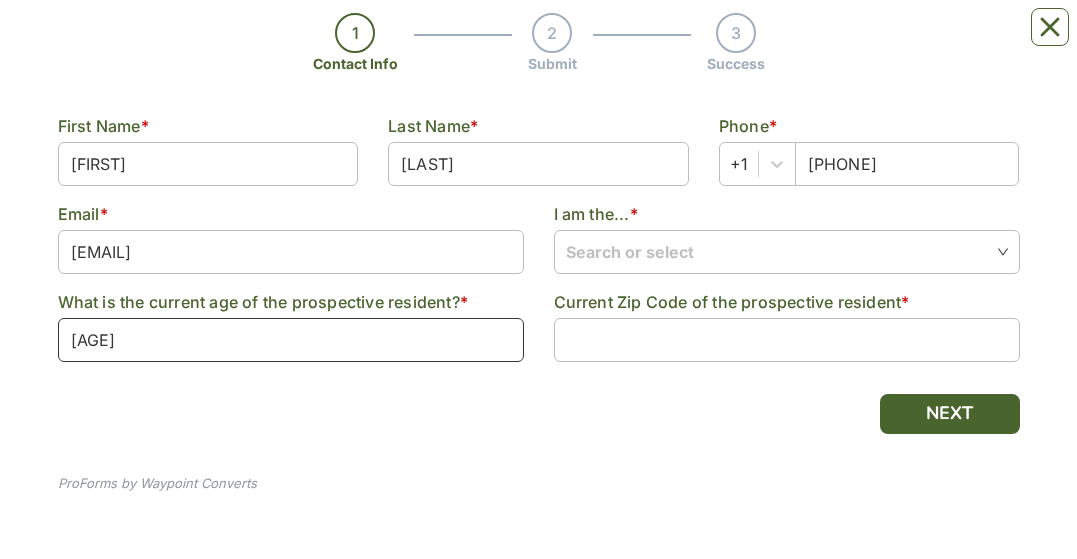 type on "[AGE]" 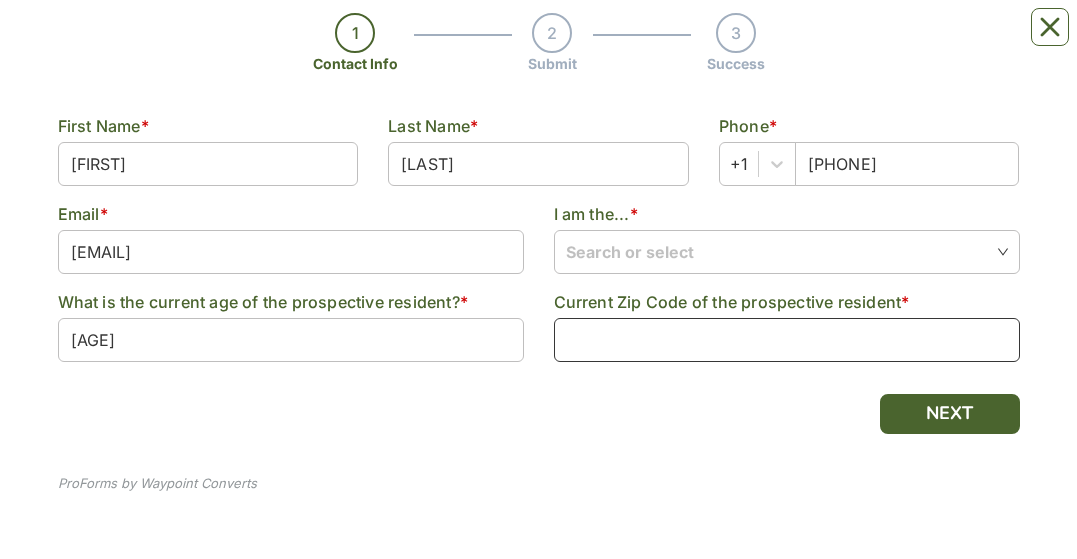click at bounding box center (787, 340) 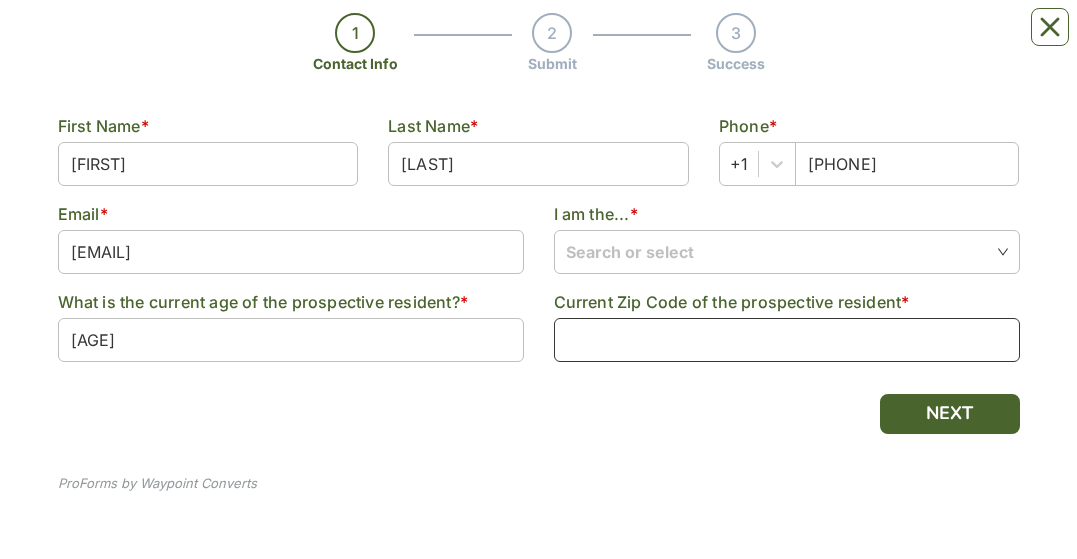type on "[POSTAL_CODE]" 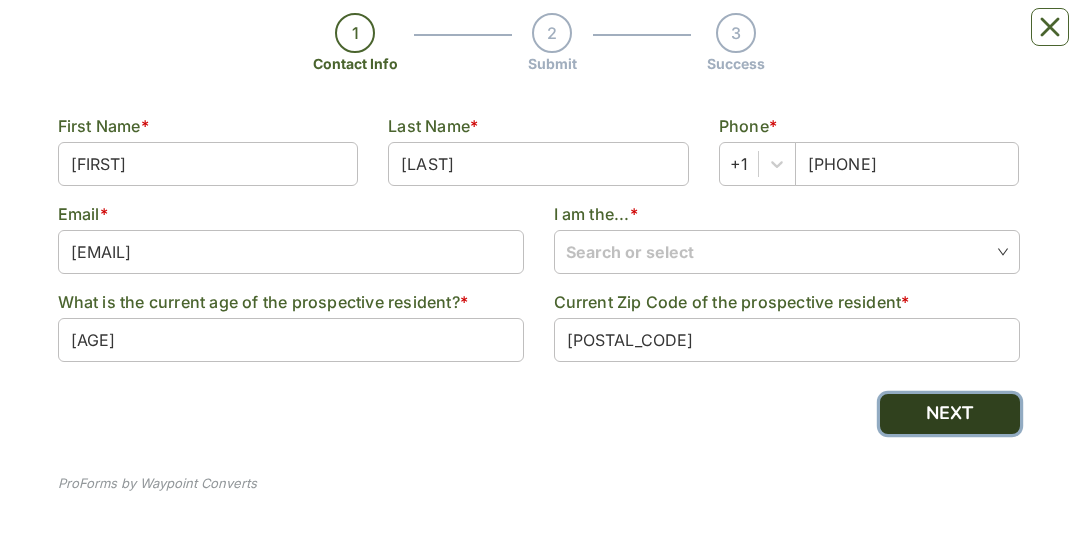 click on "NEXT" at bounding box center (950, 414) 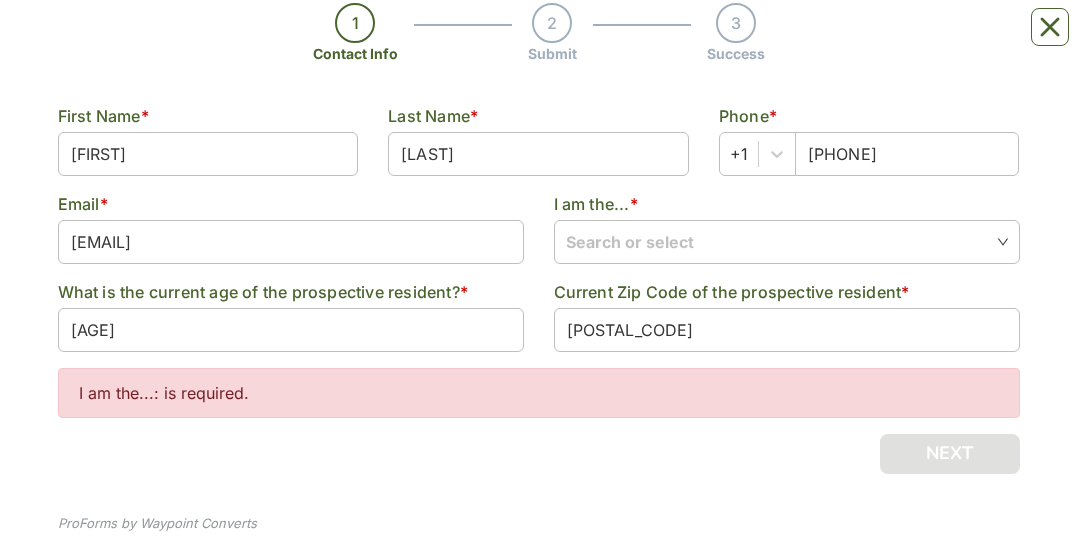 scroll, scrollTop: 301, scrollLeft: 0, axis: vertical 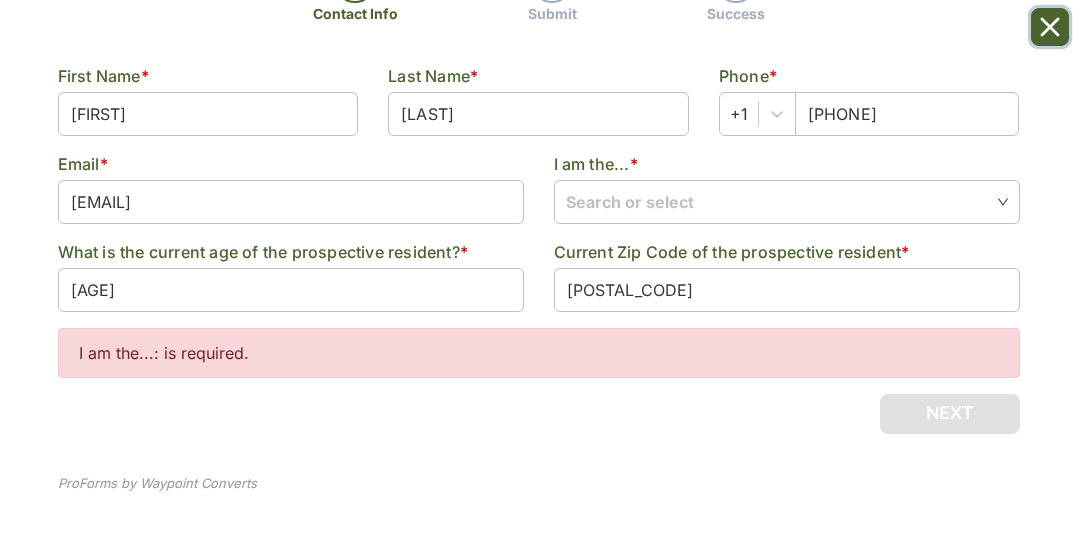 click 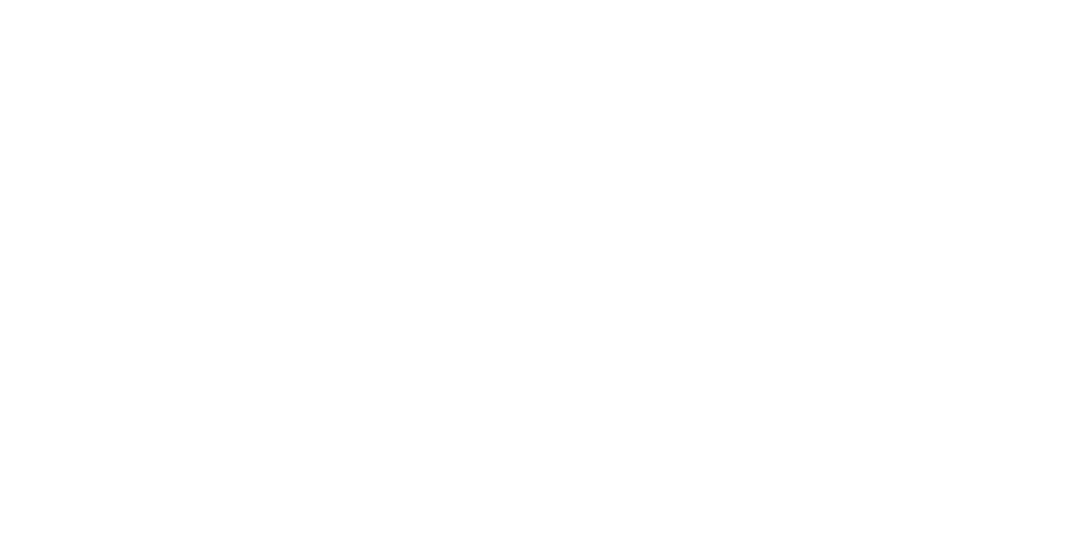 scroll, scrollTop: 0, scrollLeft: 0, axis: both 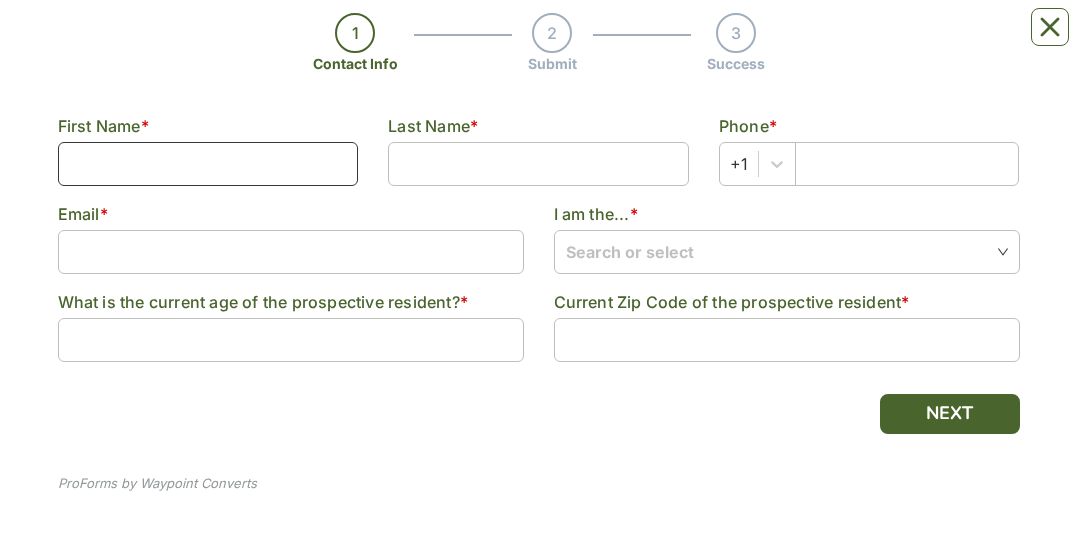 click at bounding box center (208, 164) 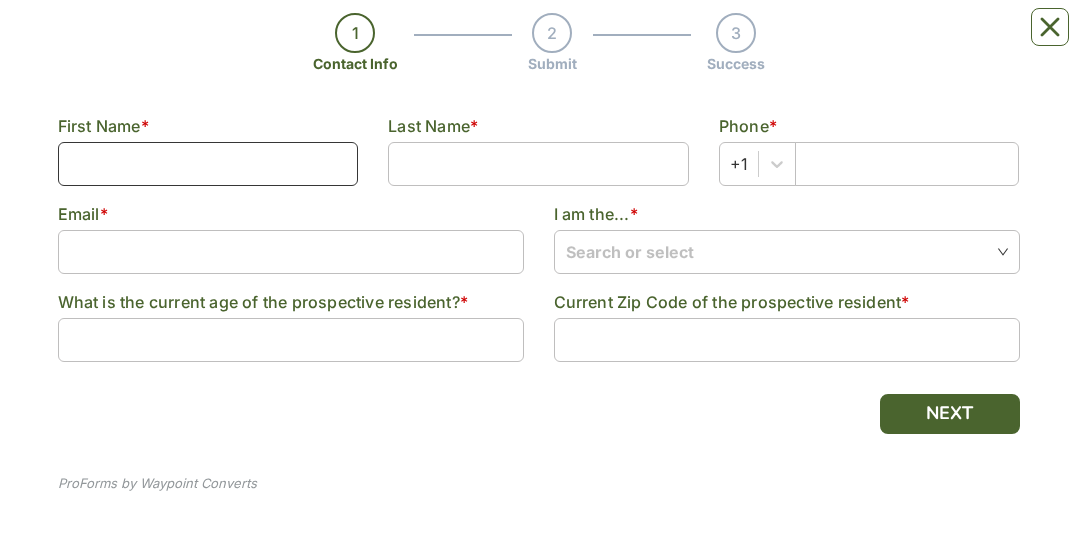 type on "[FIRST]" 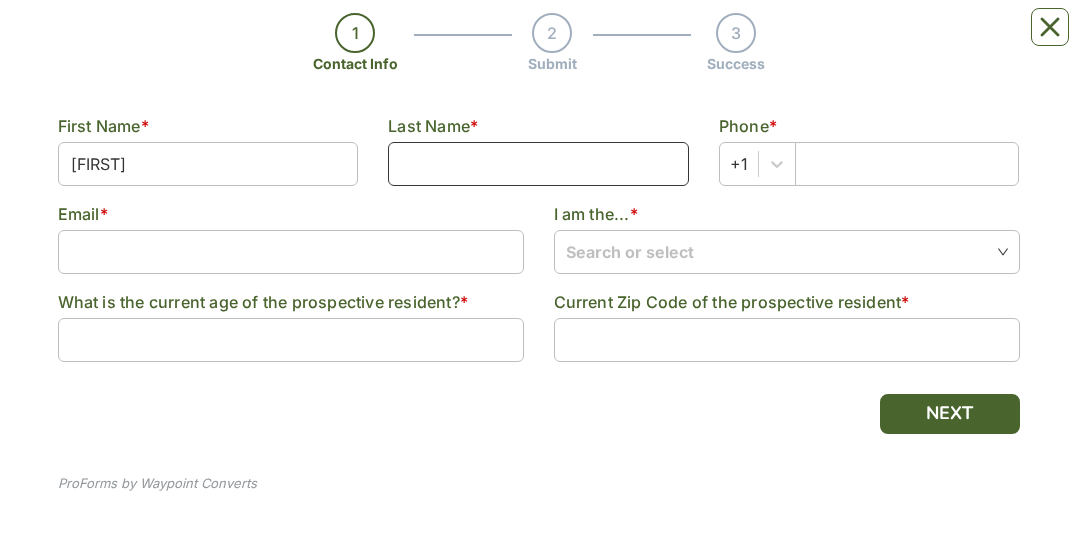 type on "[LAST]" 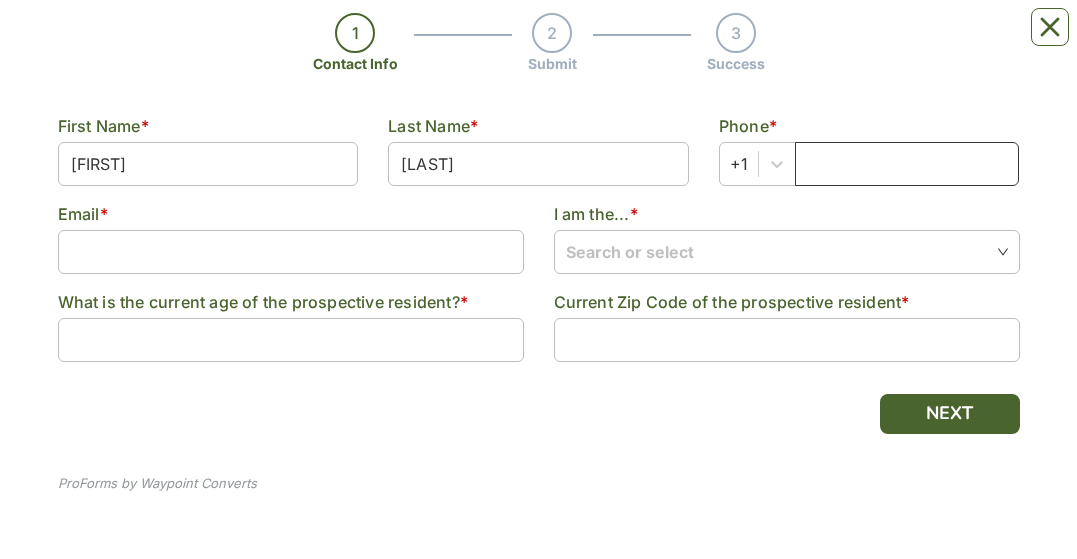 type on "[PHONE]" 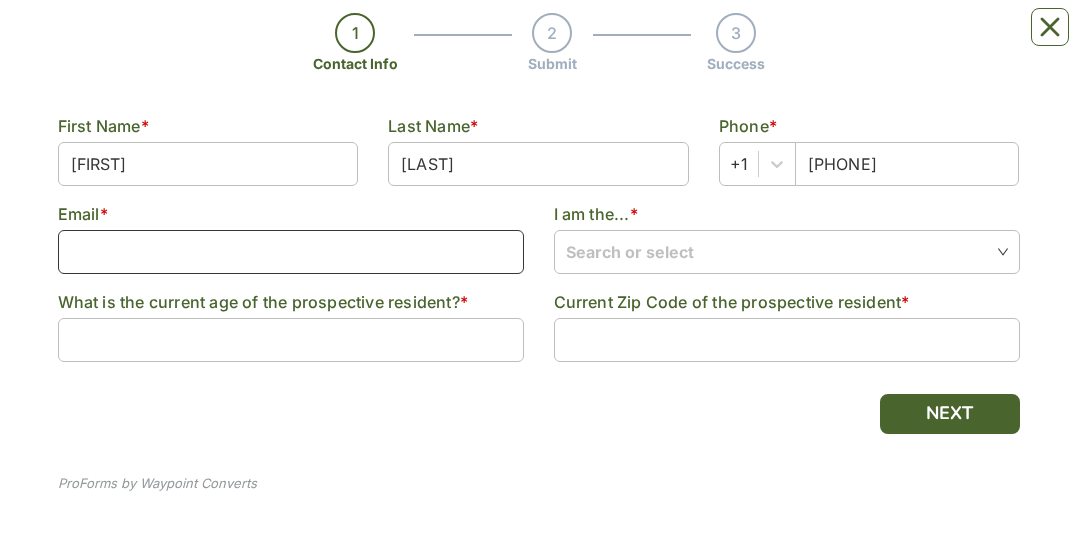 type on "[EMAIL]" 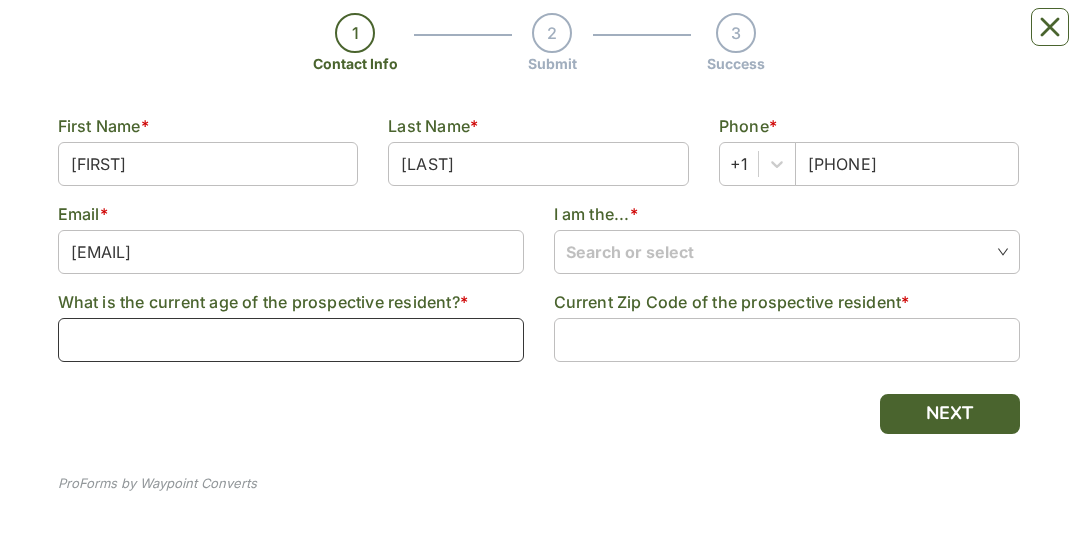 type on "[AGE]" 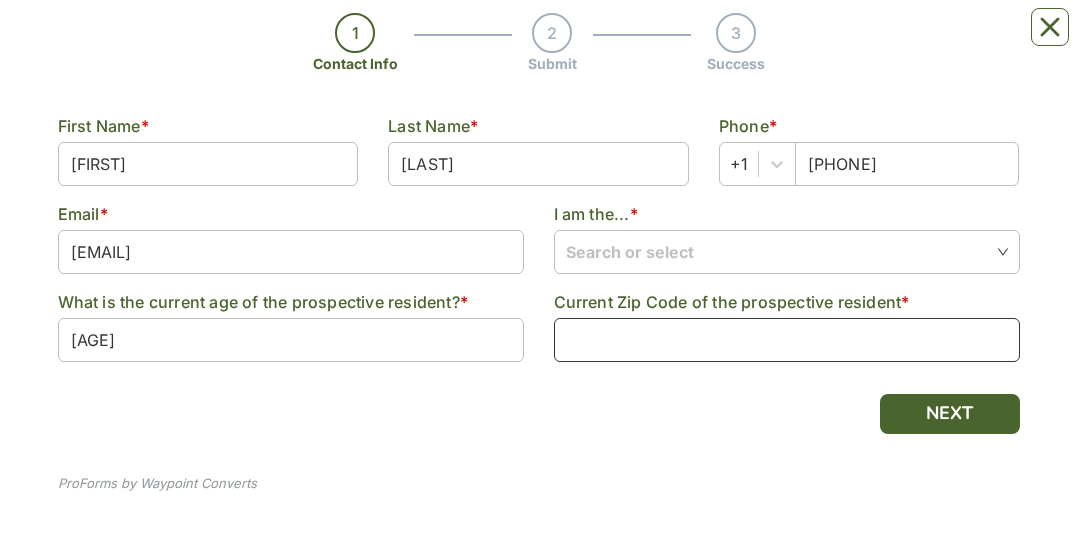 type on "[POSTAL_CODE]" 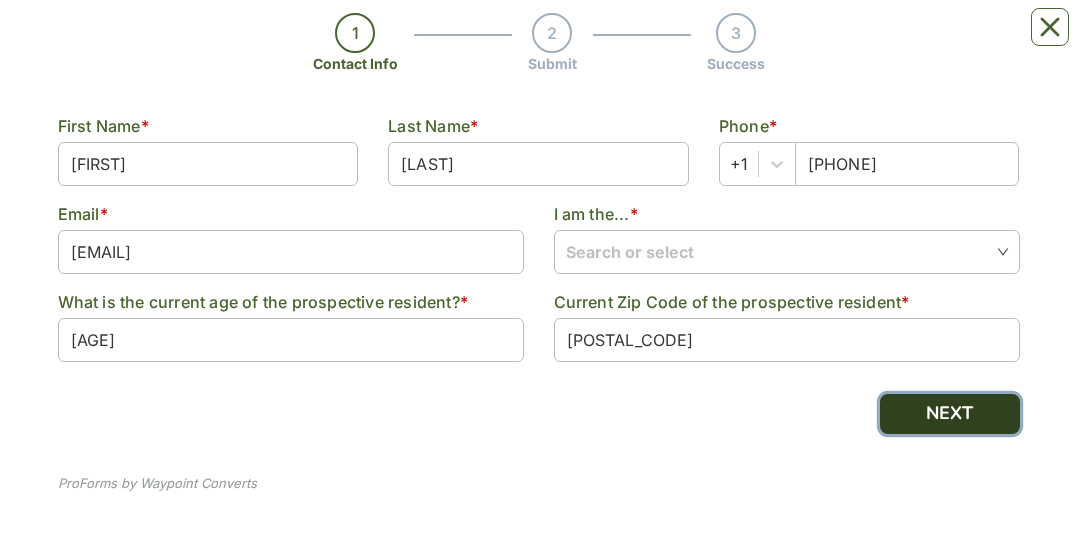 click on "NEXT" at bounding box center (950, 414) 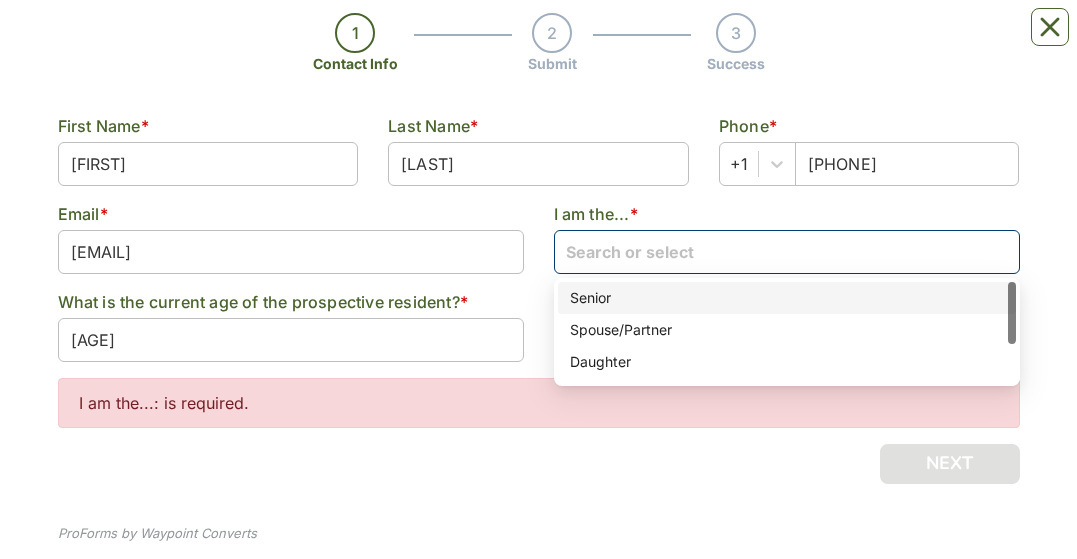click at bounding box center (787, 251) 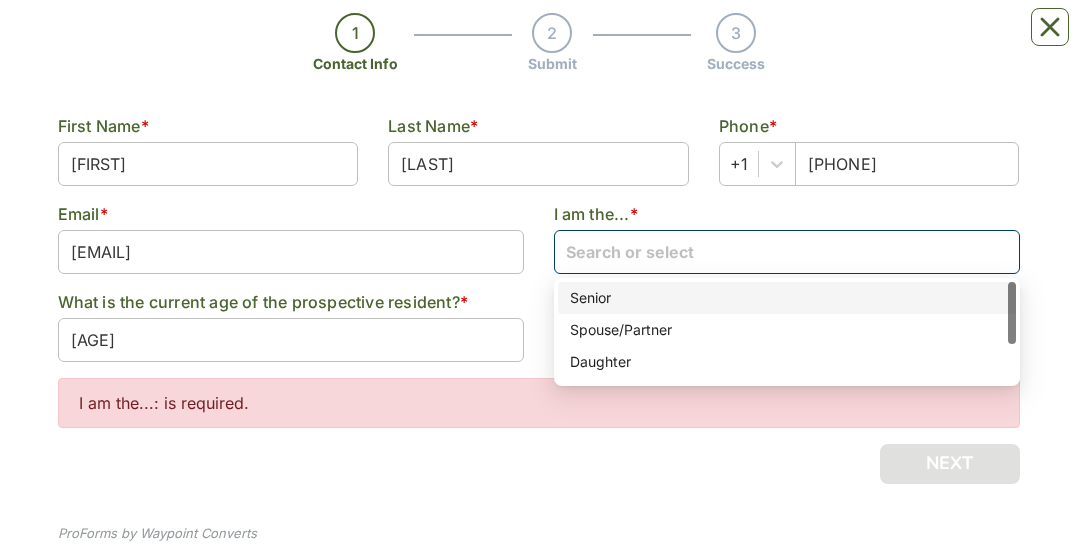 click on "Senior" at bounding box center (787, 298) 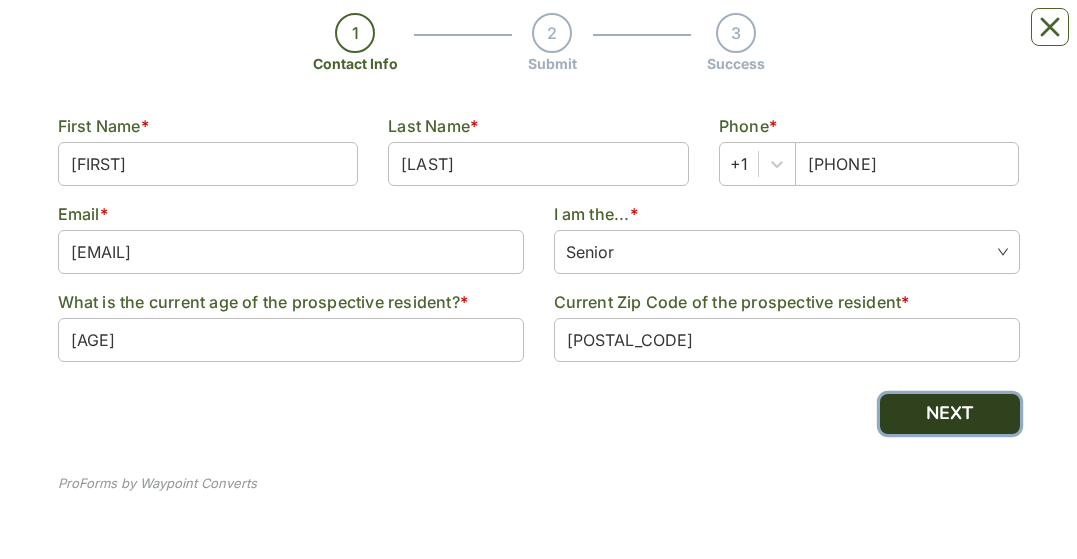 click on "NEXT" at bounding box center (950, 414) 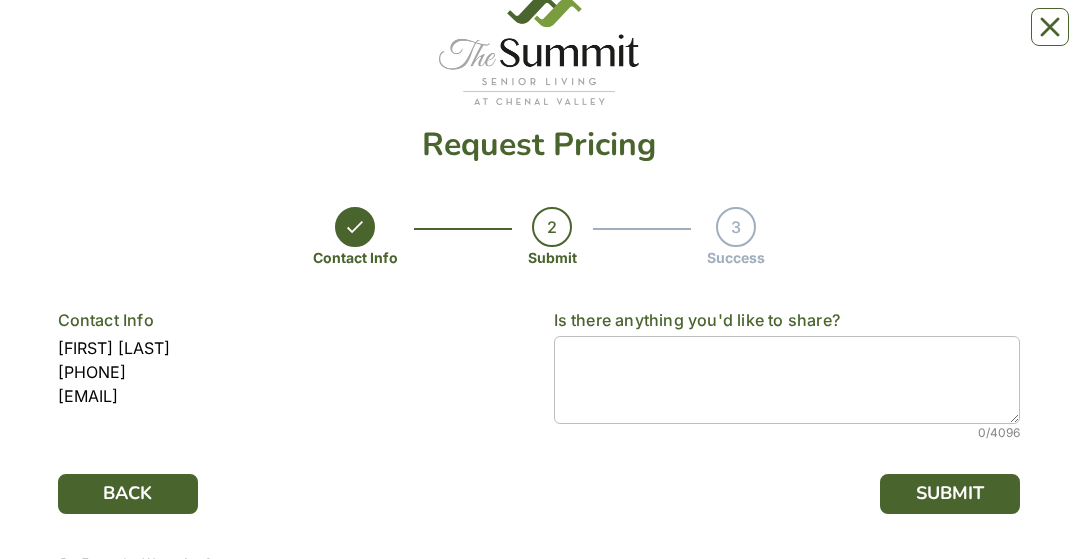 scroll, scrollTop: 137, scrollLeft: 0, axis: vertical 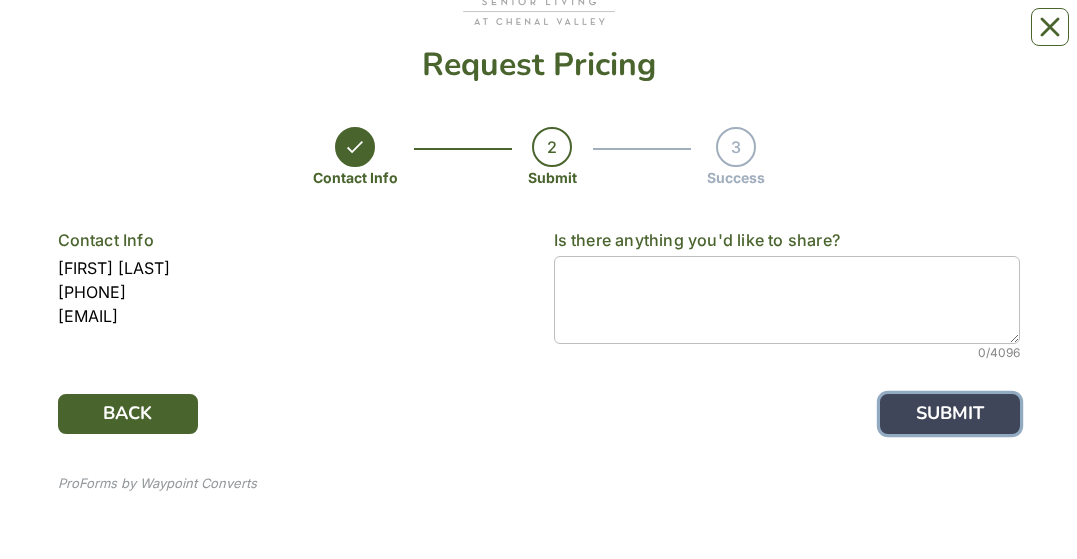 click on "SUBMIT" at bounding box center (950, 414) 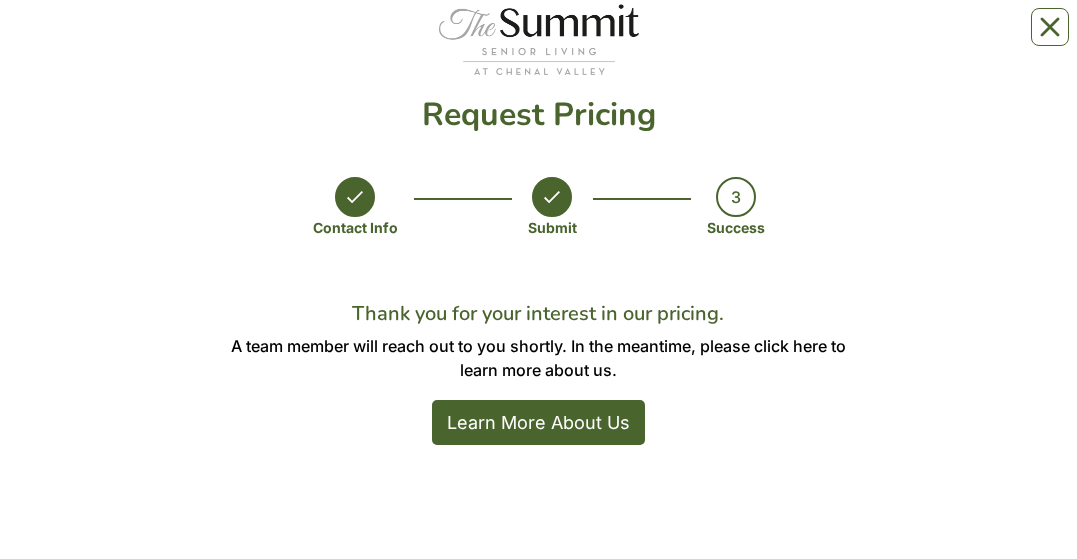 scroll, scrollTop: 182, scrollLeft: 0, axis: vertical 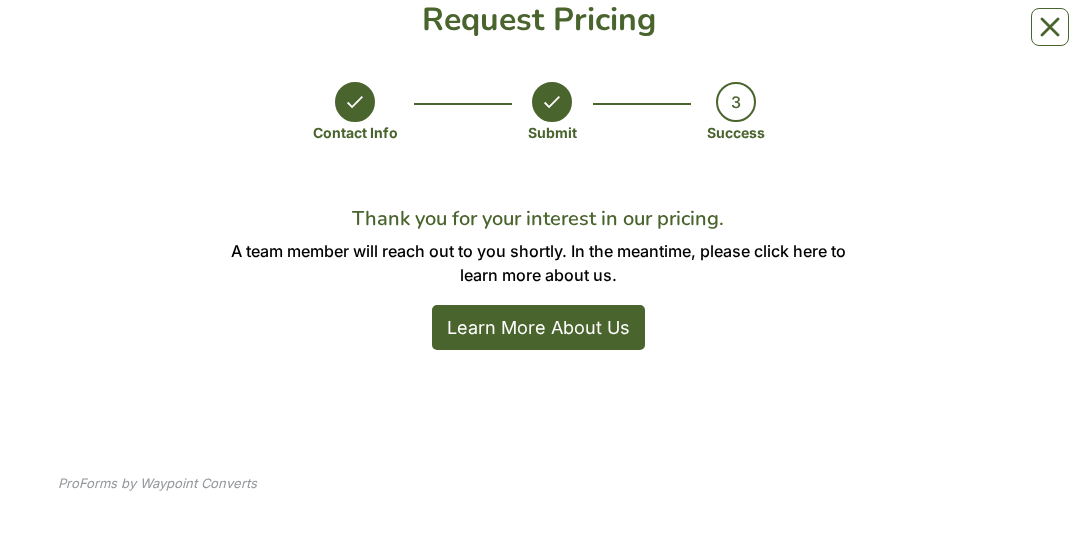 click on "Thank you for your interest in our pricing.   A team member will reach out to you shortly. In the meantime, please click here to learn more about us.
Learn More About Us" at bounding box center (538, 300) 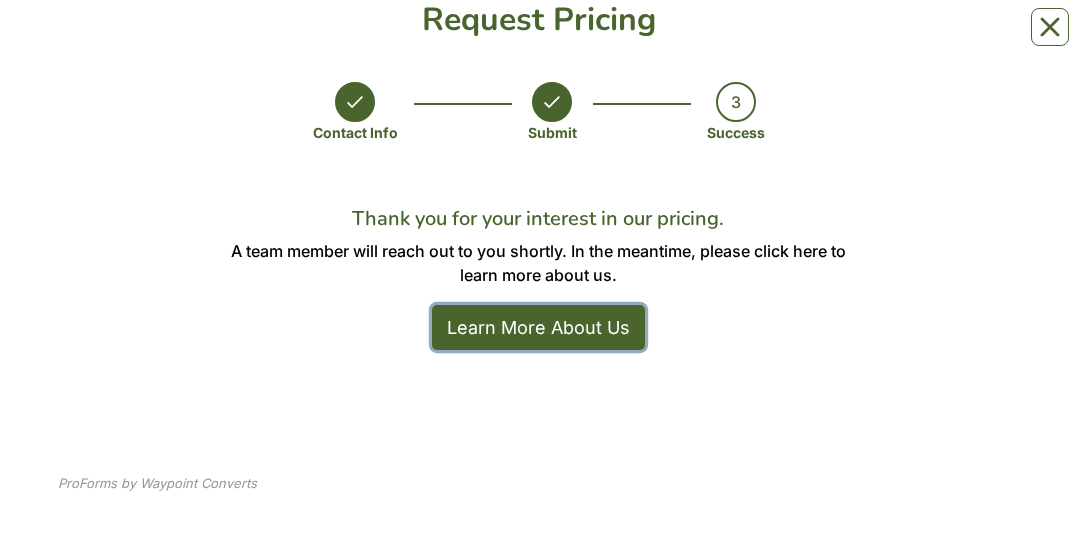 click on "Learn More About Us" at bounding box center (538, 327) 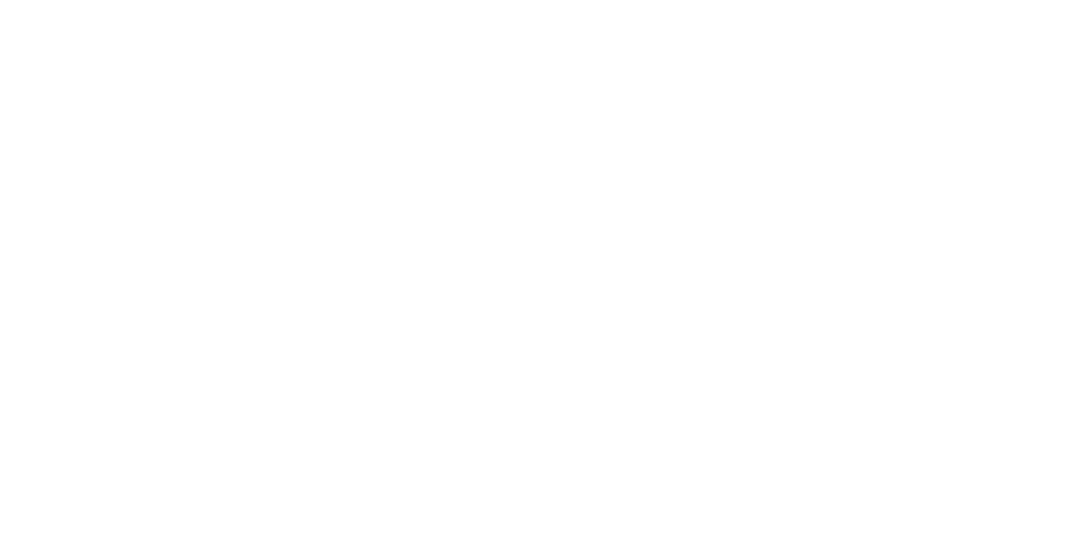 scroll, scrollTop: 0, scrollLeft: 0, axis: both 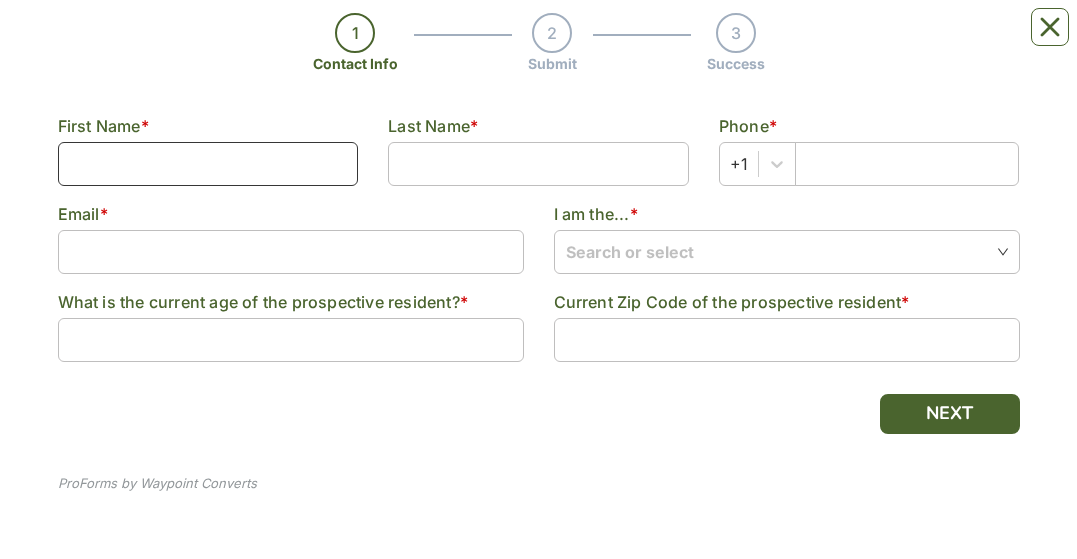 click at bounding box center (208, 164) 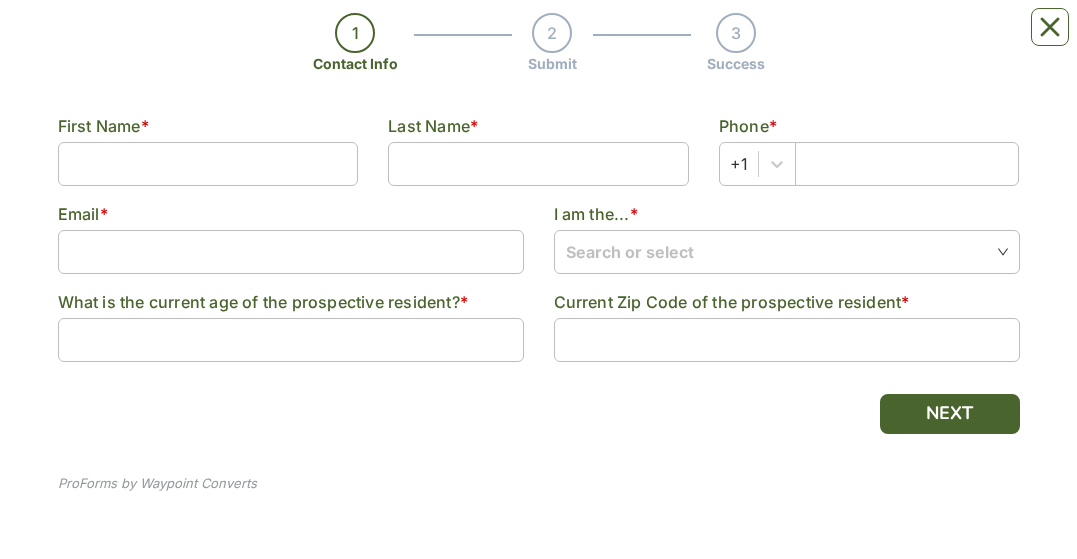 click on "What is the current age of the prospective resident? *" at bounding box center [291, 334] 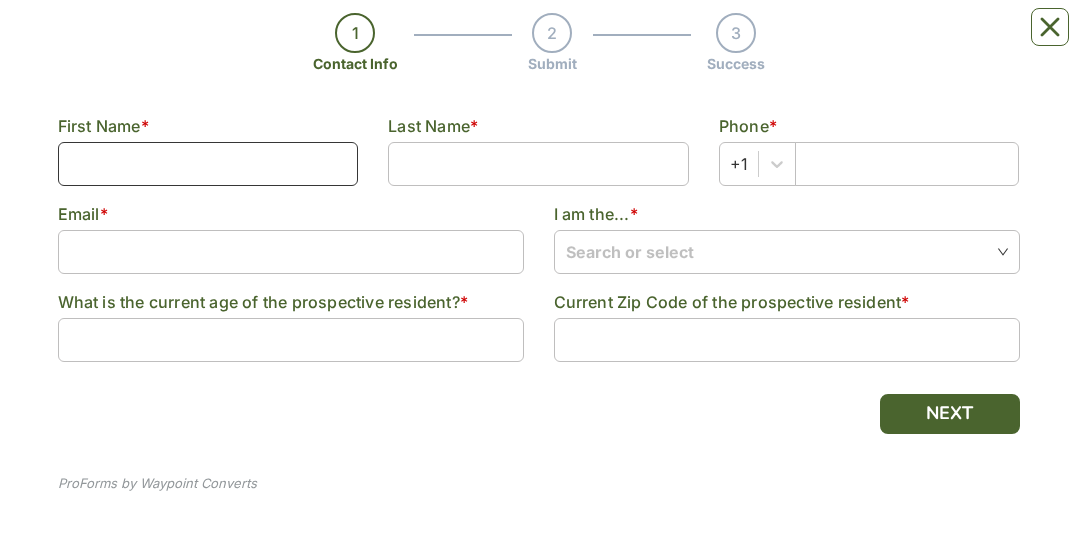 click at bounding box center [208, 164] 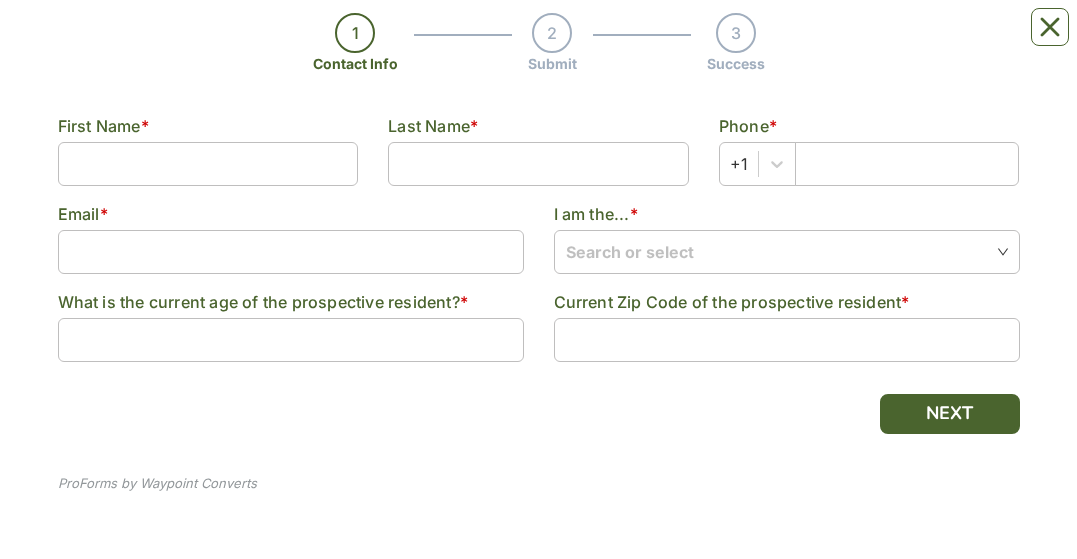click on "Request Pricing 1 Contact Info 2 Submit 3 Success Contact Info Step  1 \ 3 First Name * Last Name * Phone * +1 Email * I am the... * Search or select What is the current age of the prospective resident? * Current Zip Code of the prospective resident * NEXT
ProForms by Waypoint Converts" at bounding box center [539, 154] 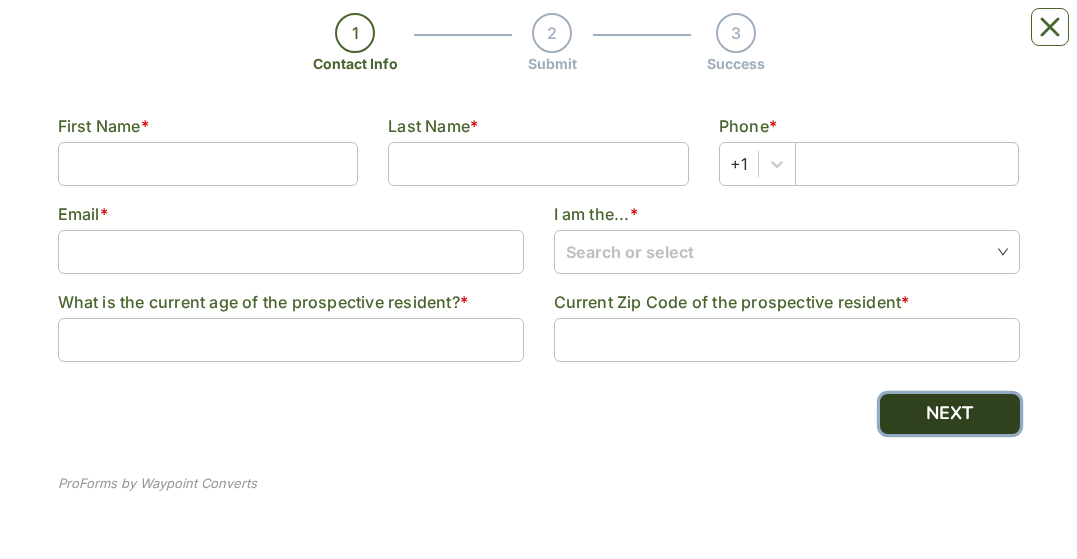 click on "NEXT" at bounding box center (950, 414) 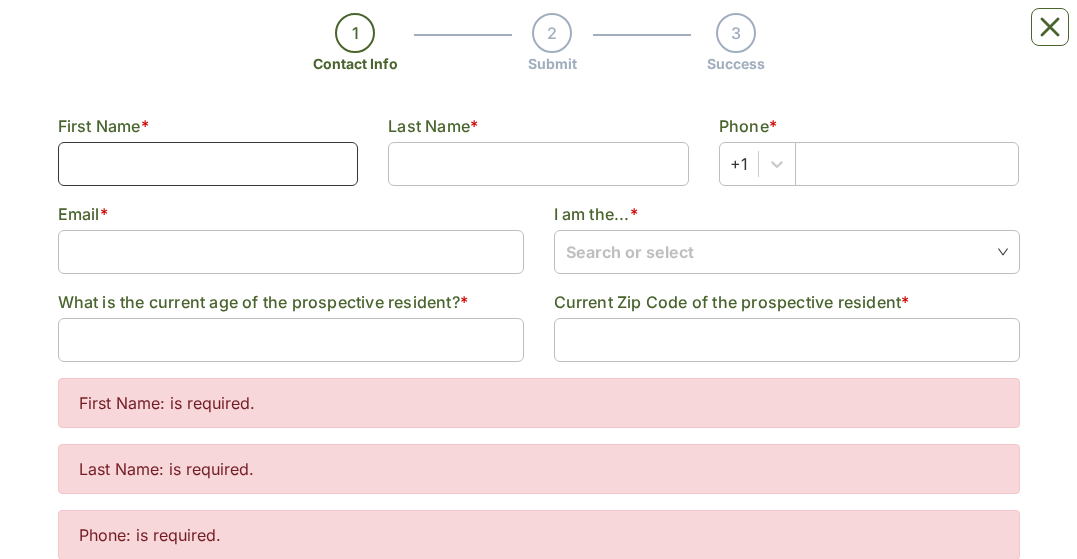 click at bounding box center (208, 164) 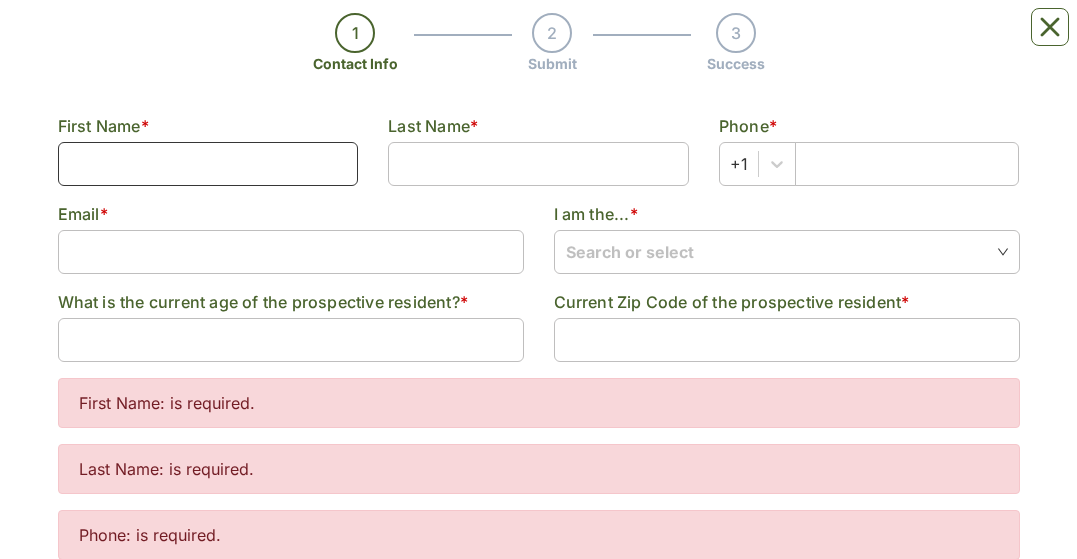 type on "[FIRST]" 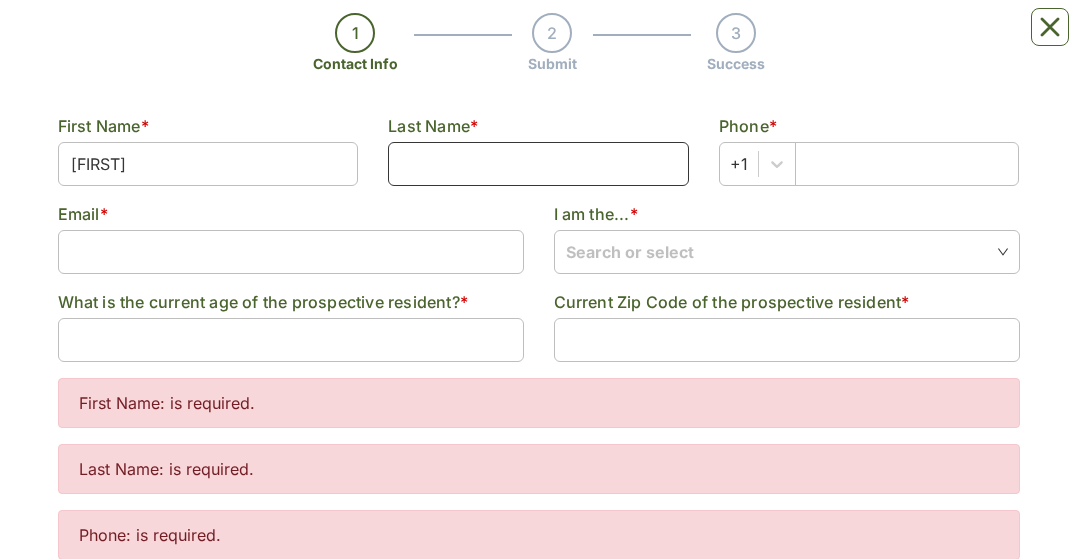 type on "[LAST]" 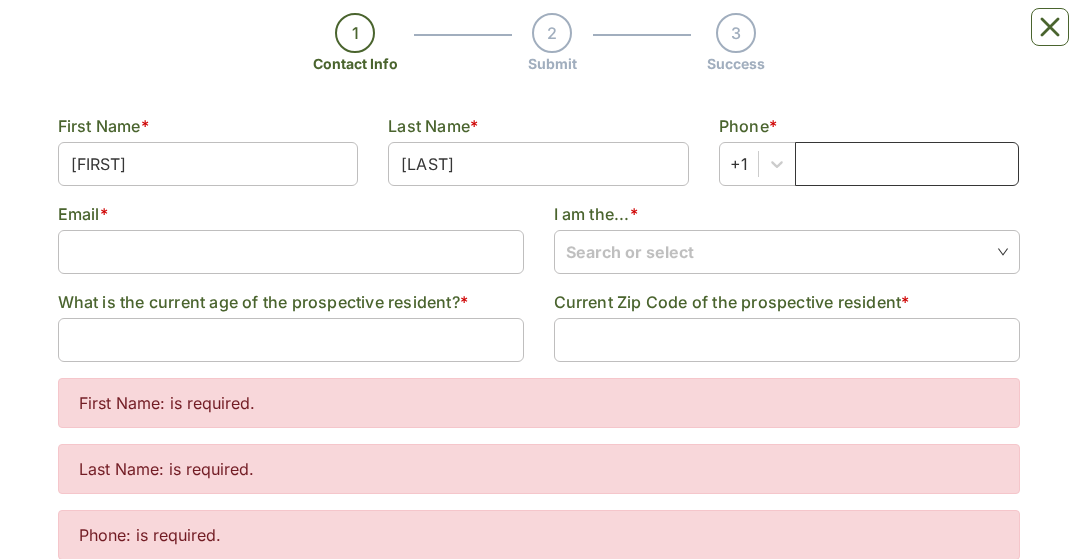 type on "3379128737" 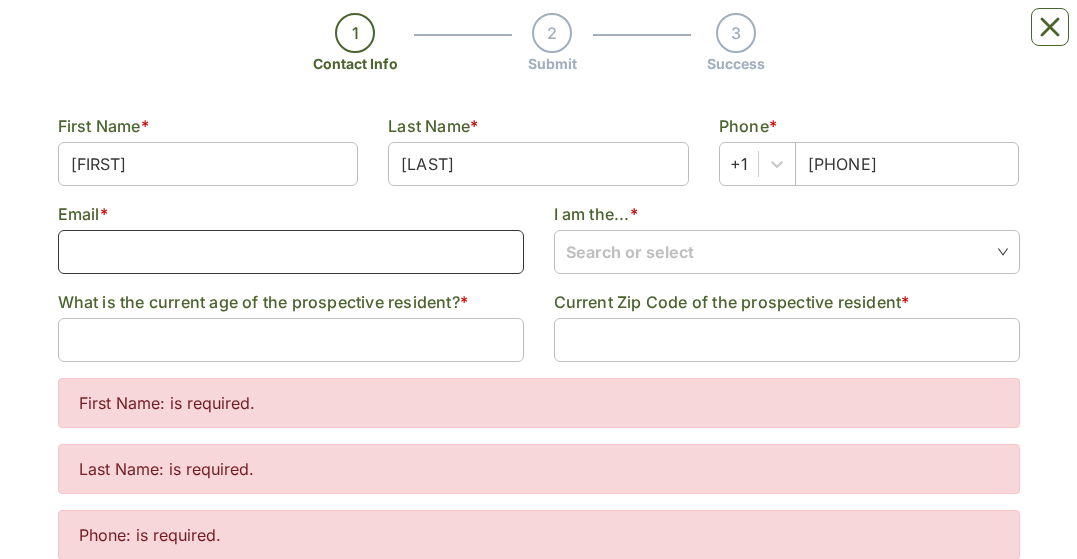 type on "[EMAIL]" 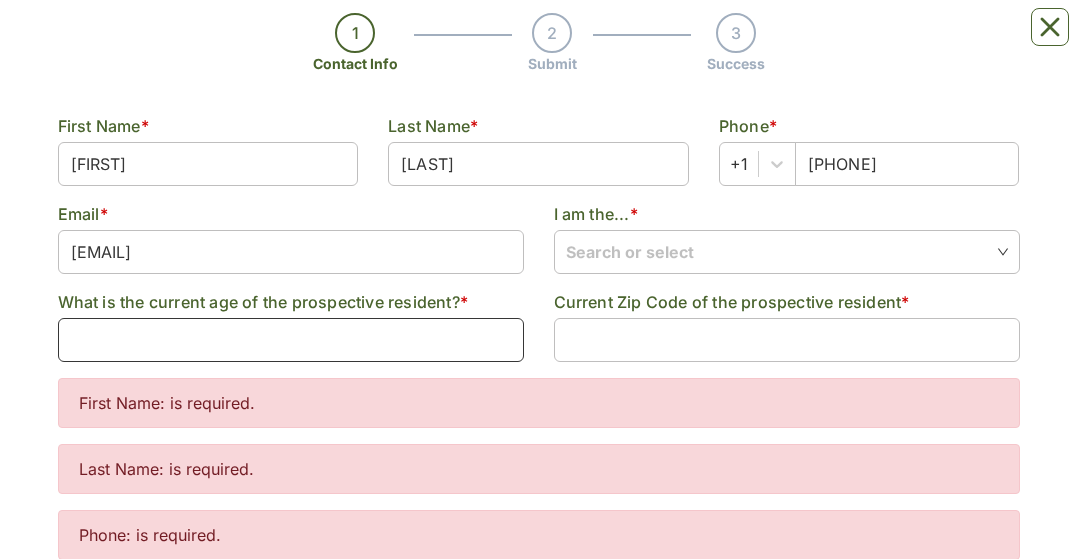 type on "82" 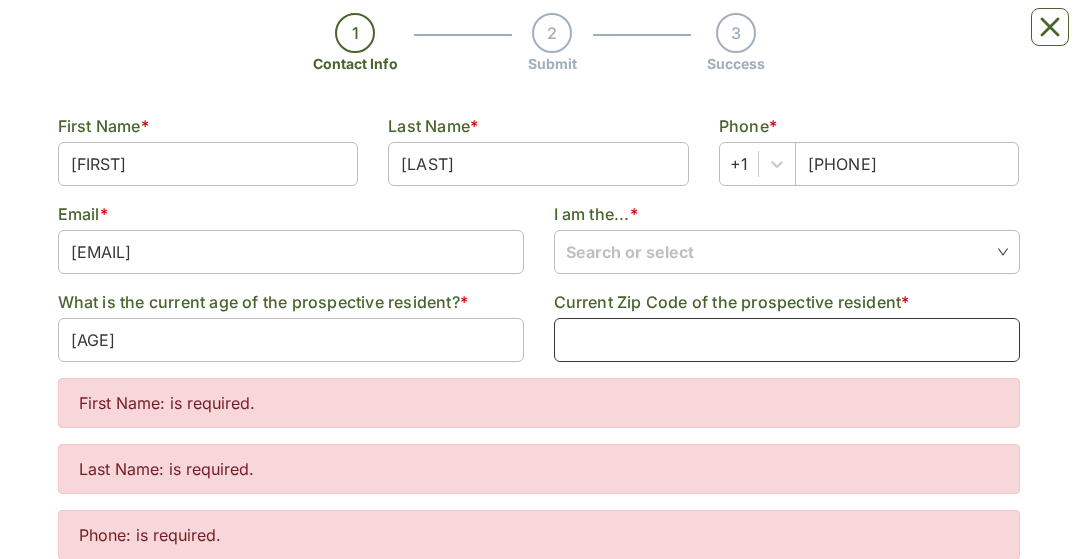 type on "72007" 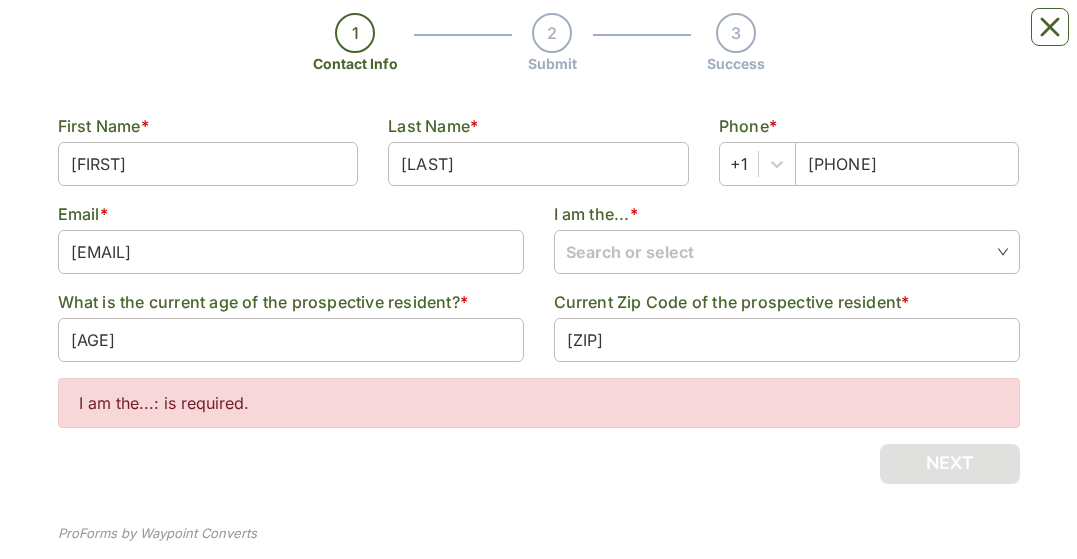 click on "I am the...: is required." at bounding box center (539, 403) 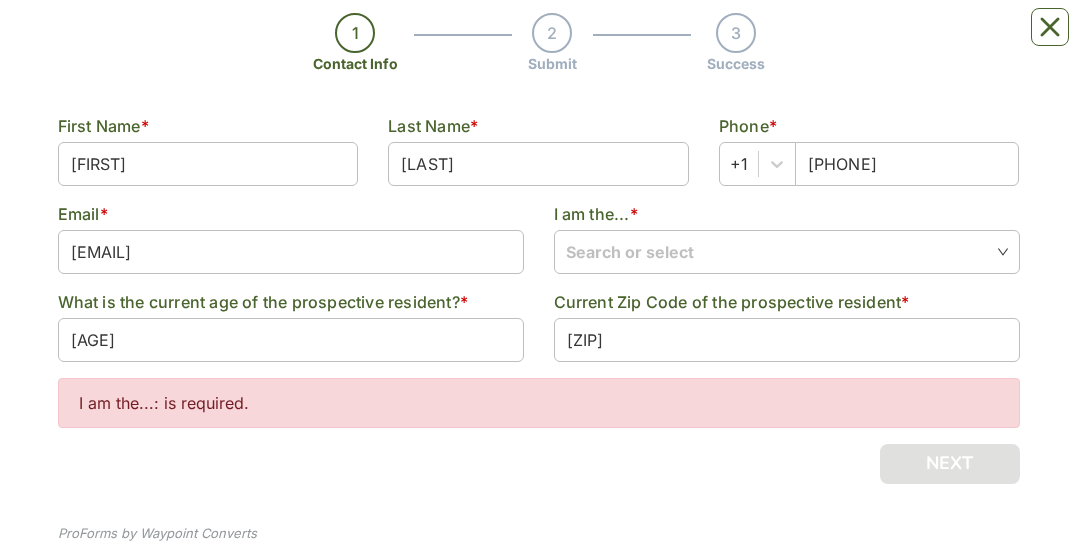 click on "I am the...: is required." at bounding box center (539, 403) 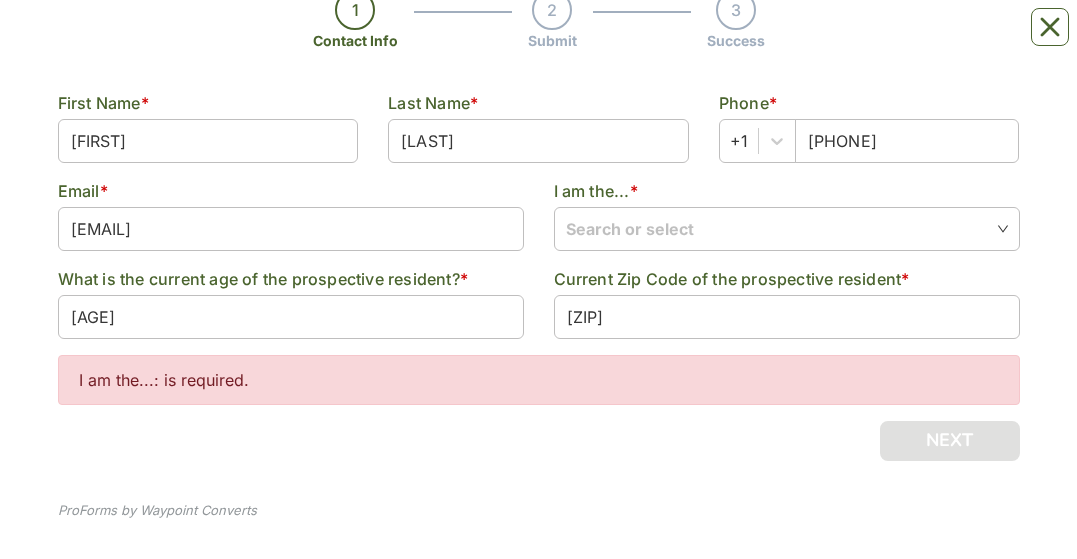scroll, scrollTop: 301, scrollLeft: 0, axis: vertical 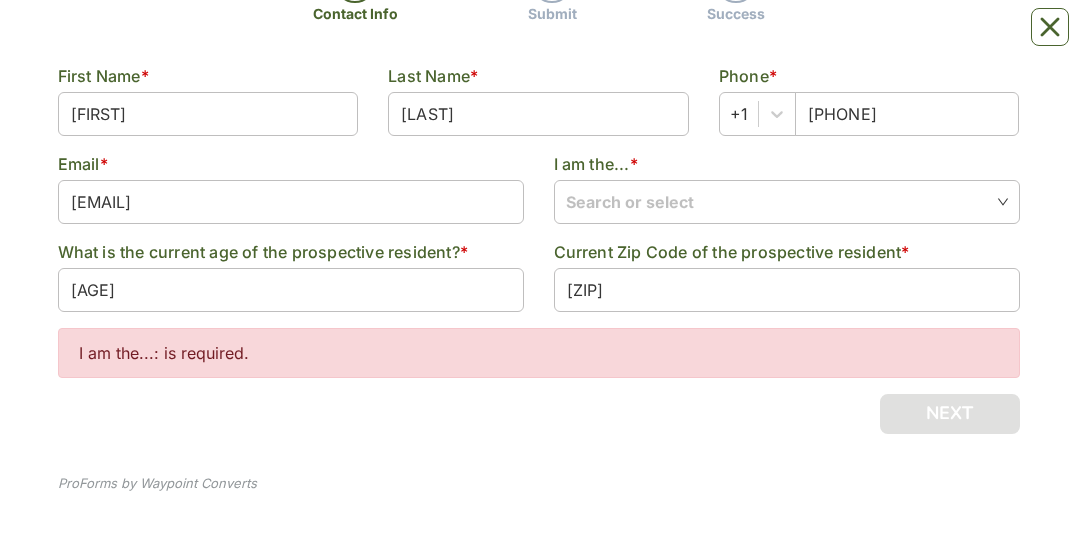 click on "I am the...: is required." at bounding box center [539, 353] 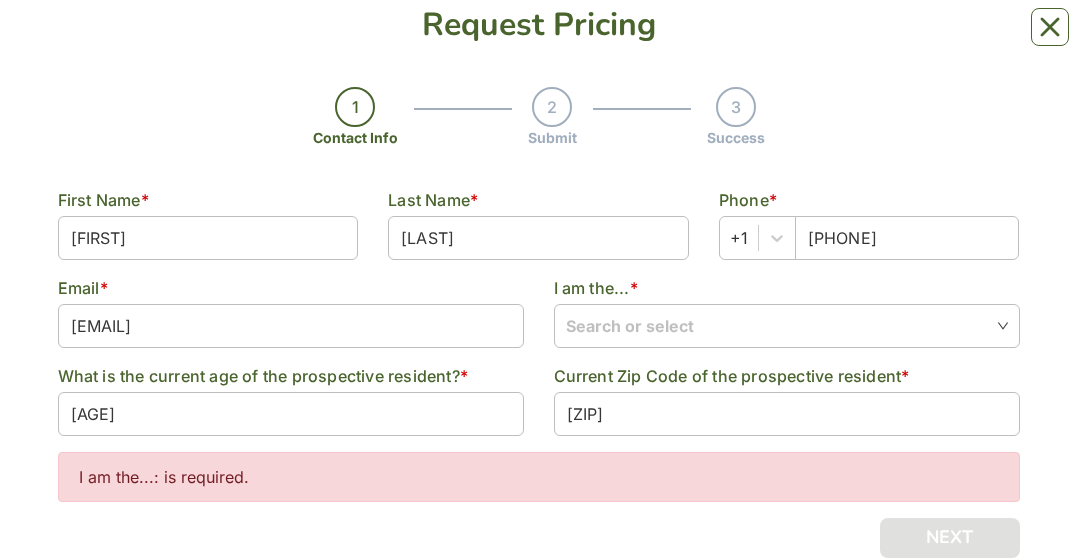 scroll, scrollTop: 0, scrollLeft: 0, axis: both 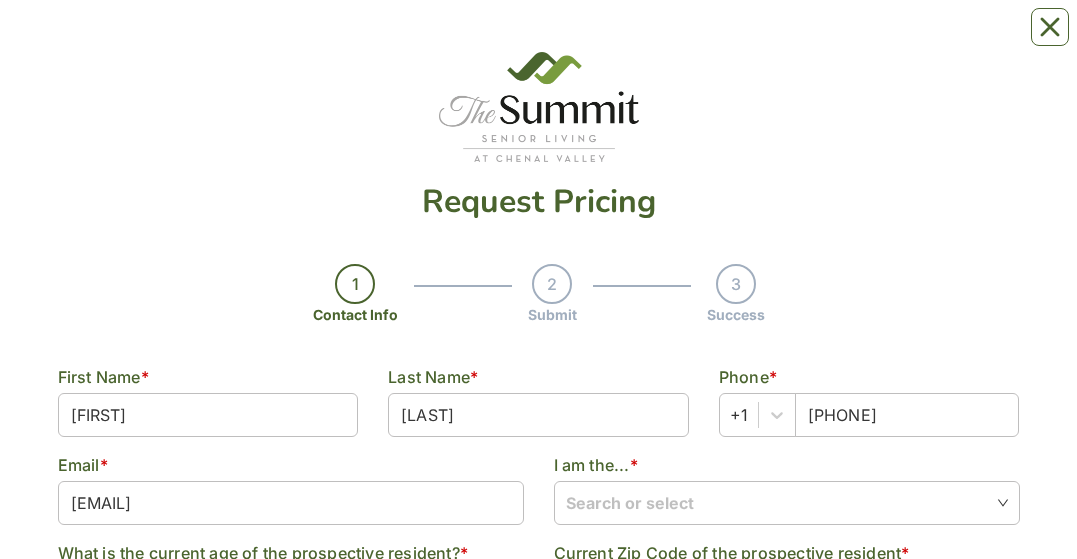 click on "2" at bounding box center (552, 284) 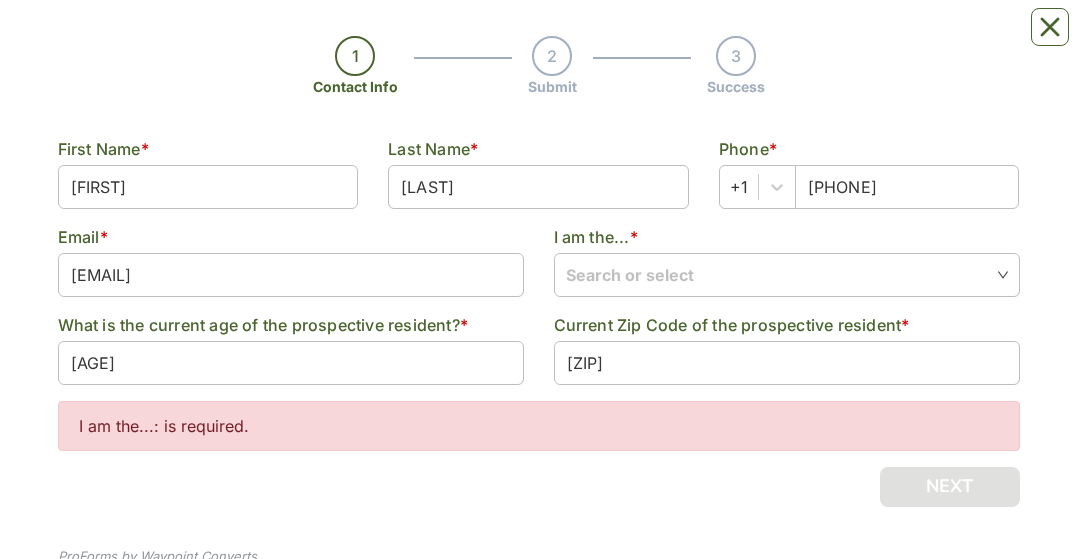scroll, scrollTop: 301, scrollLeft: 0, axis: vertical 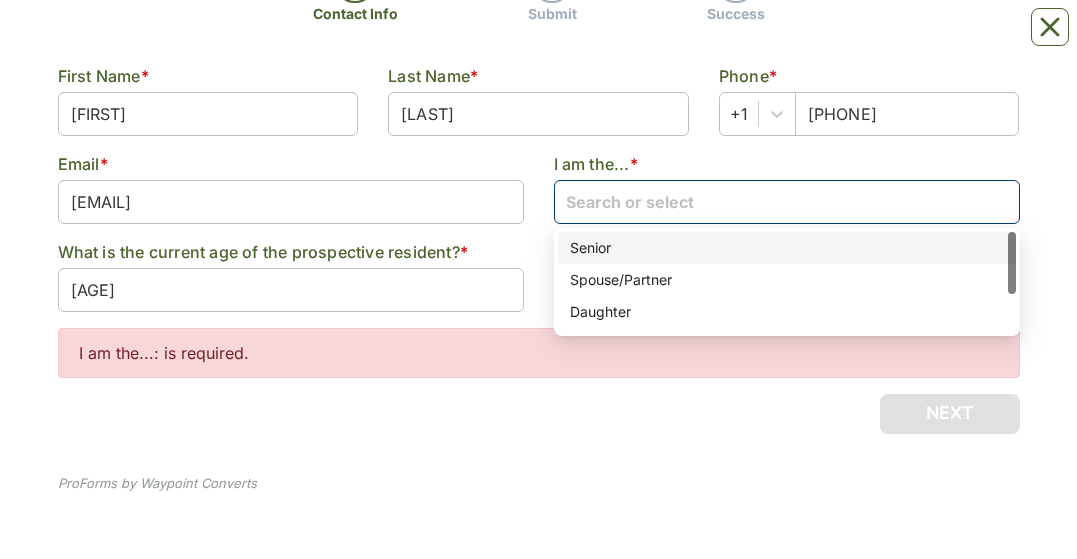 click on "Search or select" at bounding box center [787, 202] 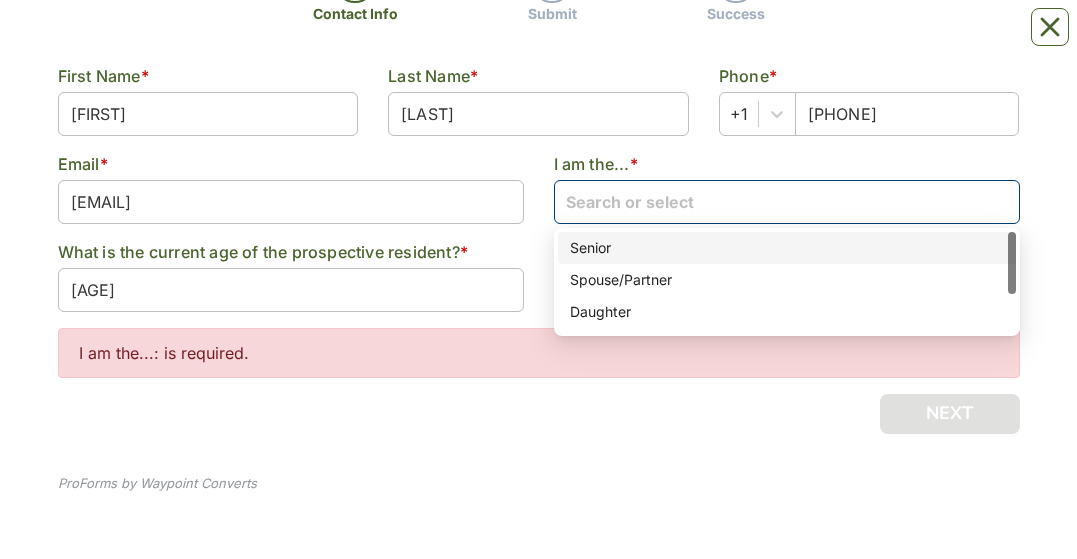 click on "Senior" at bounding box center (787, 248) 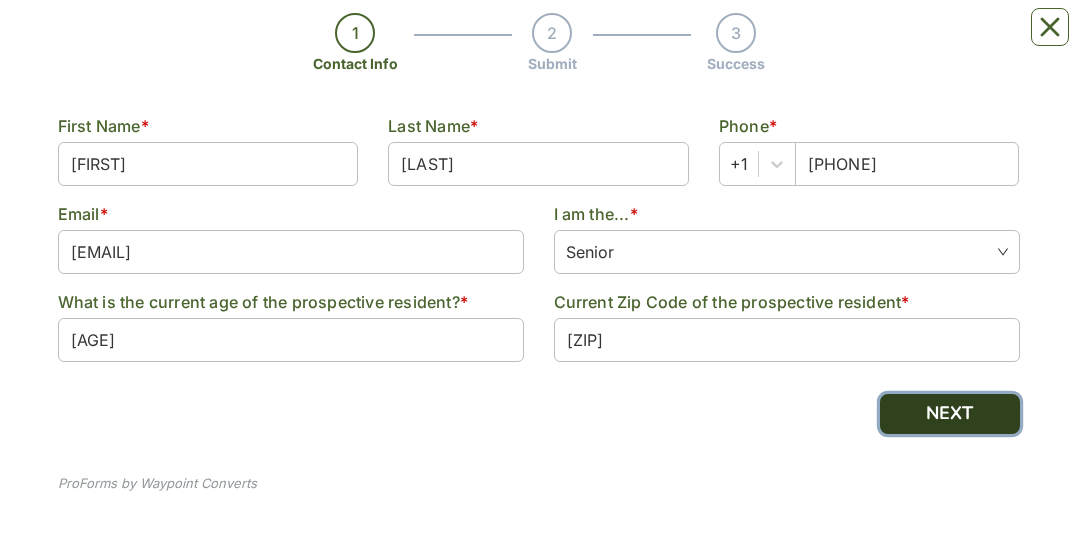 click on "NEXT" at bounding box center (950, 414) 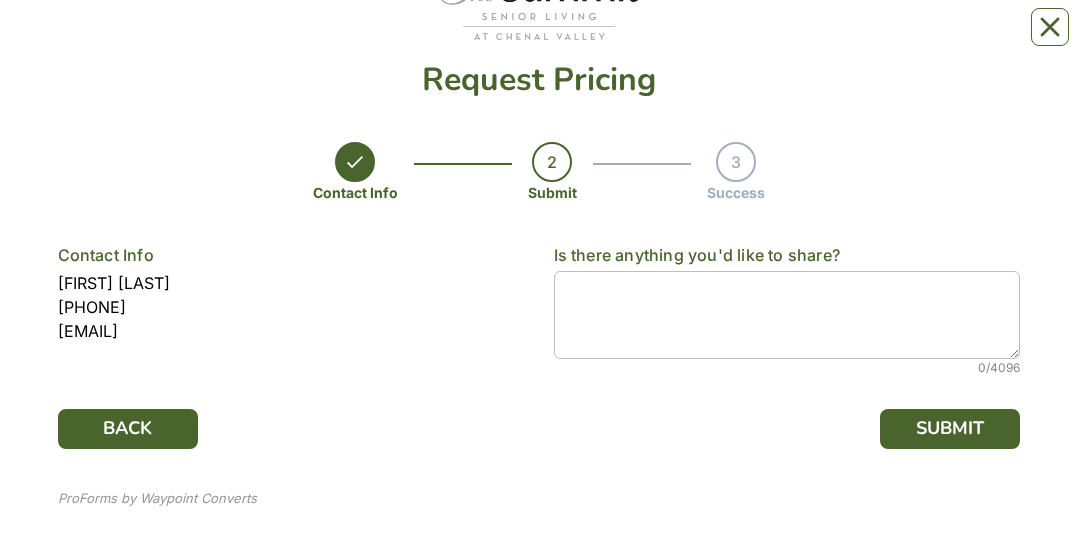 scroll, scrollTop: 137, scrollLeft: 0, axis: vertical 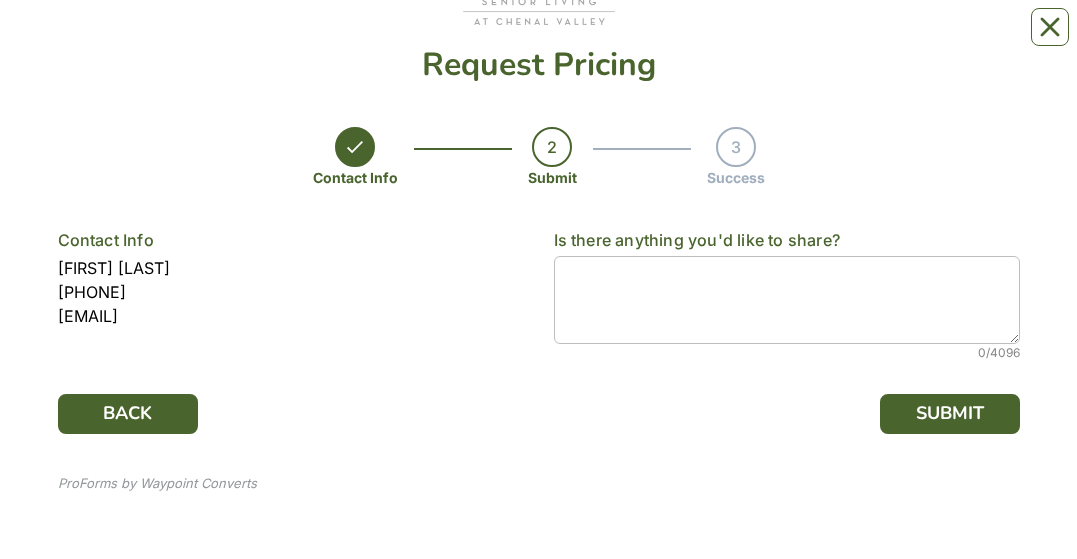 click on "2" at bounding box center (552, 147) 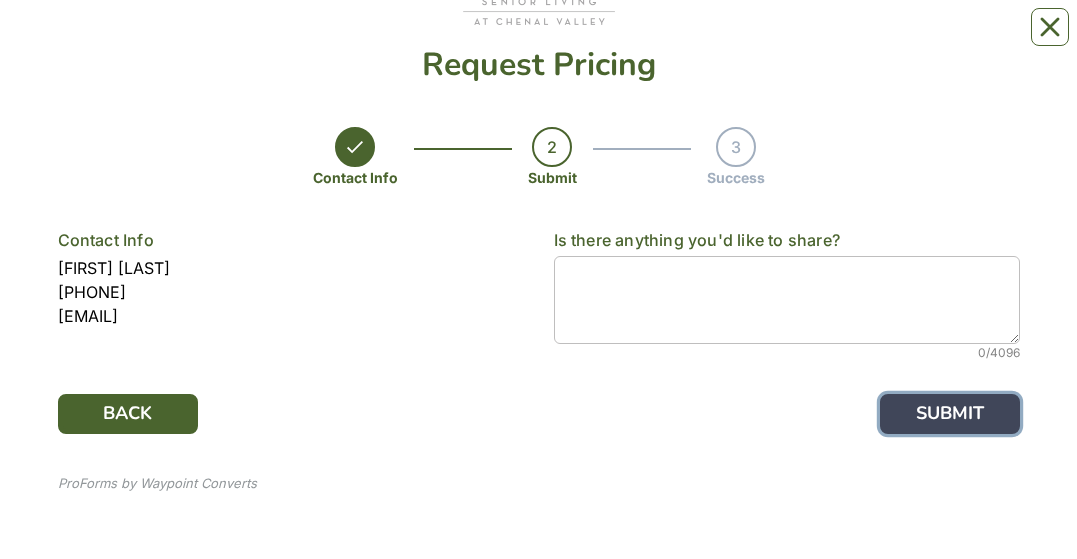 click on "SUBMIT" at bounding box center (950, 414) 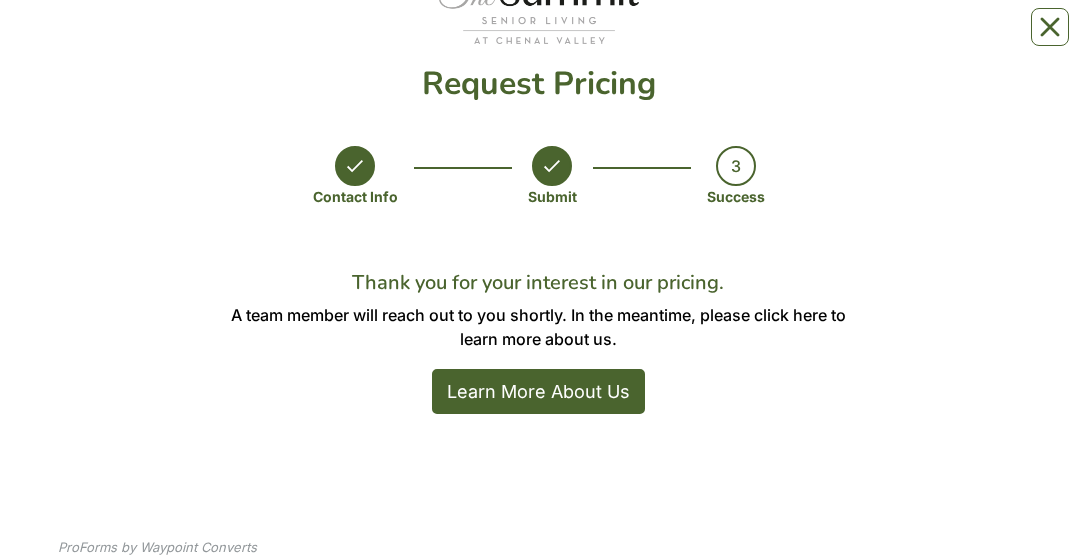 scroll, scrollTop: 182, scrollLeft: 0, axis: vertical 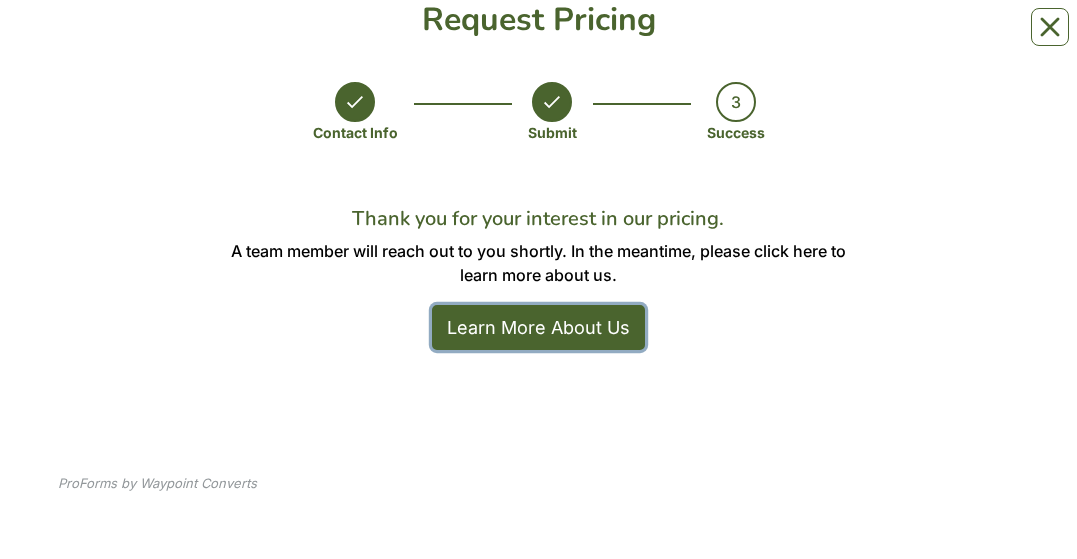 click on "Learn More About Us" at bounding box center (538, 327) 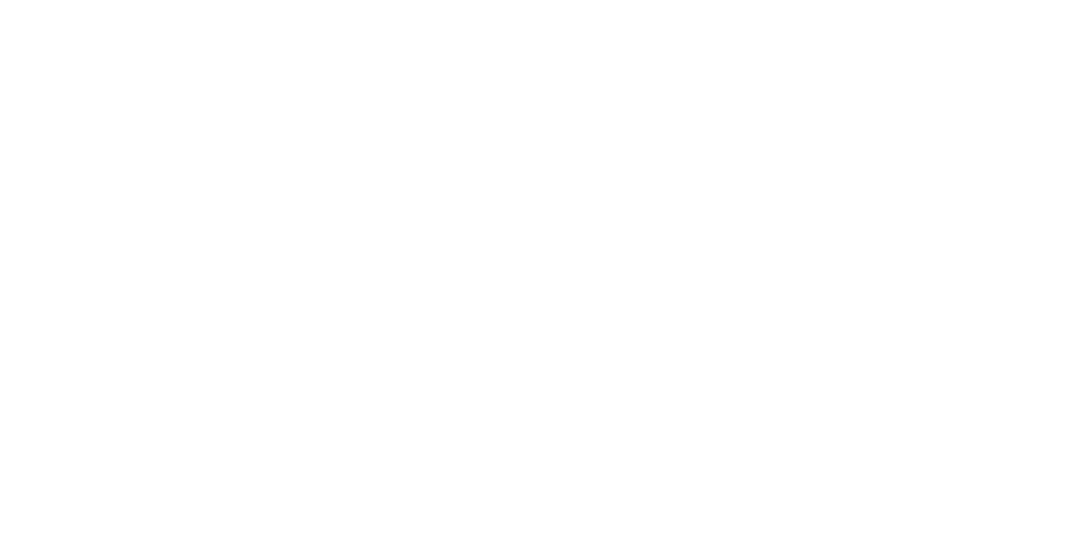 scroll, scrollTop: 0, scrollLeft: 0, axis: both 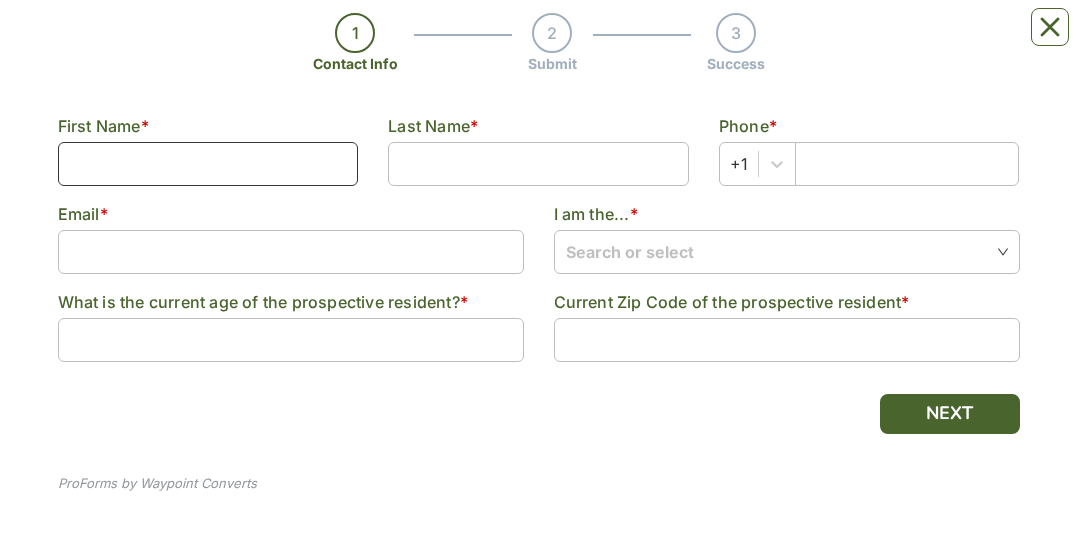 click at bounding box center [208, 164] 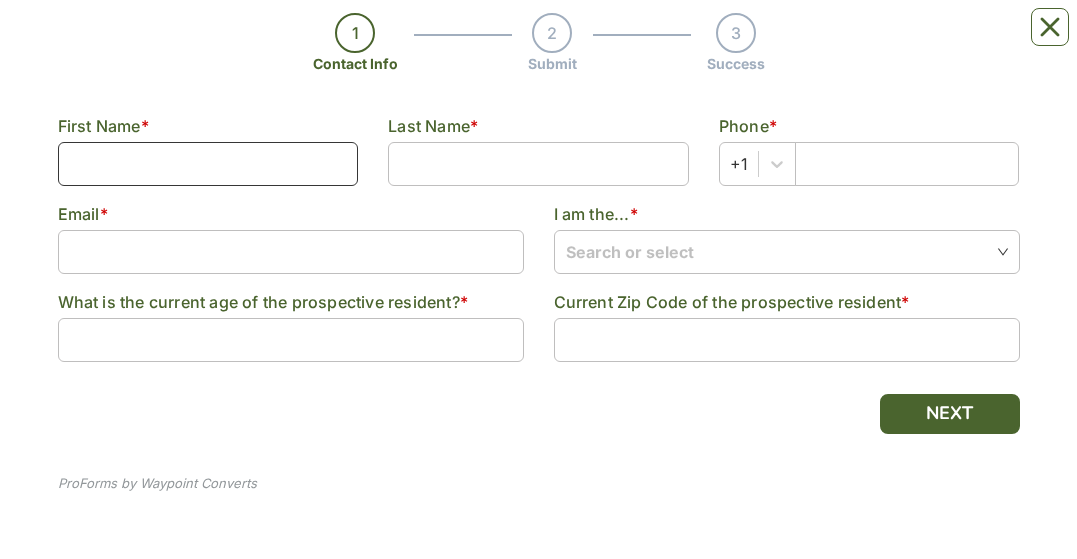 click at bounding box center [208, 164] 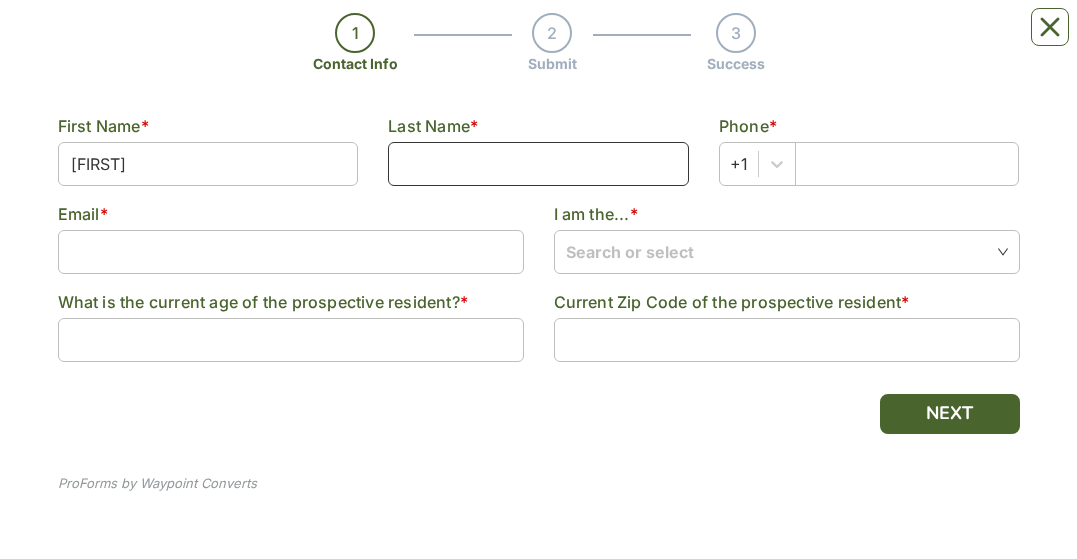 type on "[LAST]" 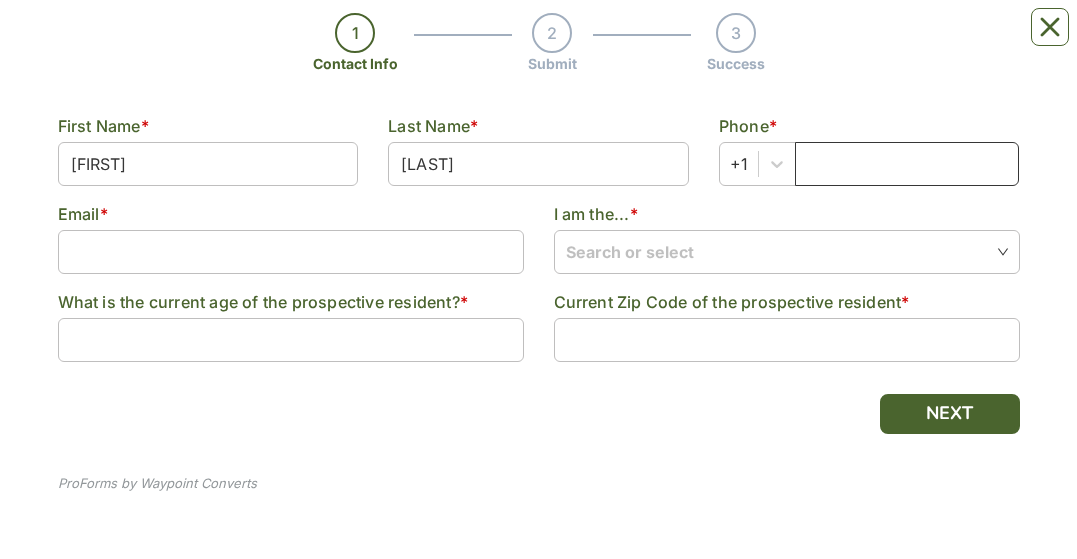 type on "[PHONE]" 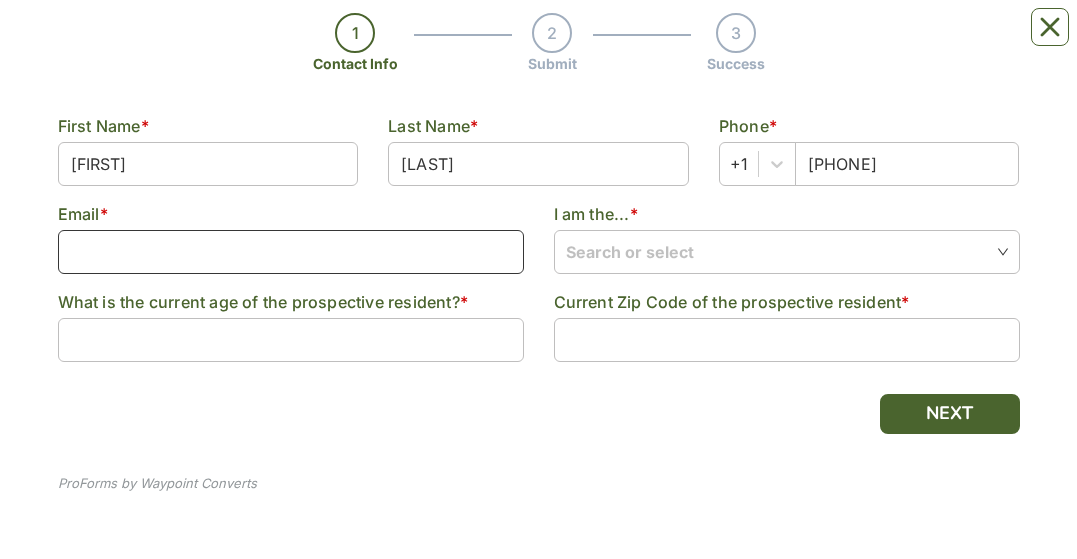 type on "[EMAIL]" 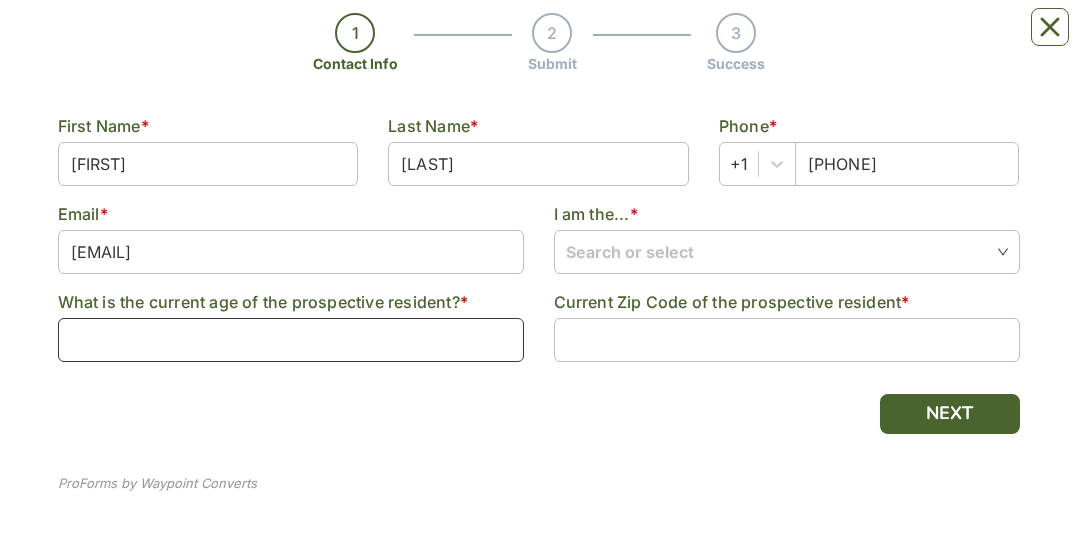 type on "[AGE]" 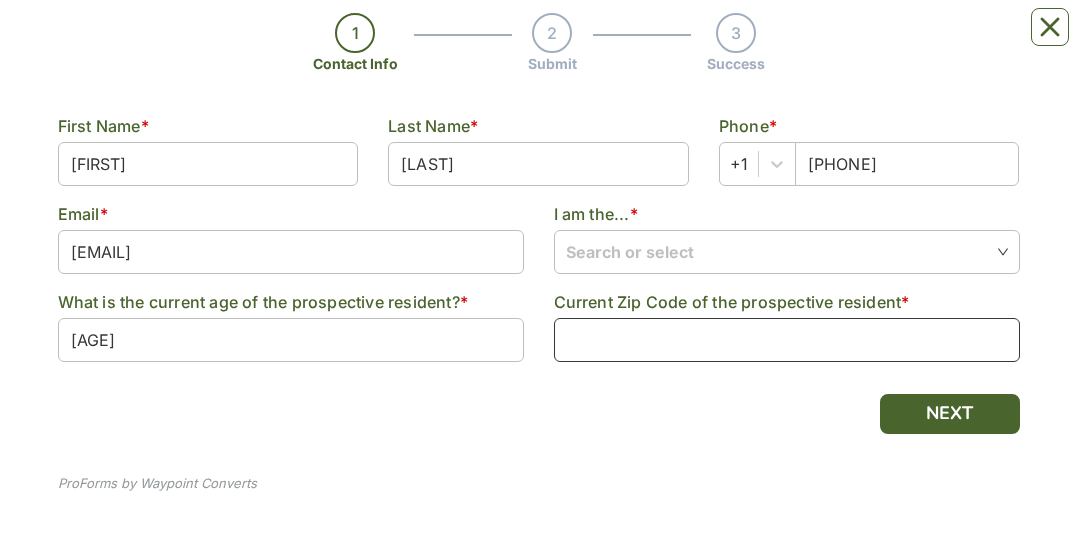 type on "[POSTAL_CODE]" 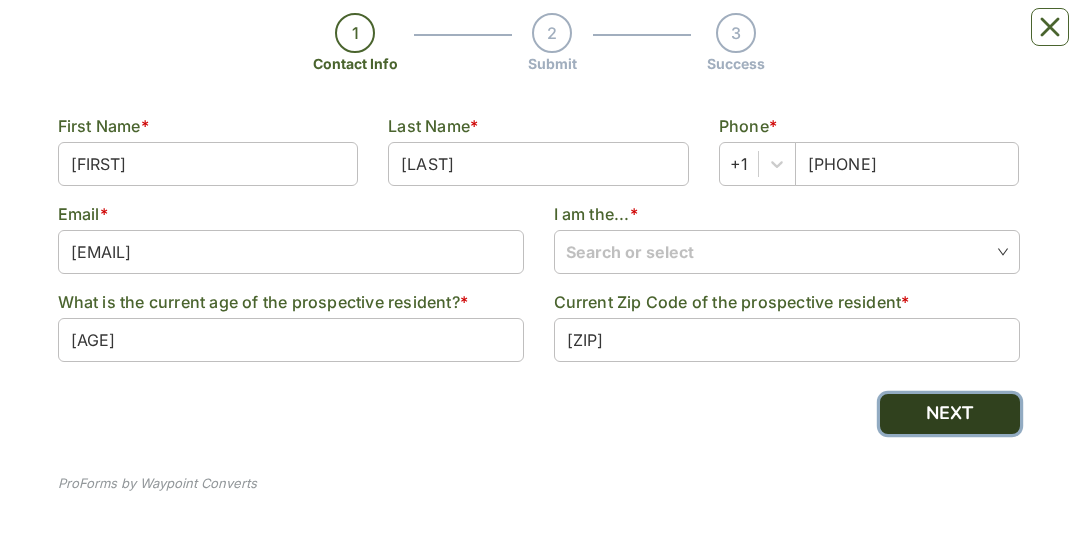 drag, startPoint x: 944, startPoint y: 426, endPoint x: 928, endPoint y: 445, distance: 24.839485 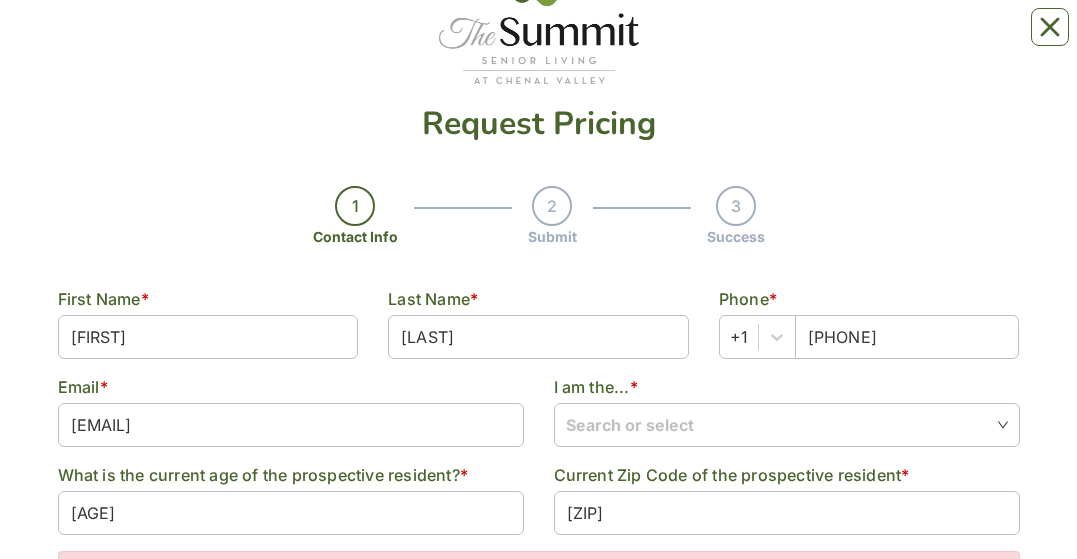 scroll, scrollTop: 77, scrollLeft: 0, axis: vertical 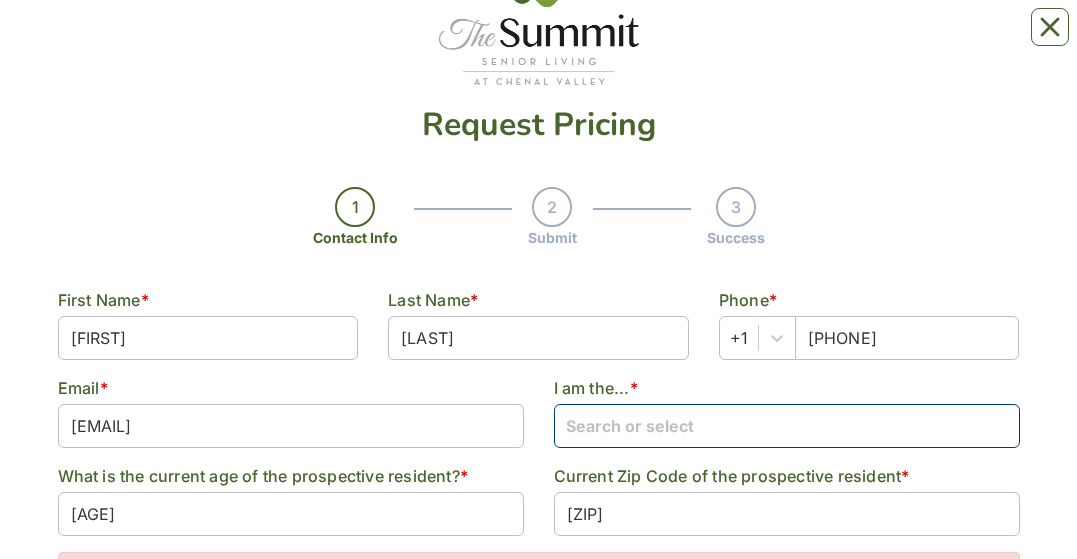 click at bounding box center (787, 425) 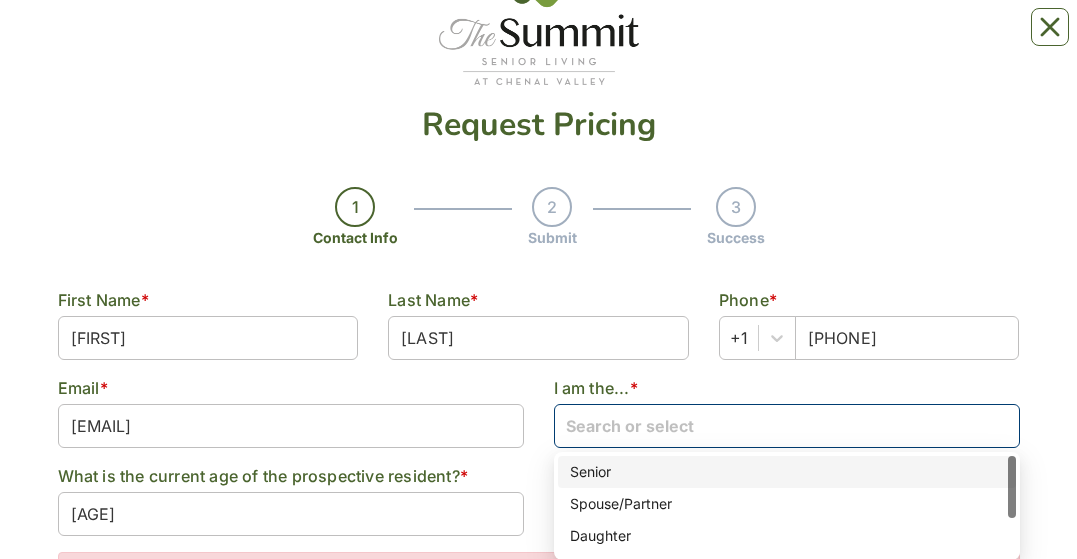 click on "Senior" at bounding box center (787, 472) 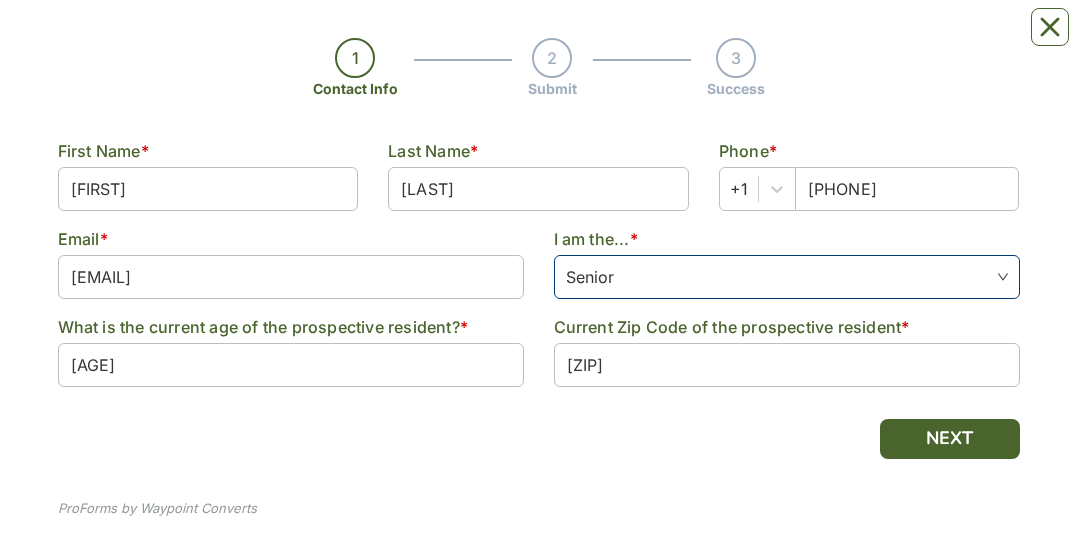 scroll, scrollTop: 251, scrollLeft: 0, axis: vertical 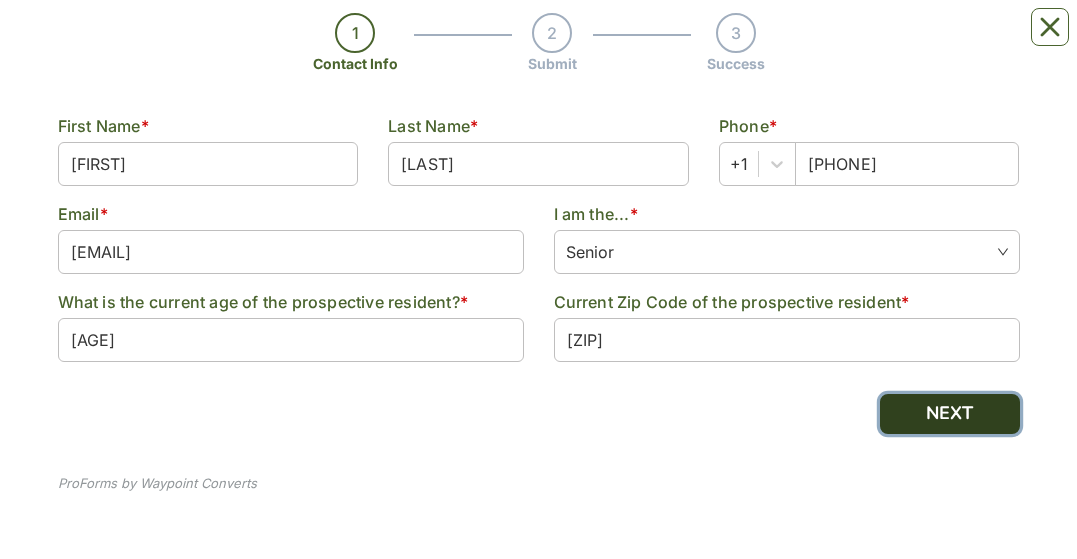click on "NEXT" at bounding box center [950, 414] 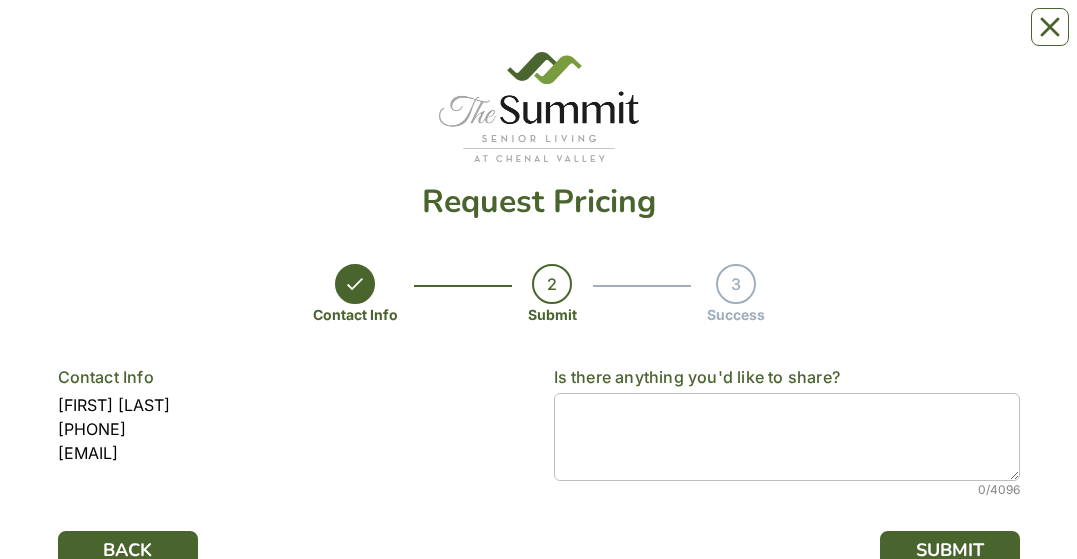 scroll, scrollTop: 137, scrollLeft: 0, axis: vertical 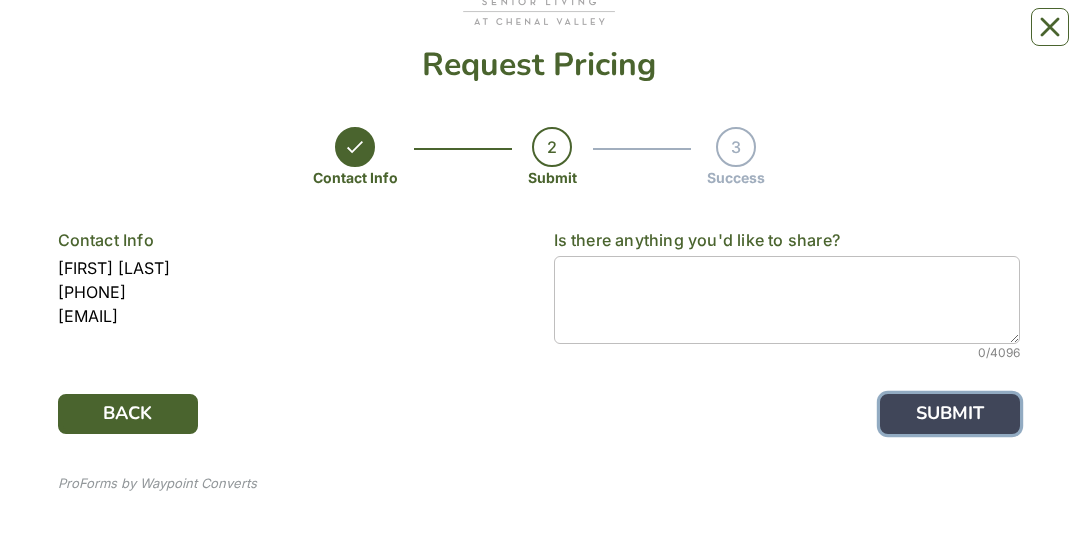 click on "SUBMIT" at bounding box center (950, 414) 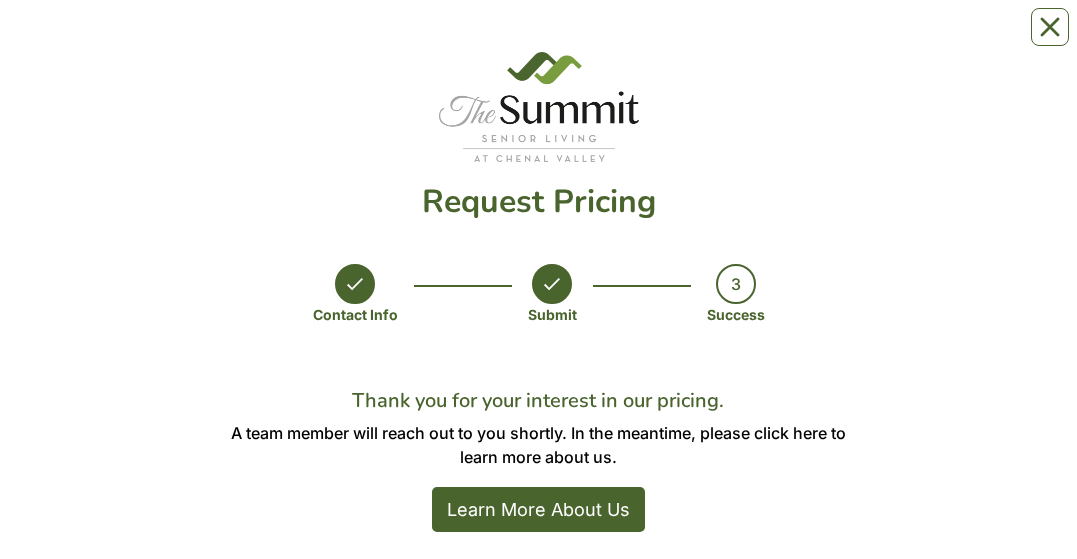 scroll, scrollTop: 182, scrollLeft: 0, axis: vertical 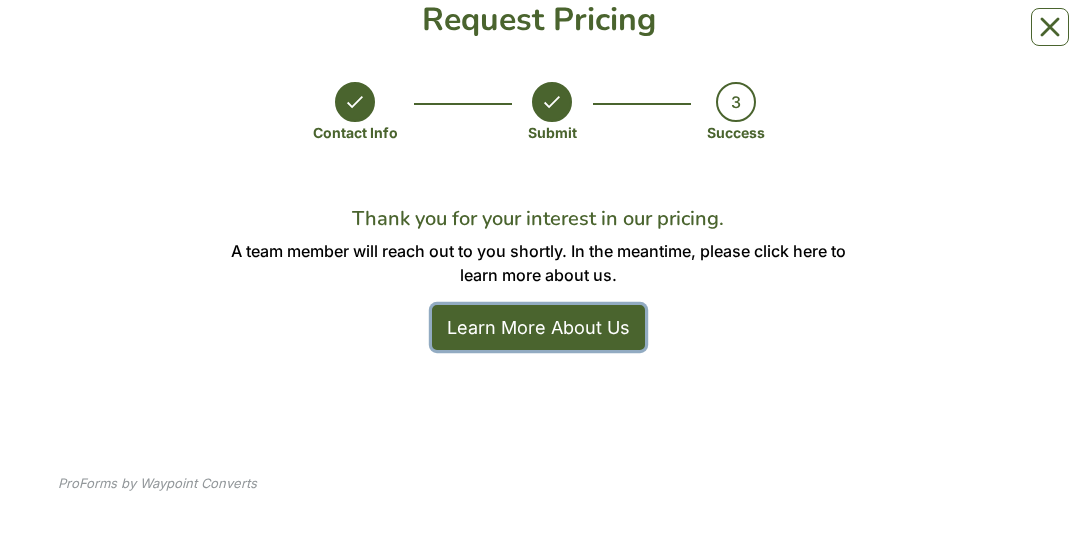 click on "Learn More About Us" at bounding box center [538, 327] 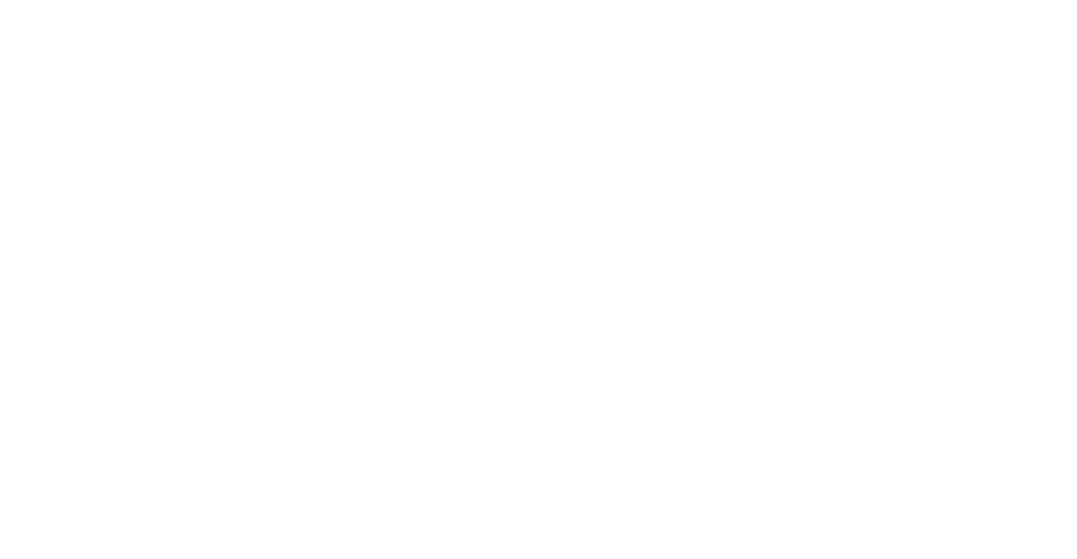 scroll, scrollTop: 0, scrollLeft: 0, axis: both 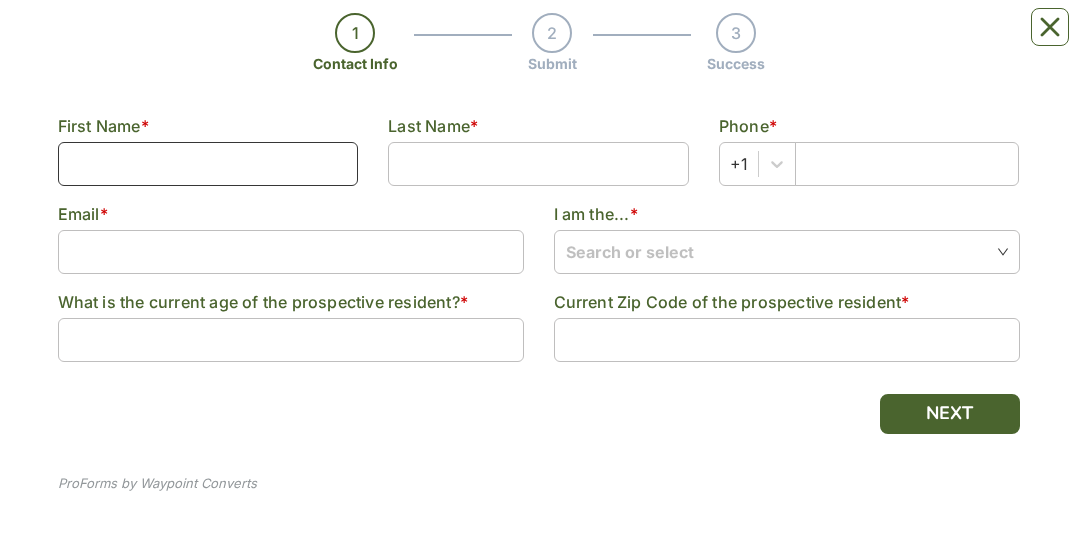click at bounding box center [208, 164] 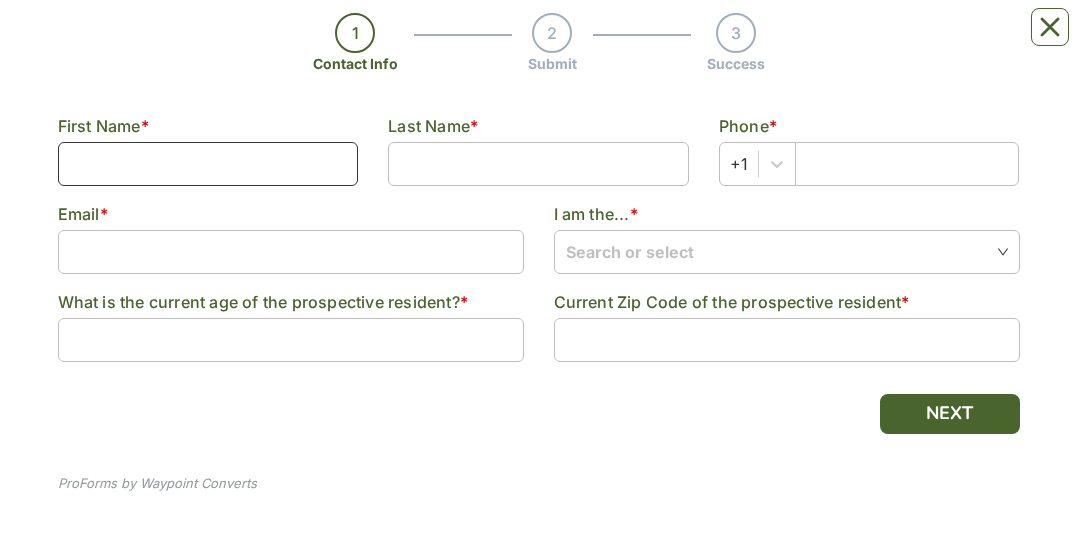 type on "[FIRST]" 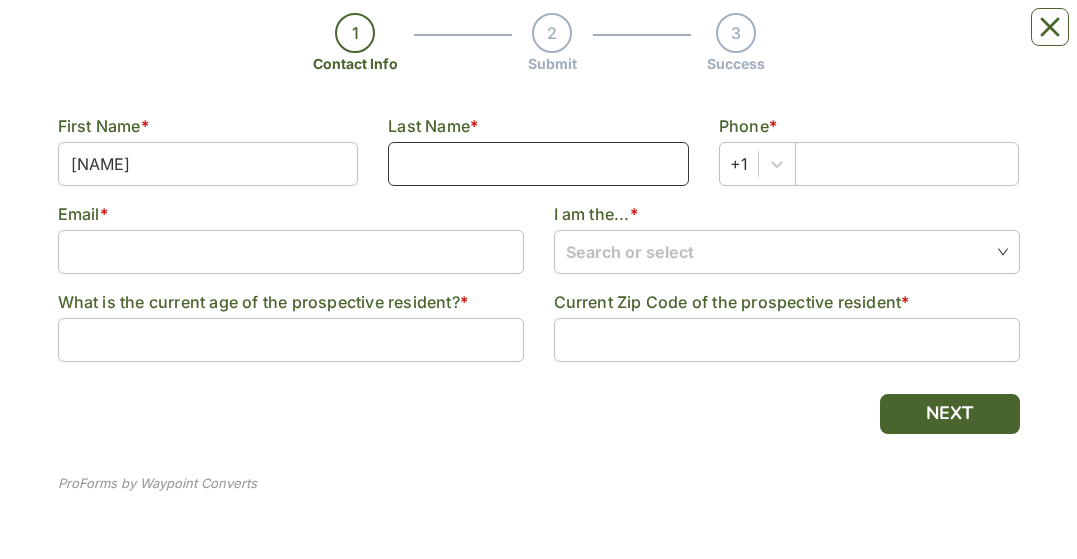 type on "[LAST]" 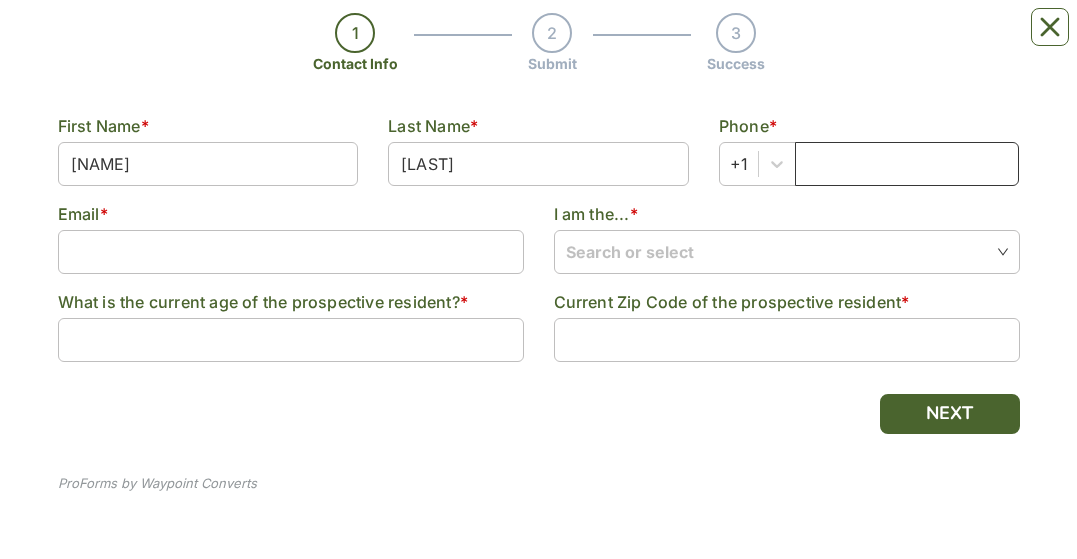 type on "3379128737" 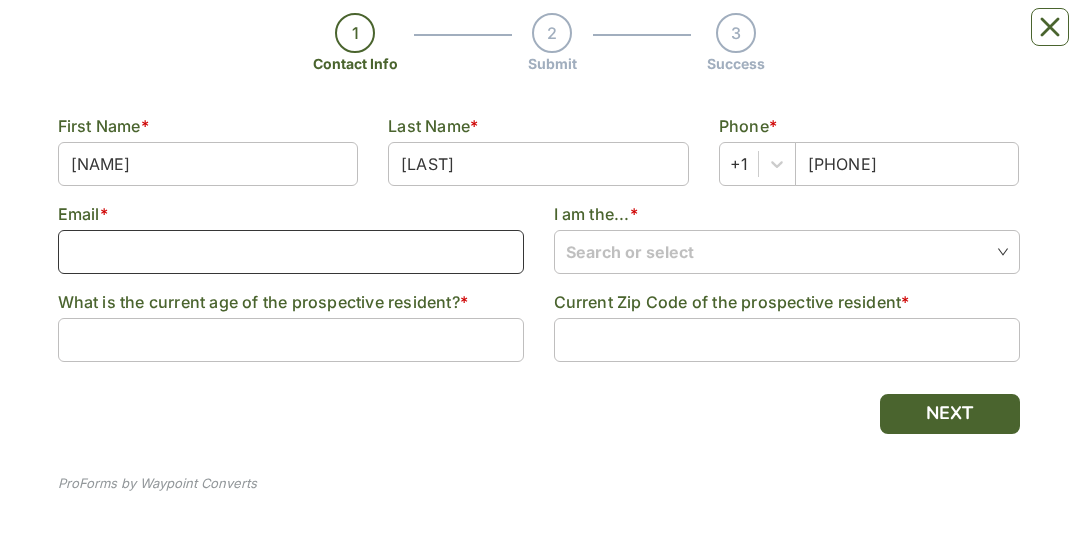 type on "[EMAIL]" 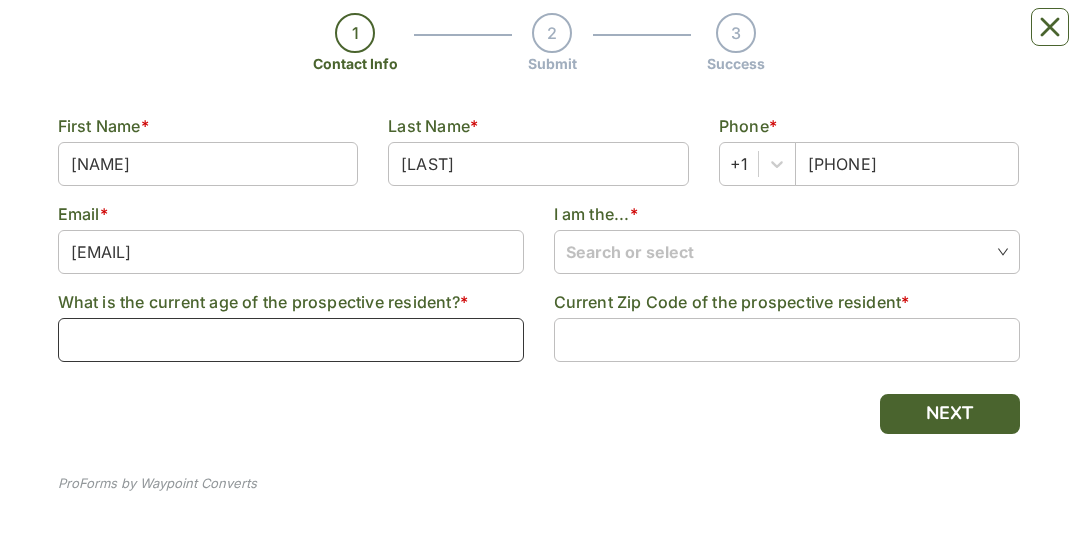 type on "82" 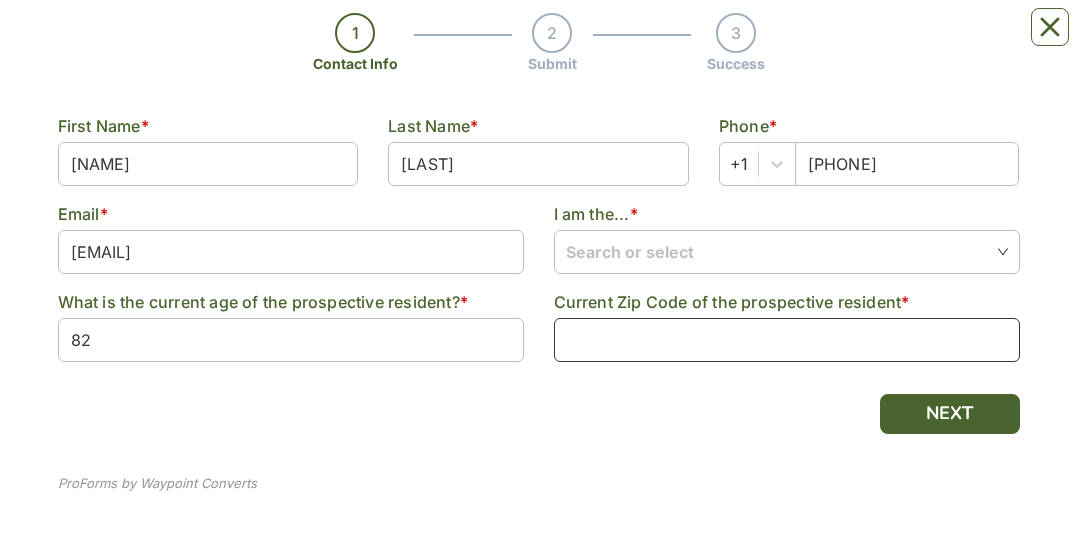 type on "72007" 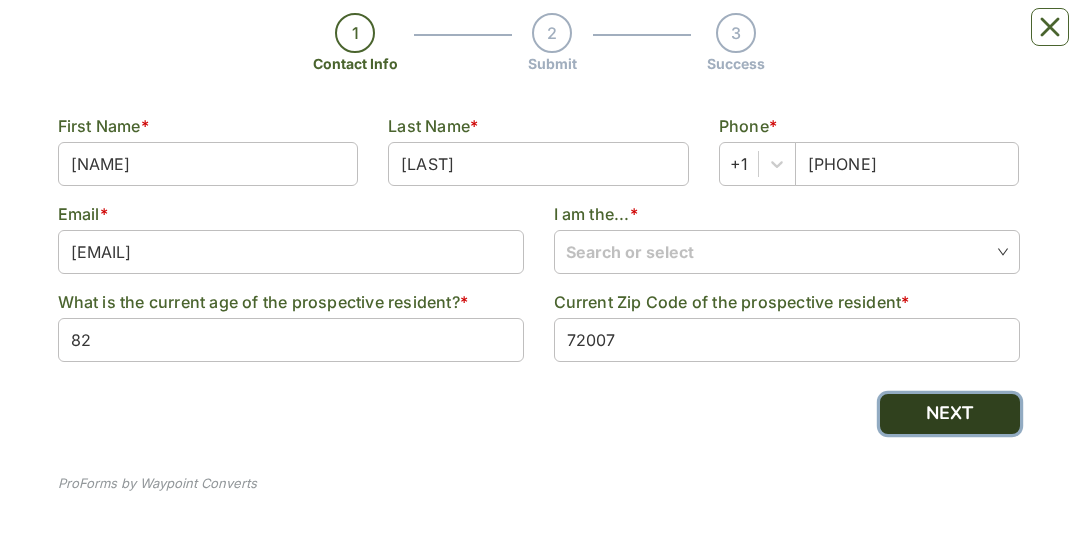 click on "NEXT" at bounding box center [950, 414] 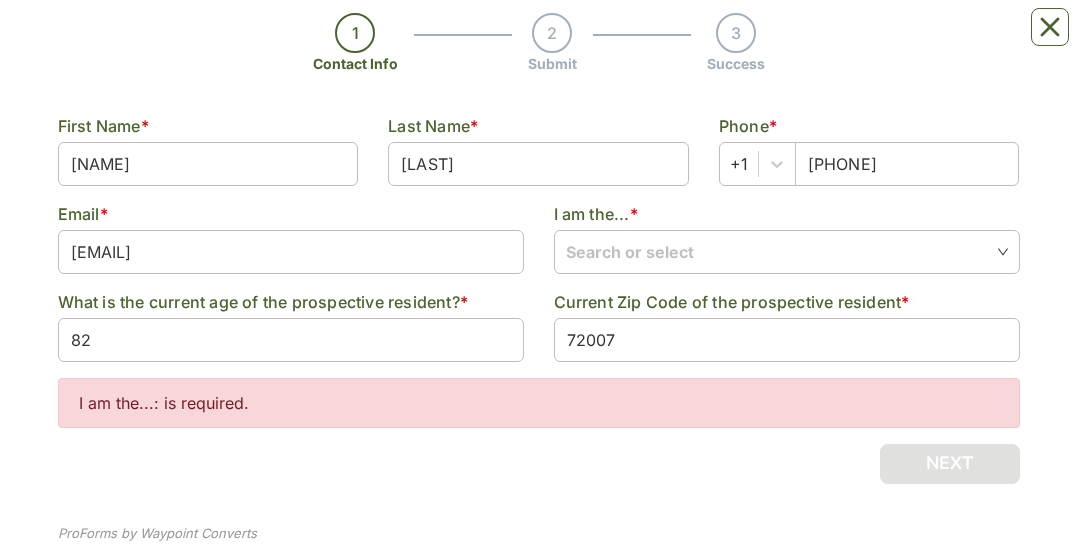 click on "Submit" at bounding box center [552, 63] 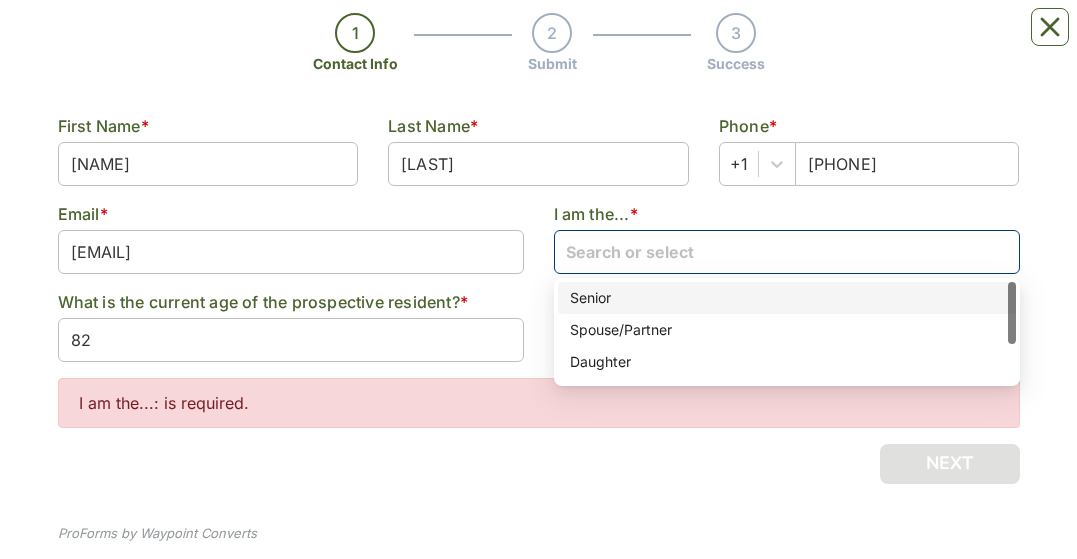 click at bounding box center [787, 251] 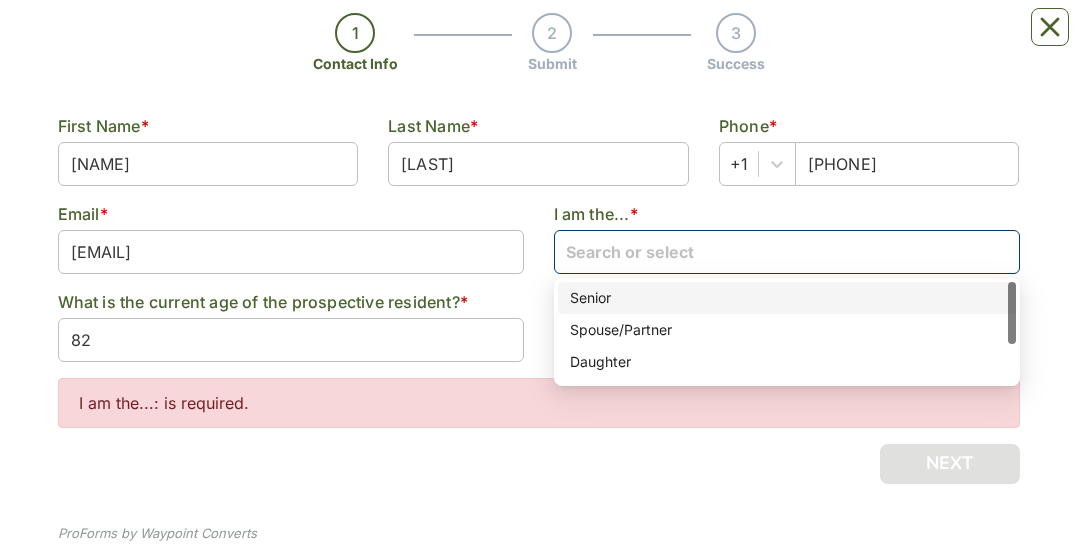 click on "Senior" at bounding box center [787, 298] 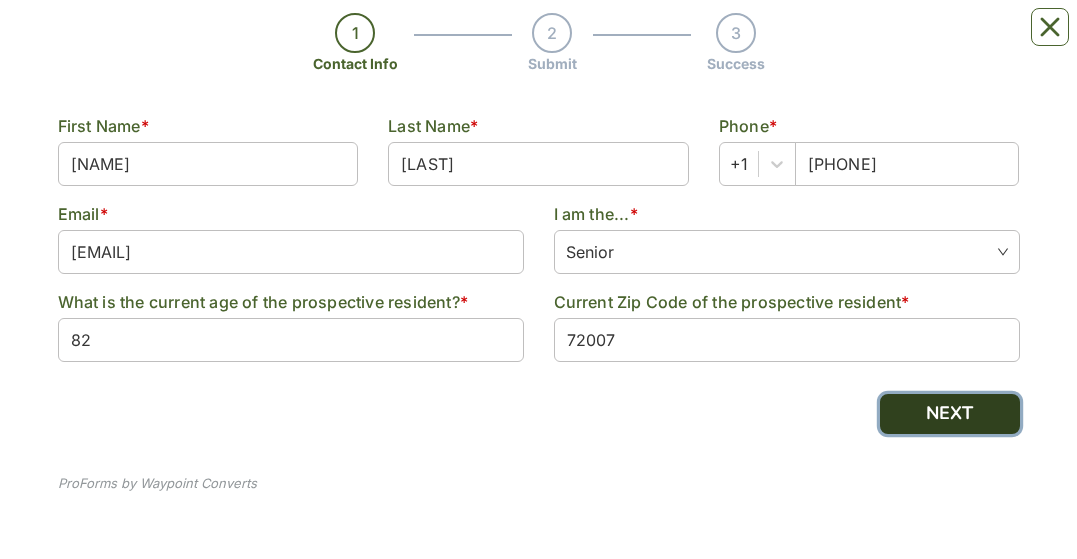 click on "NEXT" at bounding box center (950, 414) 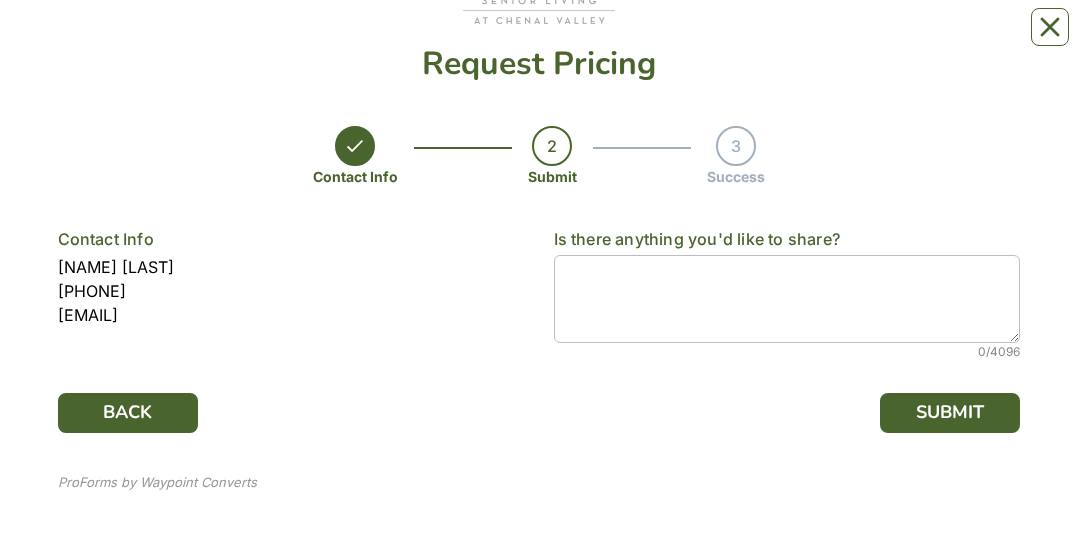 scroll, scrollTop: 0, scrollLeft: 0, axis: both 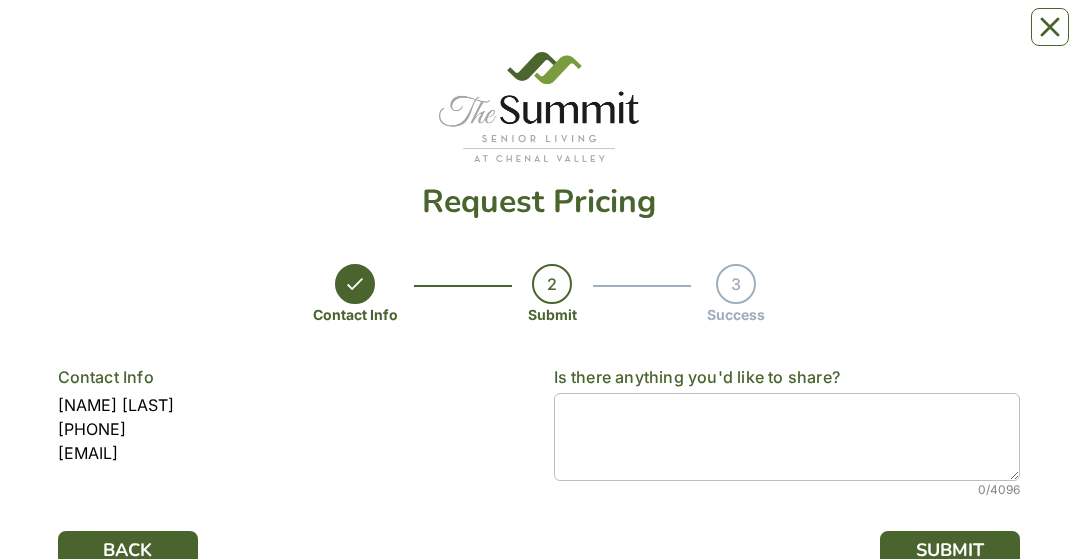 click on "2" at bounding box center (552, 284) 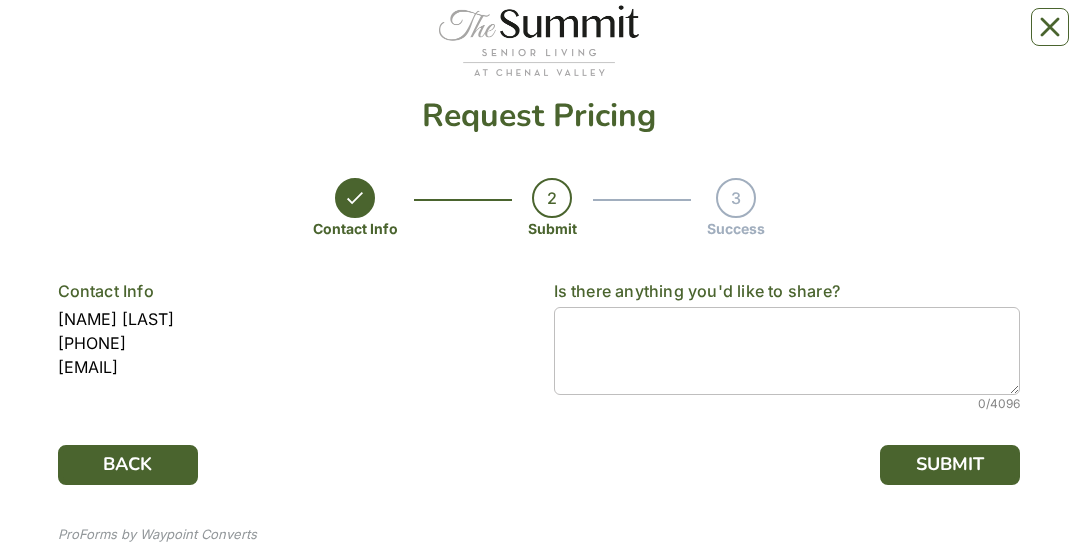 scroll, scrollTop: 137, scrollLeft: 0, axis: vertical 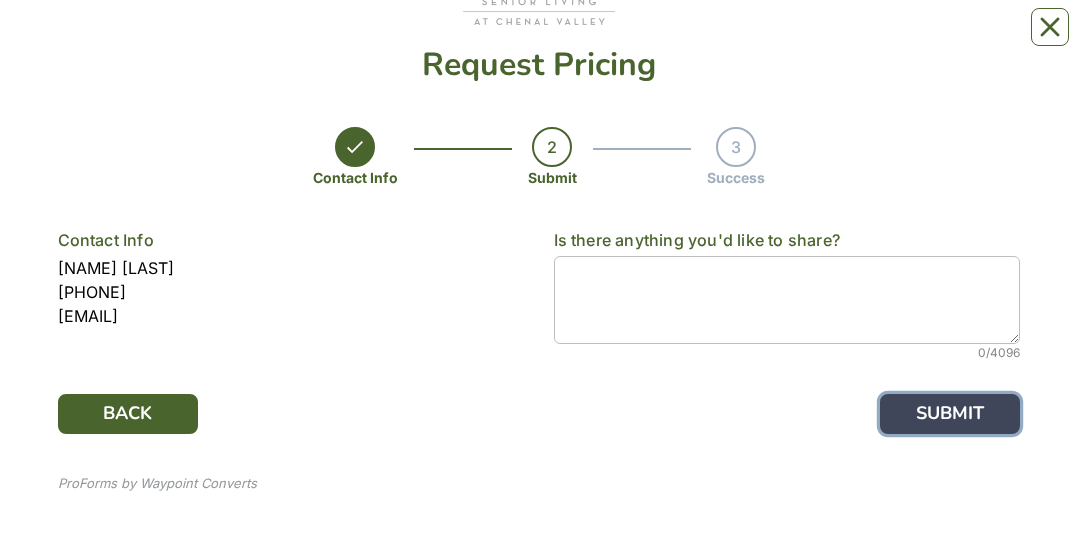 click on "SUBMIT" at bounding box center (950, 414) 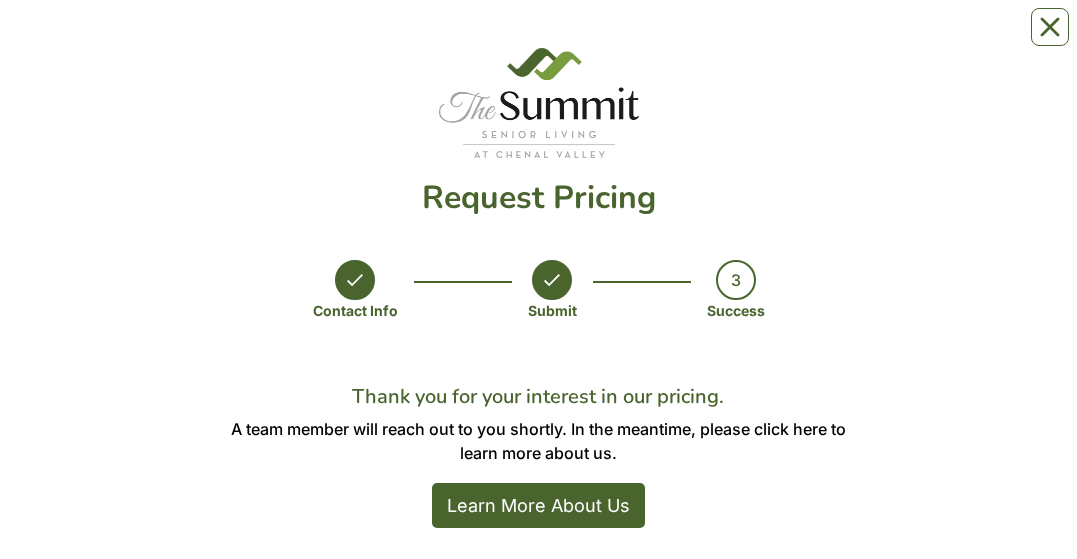 scroll, scrollTop: 0, scrollLeft: 0, axis: both 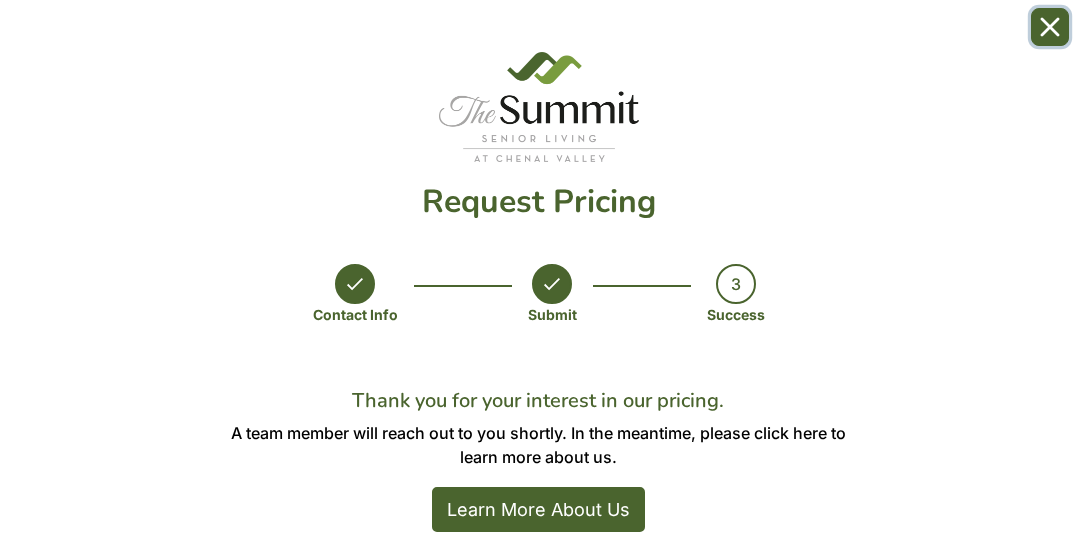 click 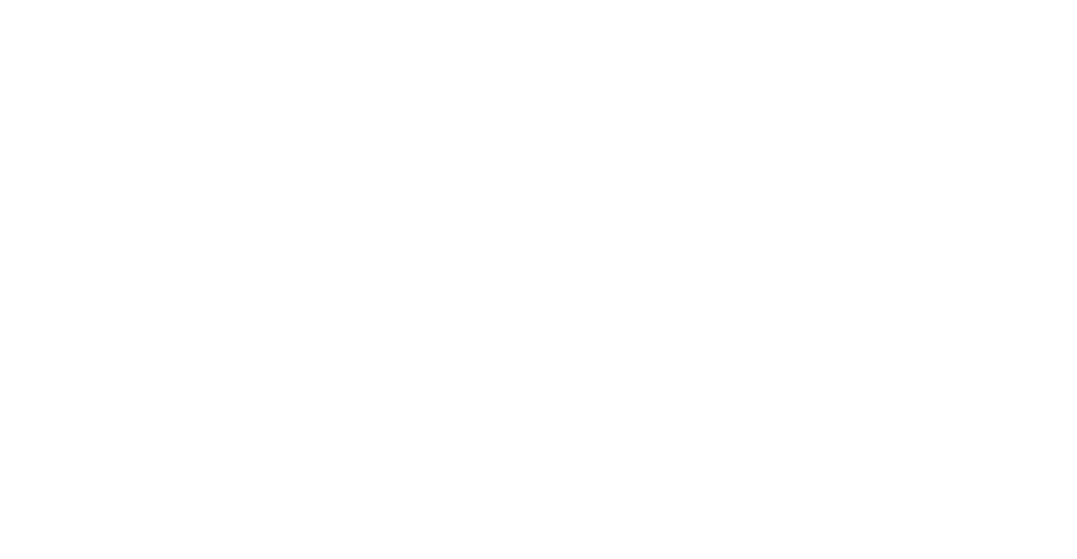 scroll, scrollTop: 0, scrollLeft: 0, axis: both 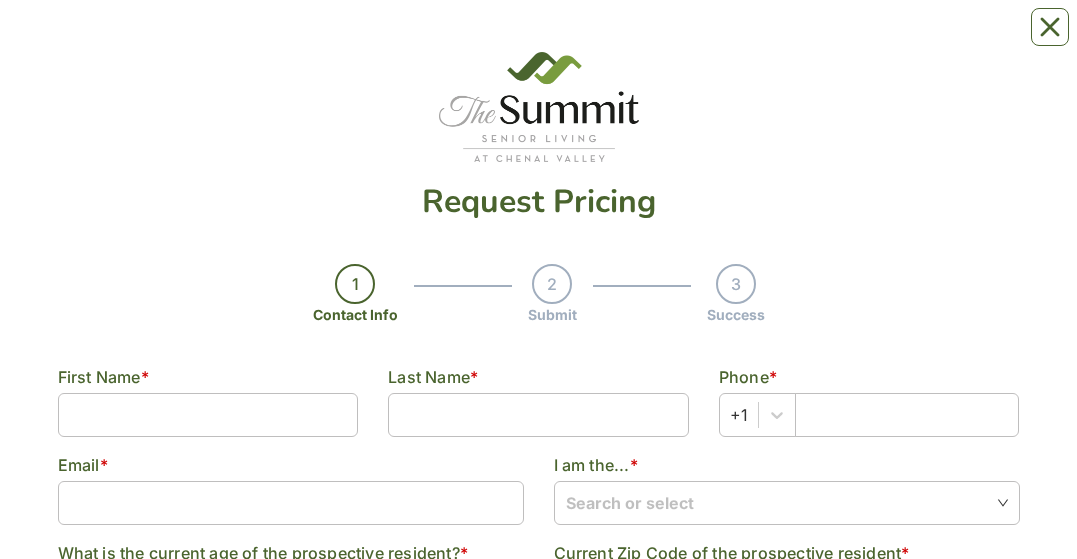 click on "[FIRST] Name *" at bounding box center [208, 409] 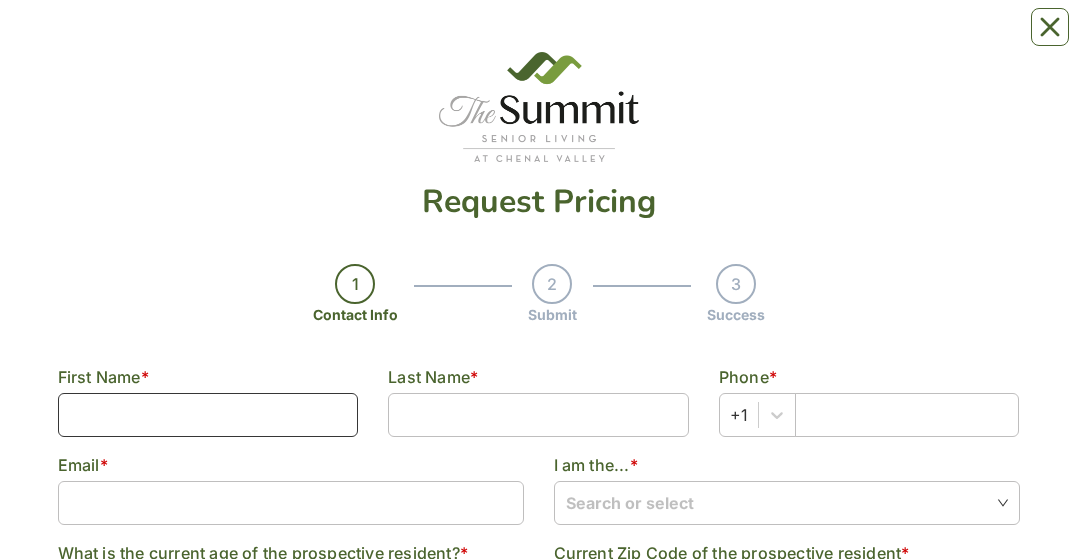 click at bounding box center (208, 415) 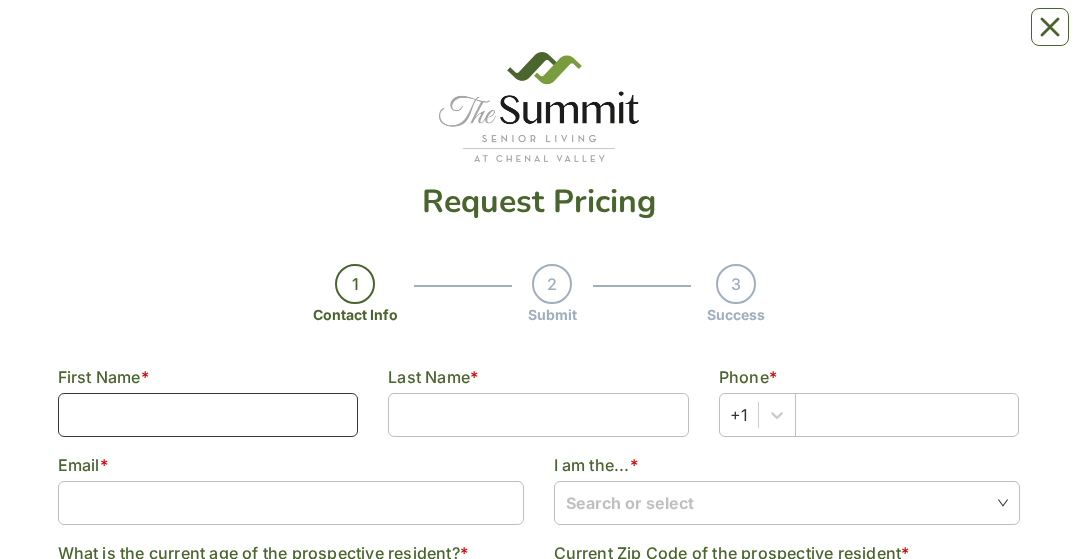 click at bounding box center (208, 415) 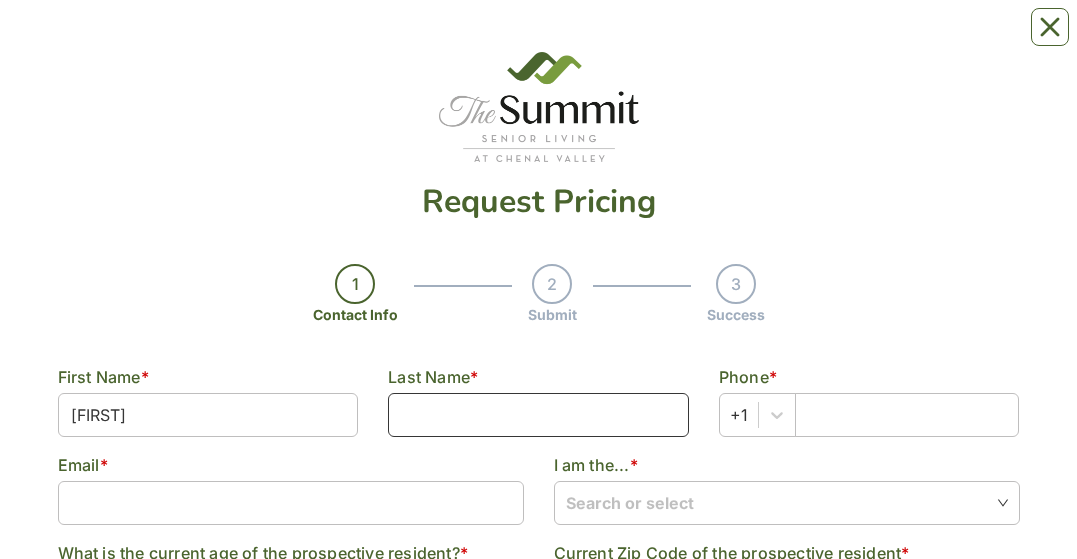 type on "[LAST]" 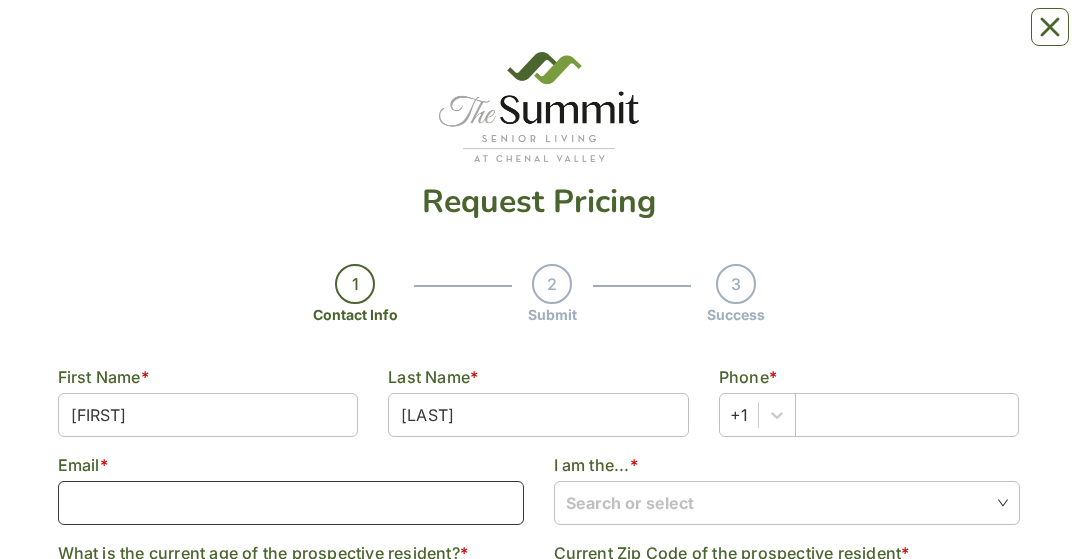type on "[EMAIL]" 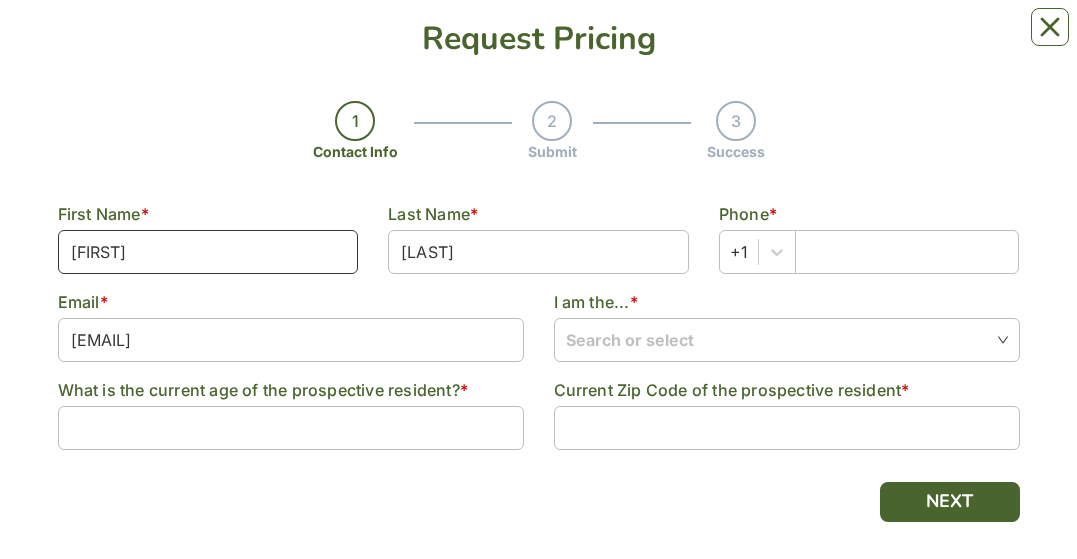 scroll, scrollTop: 173, scrollLeft: 0, axis: vertical 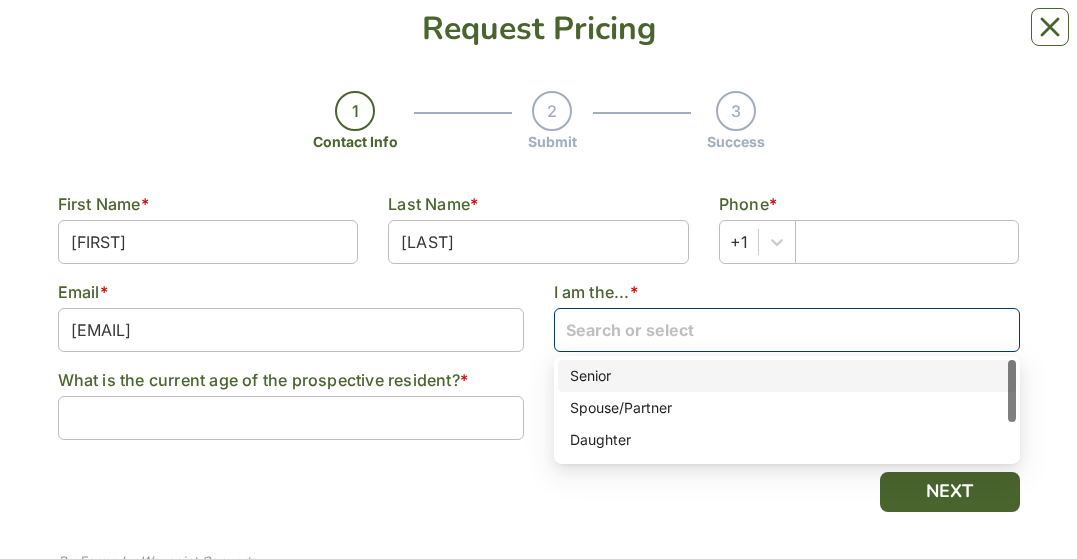 click at bounding box center (787, 329) 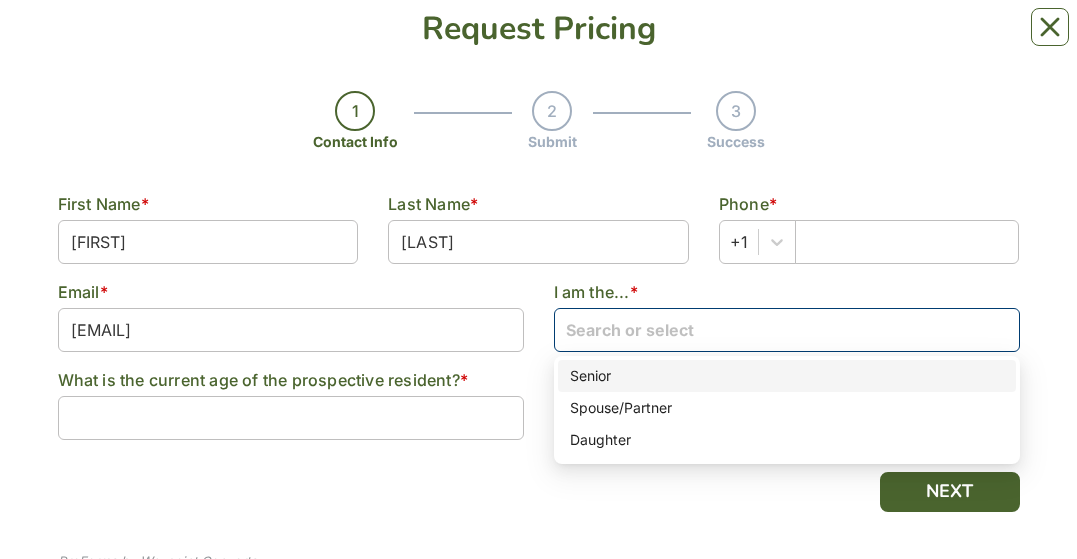click on "Senior" at bounding box center [787, 376] 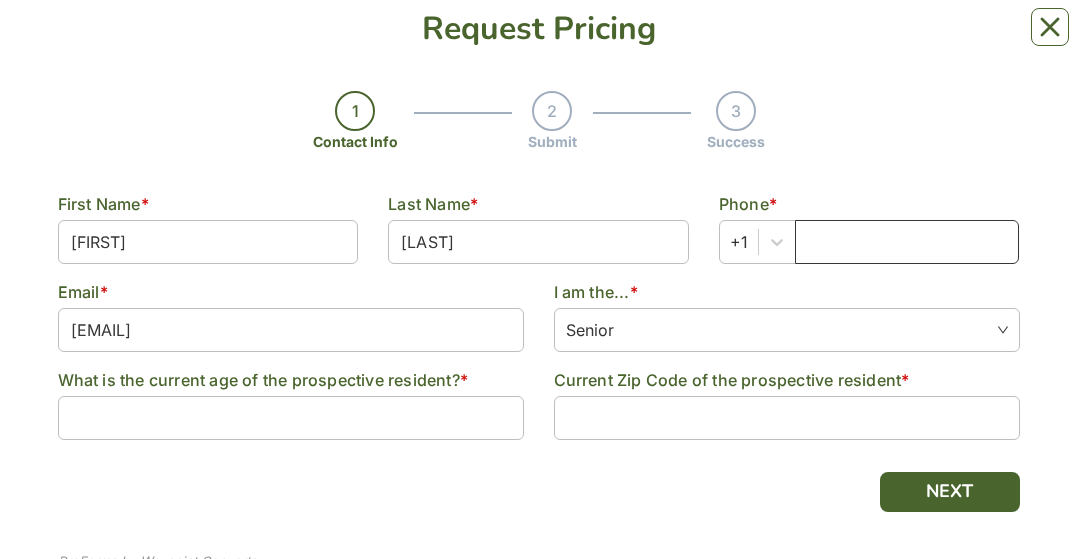 click at bounding box center [907, 242] 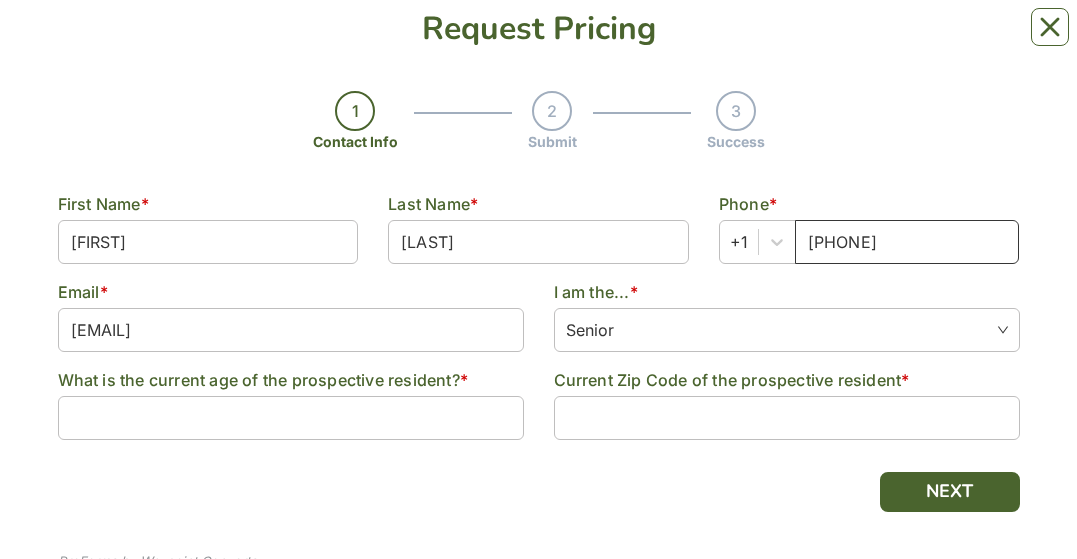 type on "3379128737" 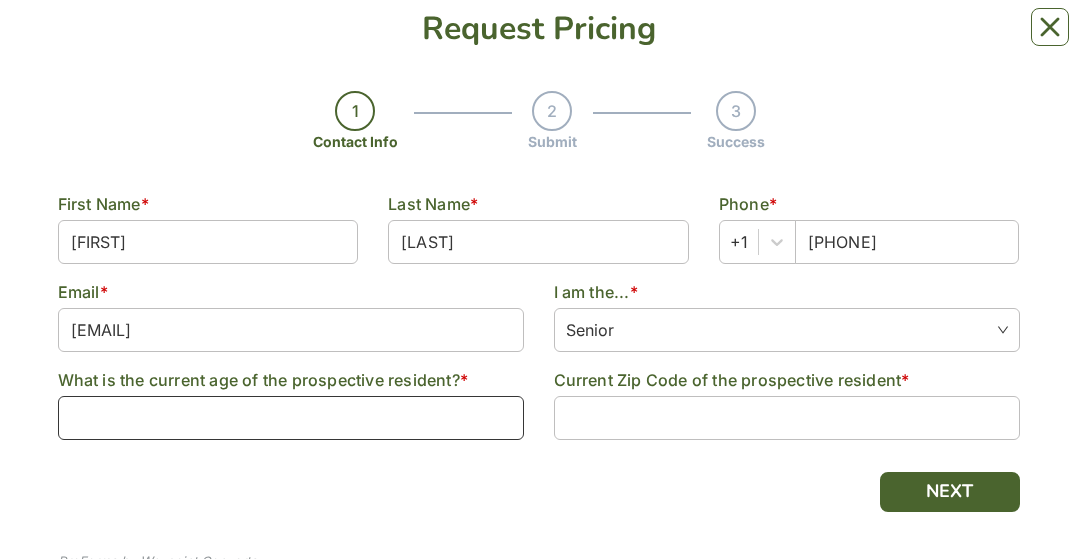 click at bounding box center (291, 418) 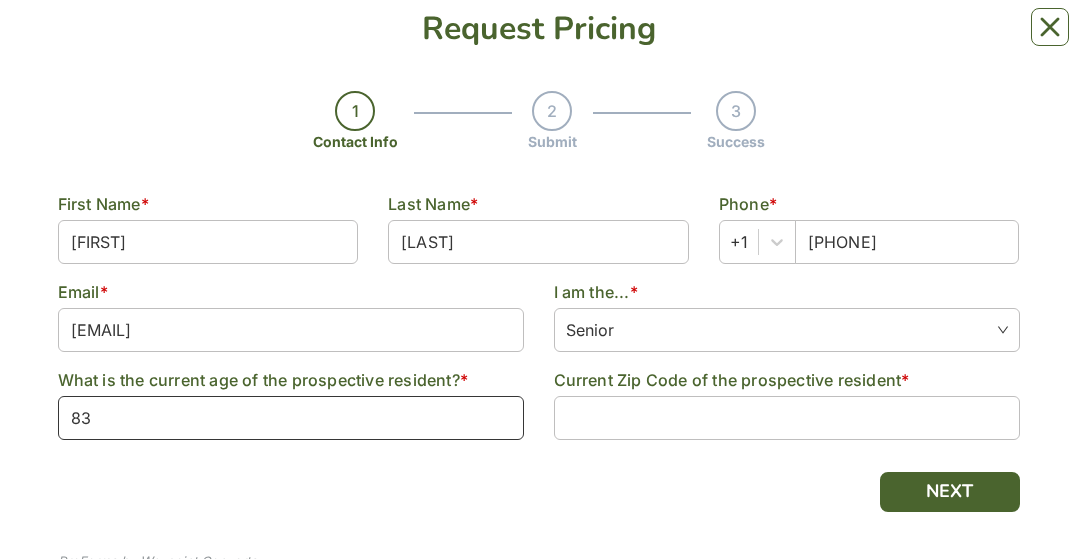 type on "83" 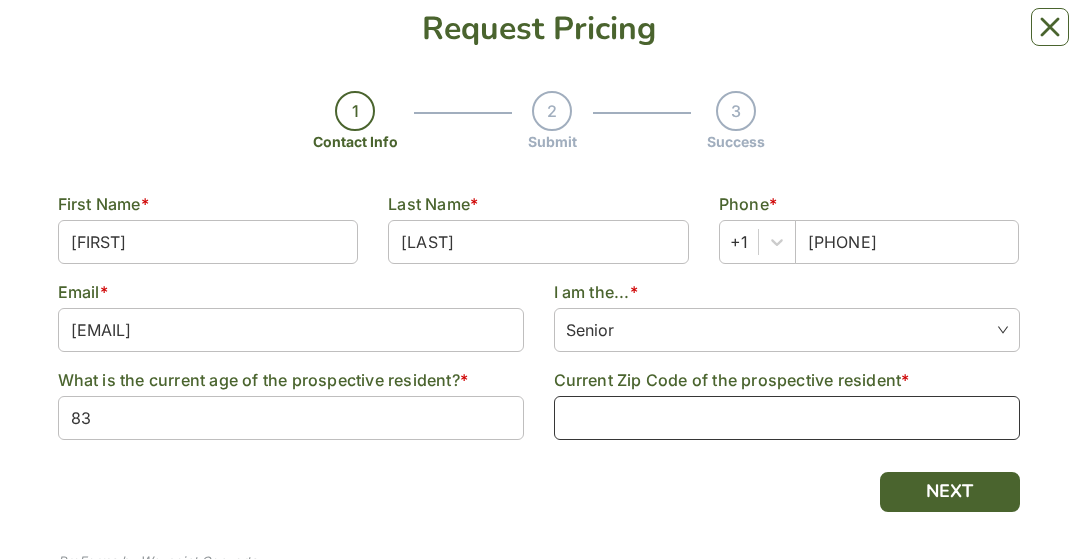 click at bounding box center [787, 418] 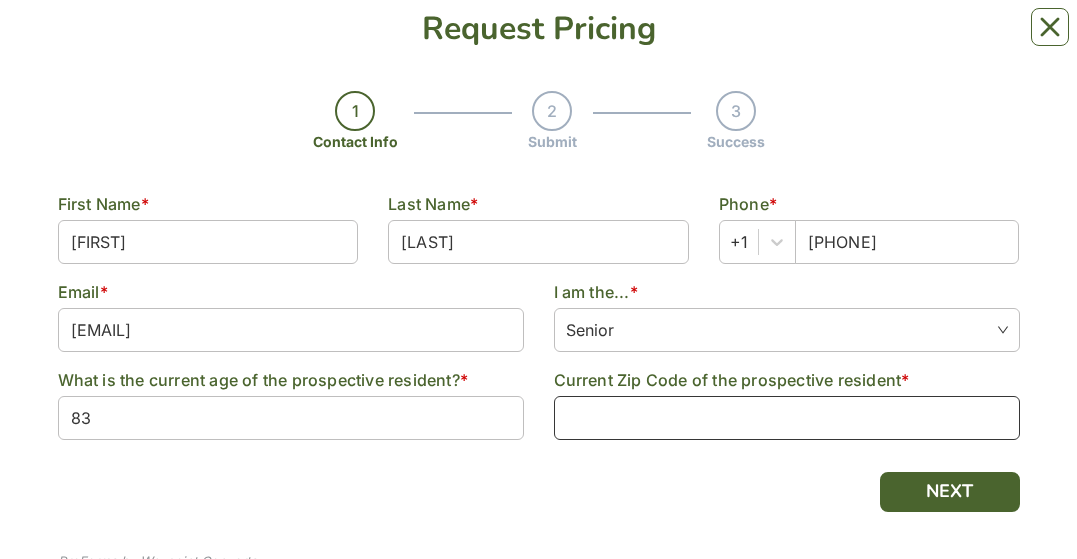 type on "72007" 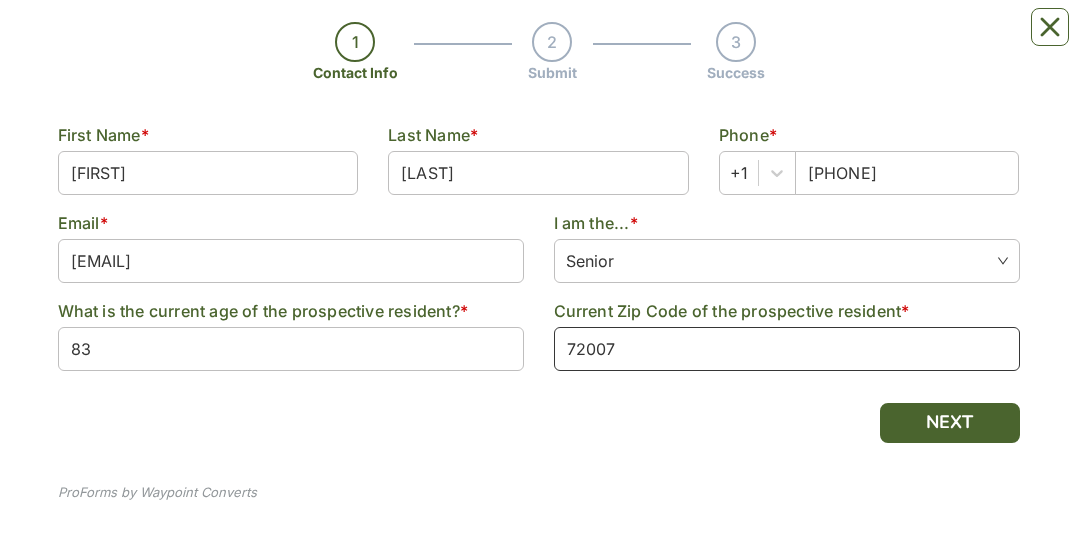 scroll, scrollTop: 251, scrollLeft: 0, axis: vertical 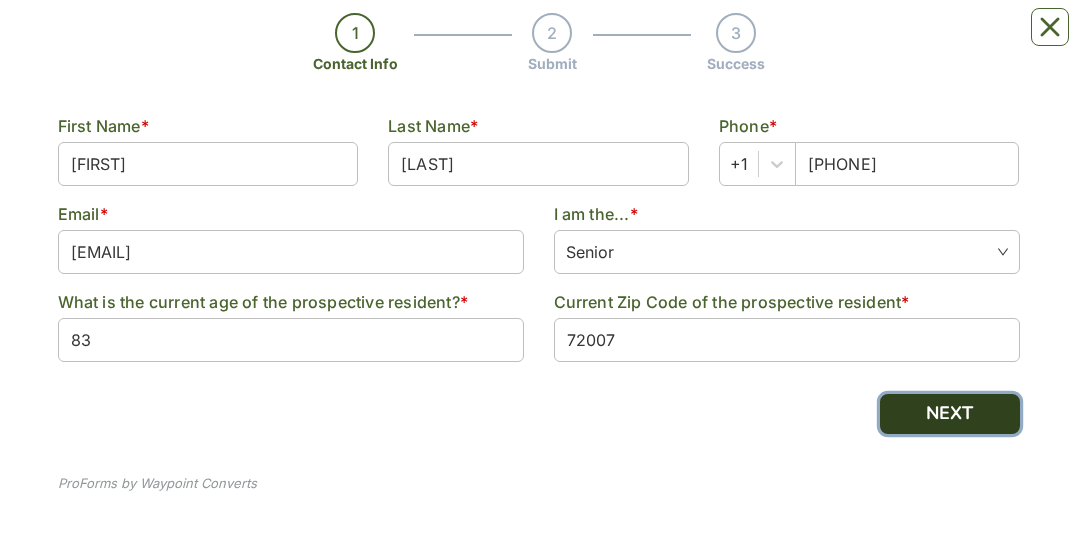 click on "NEXT" at bounding box center [950, 414] 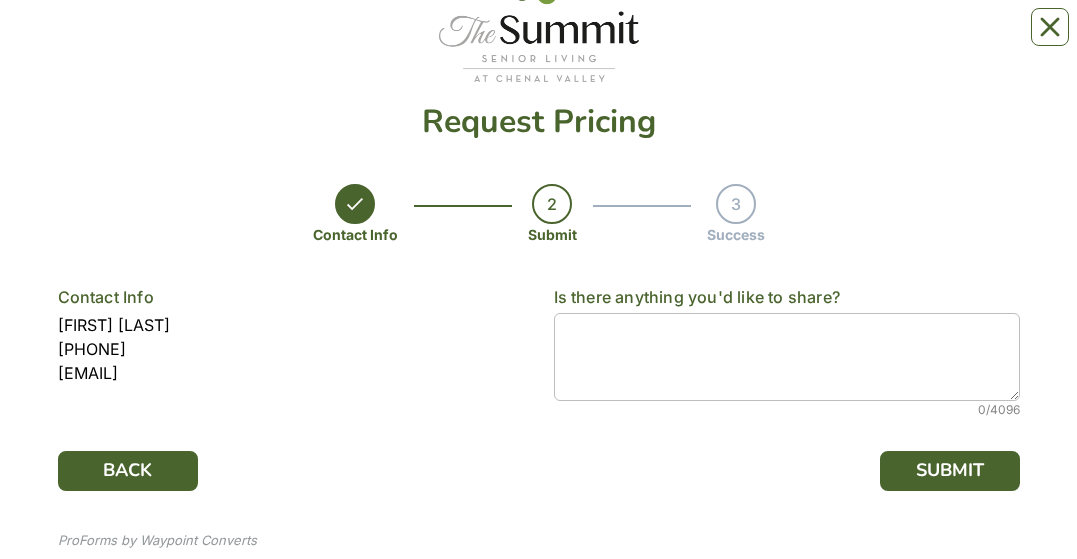 scroll, scrollTop: 137, scrollLeft: 0, axis: vertical 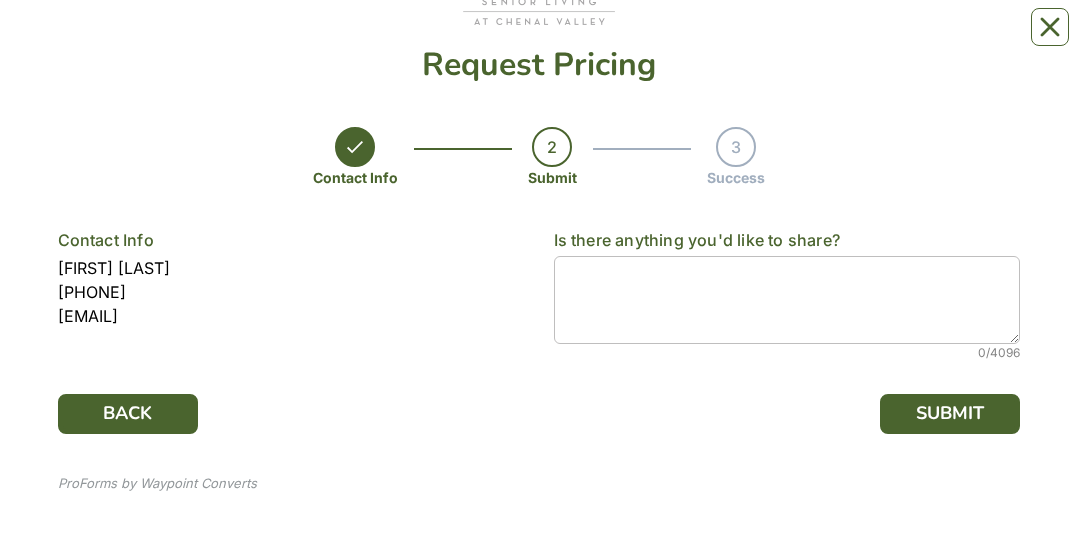 click on "2" at bounding box center (552, 147) 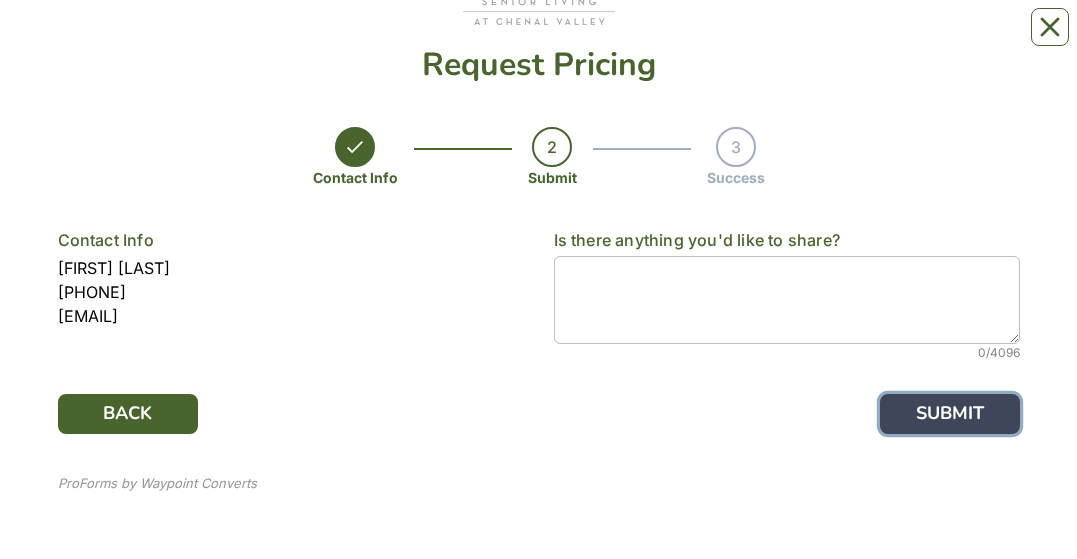 click on "SUBMIT" at bounding box center (950, 414) 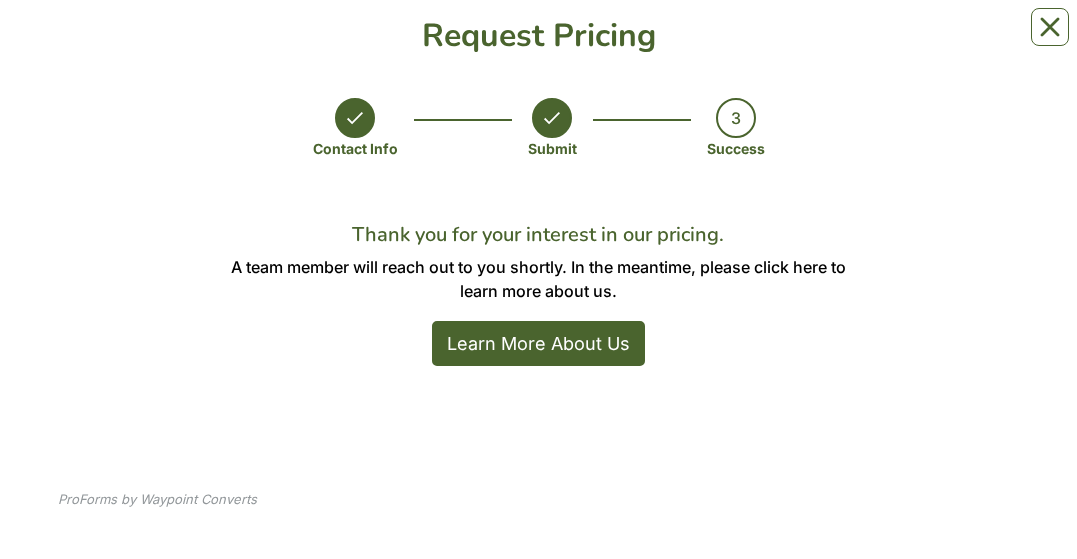scroll, scrollTop: 182, scrollLeft: 0, axis: vertical 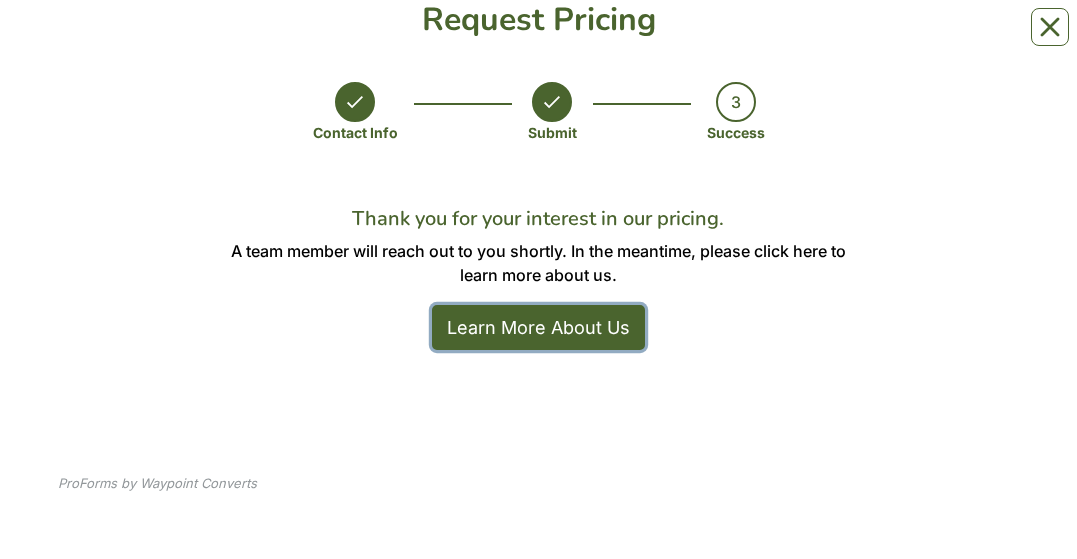 click on "Learn More About Us" at bounding box center (538, 327) 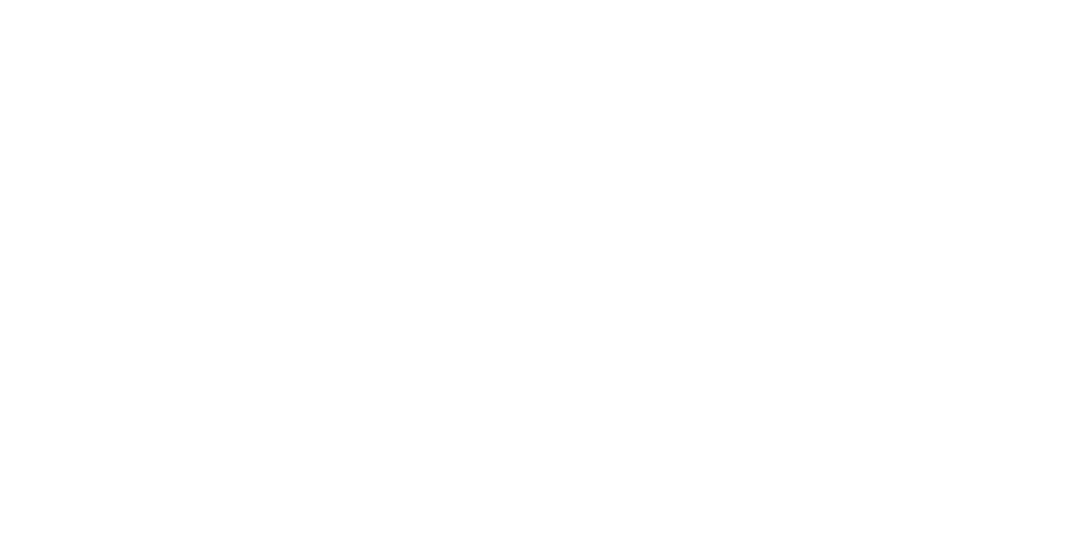scroll, scrollTop: 0, scrollLeft: 0, axis: both 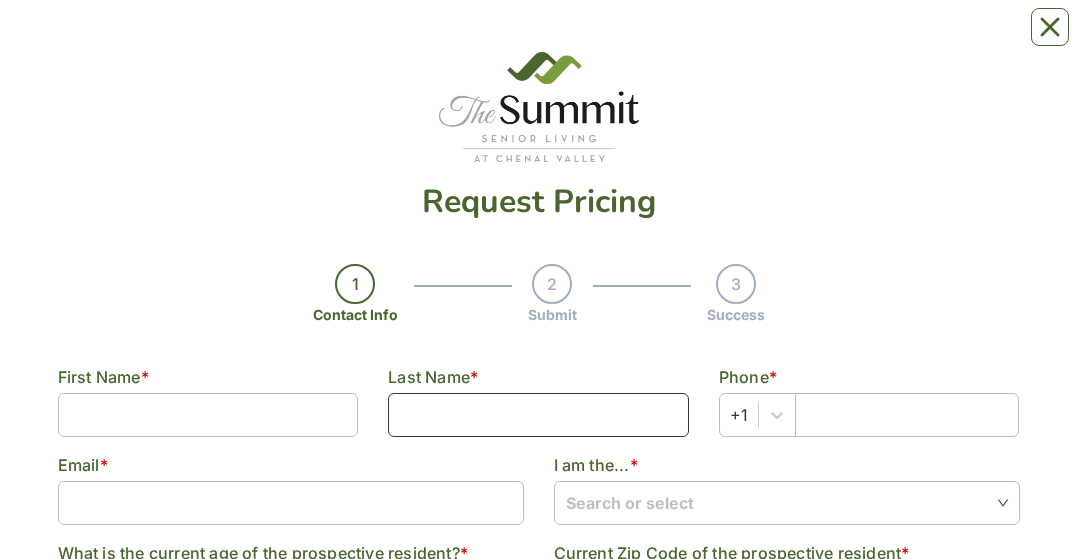 click at bounding box center (538, 415) 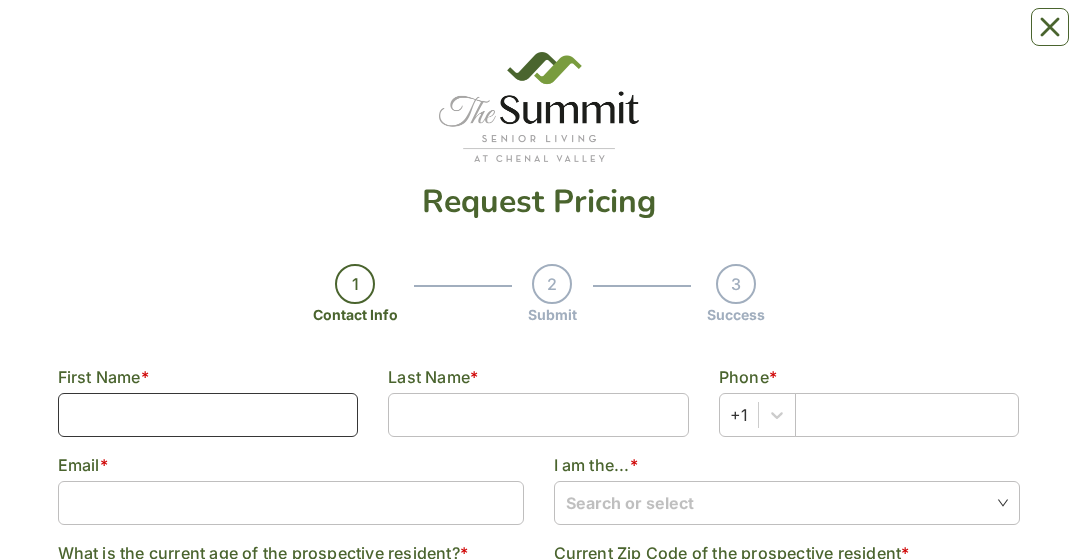 click at bounding box center (208, 415) 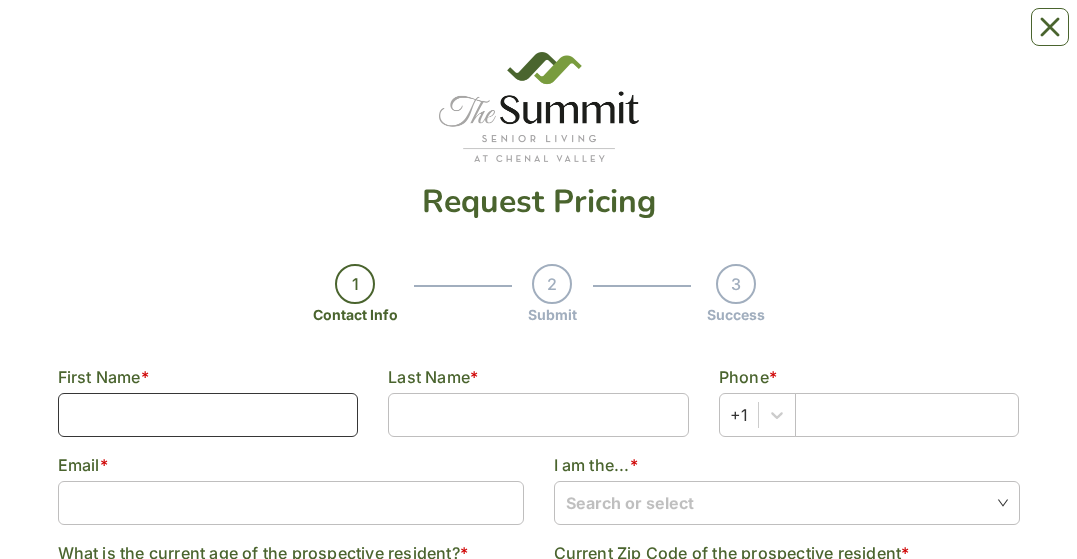 type on "[FIRST]" 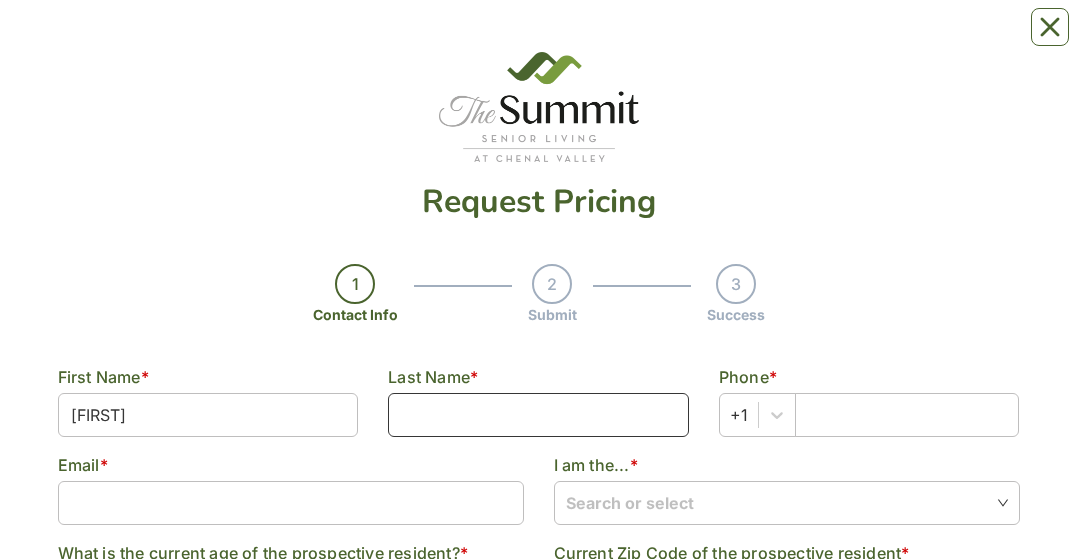 type on "[LAST]" 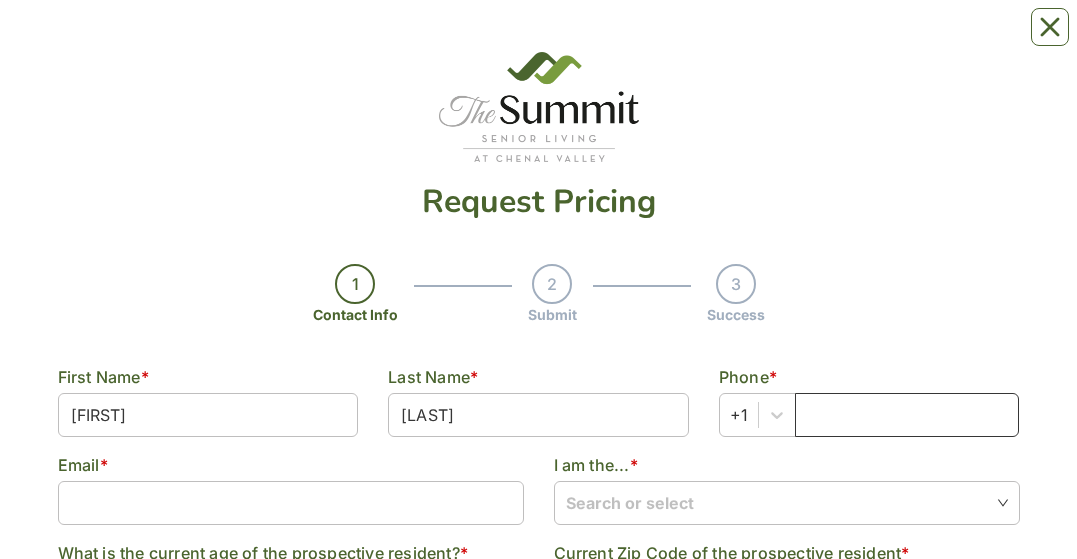 type on "[PHONE]" 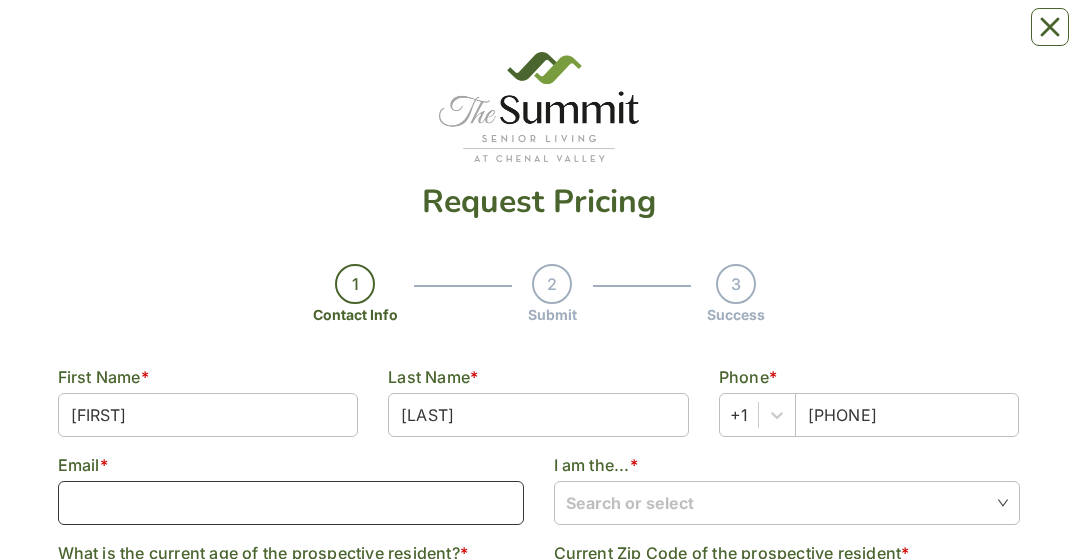 type on "[EMAIL]" 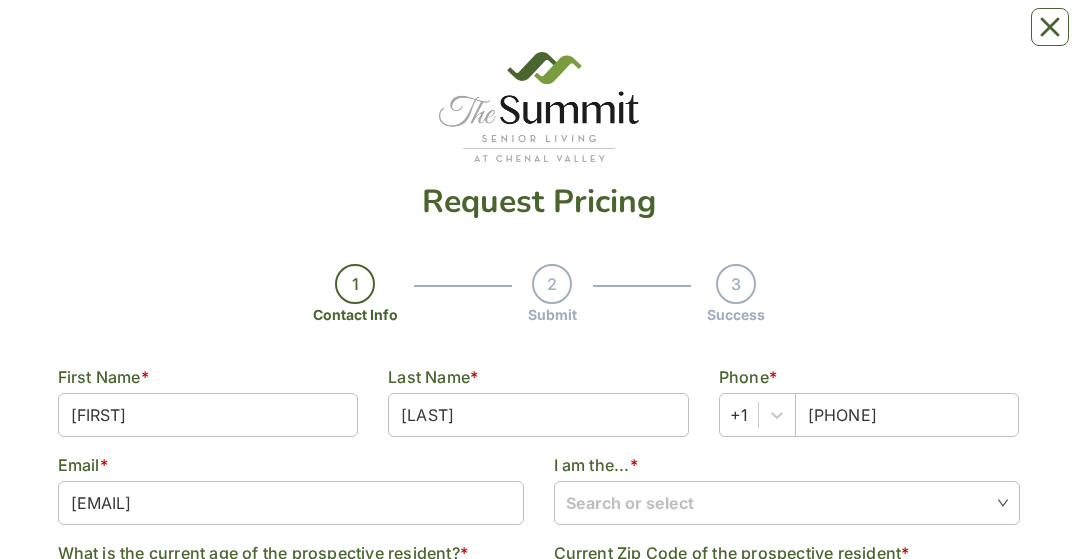 type on "84" 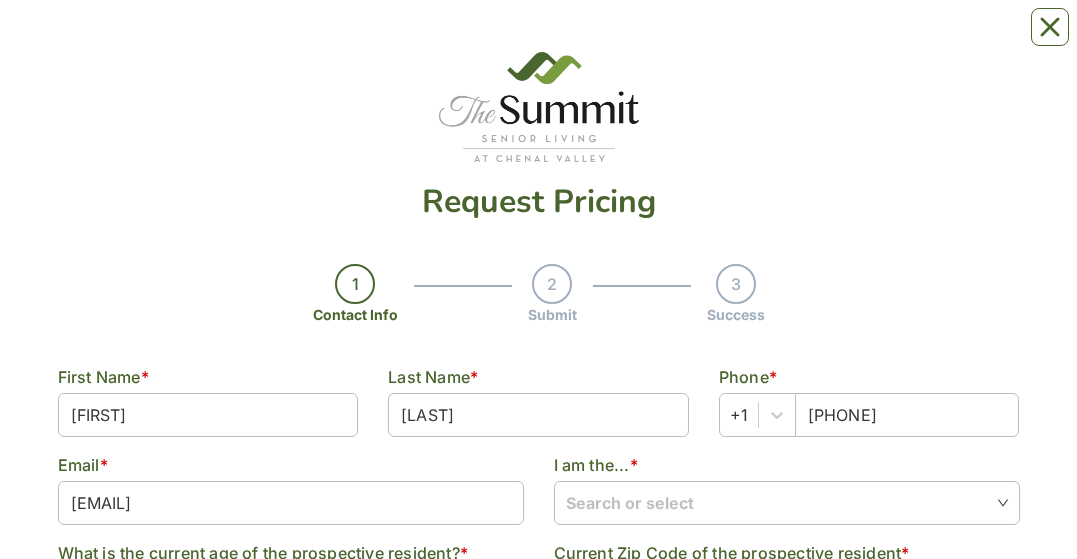type on "72007" 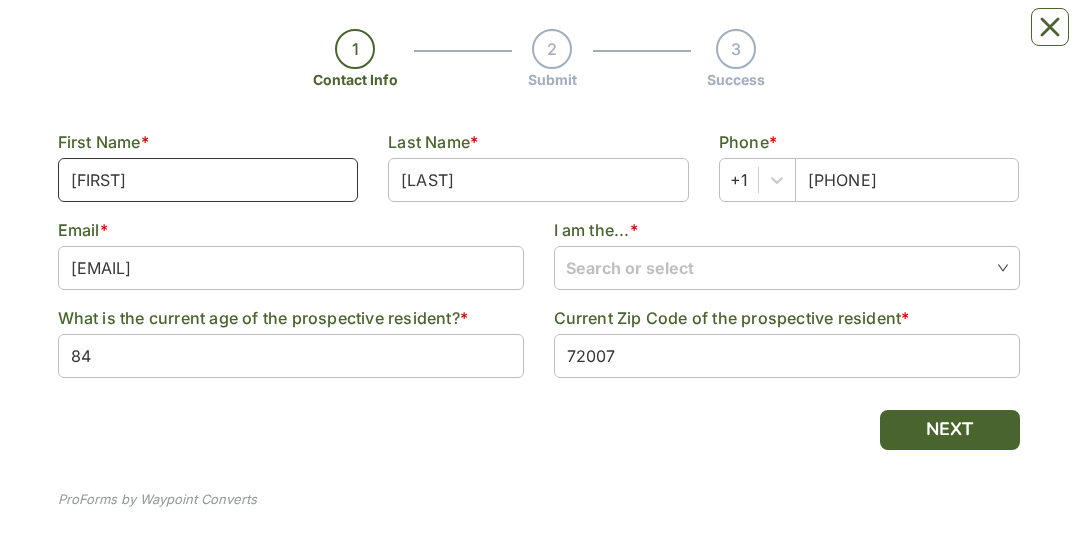 scroll, scrollTop: 251, scrollLeft: 0, axis: vertical 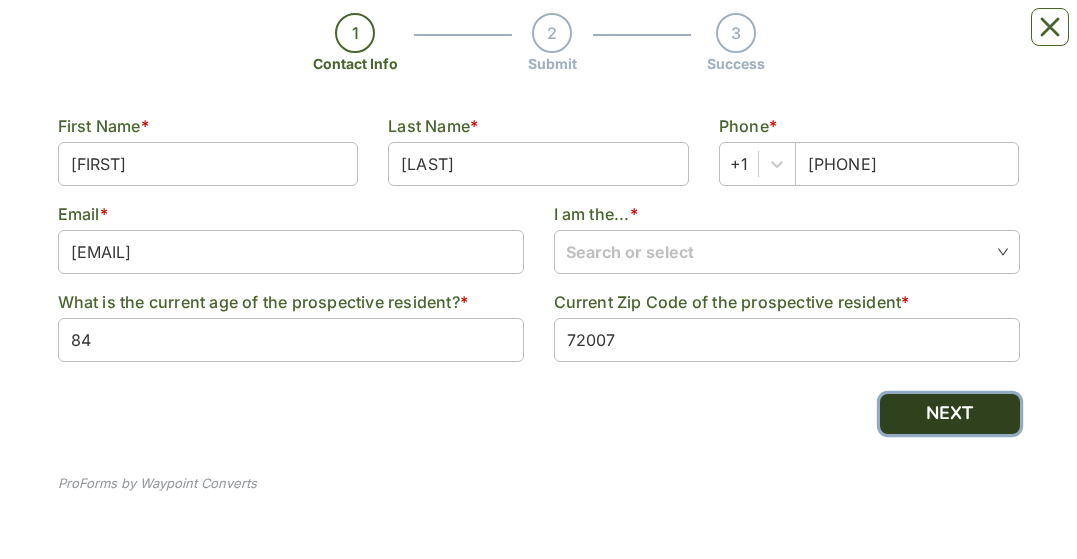 click on "NEXT" at bounding box center [950, 414] 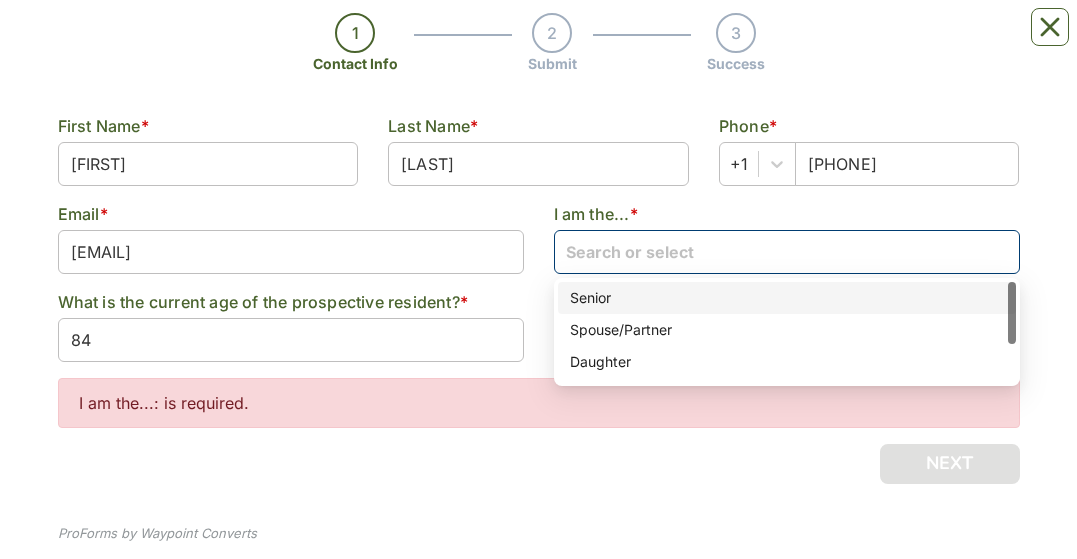 click at bounding box center (787, 251) 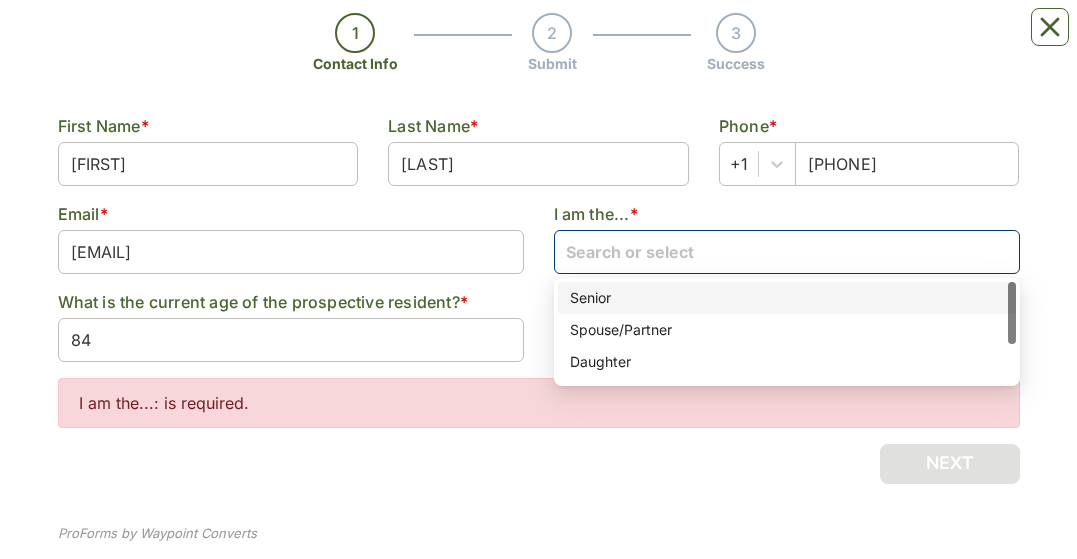 click on "Senior" at bounding box center [787, 298] 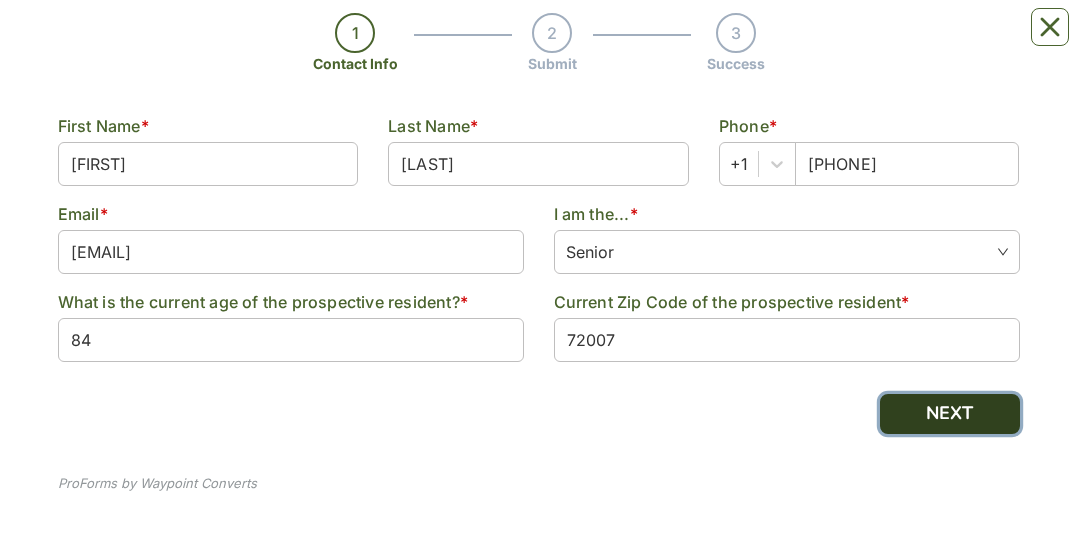 click on "NEXT" at bounding box center (950, 414) 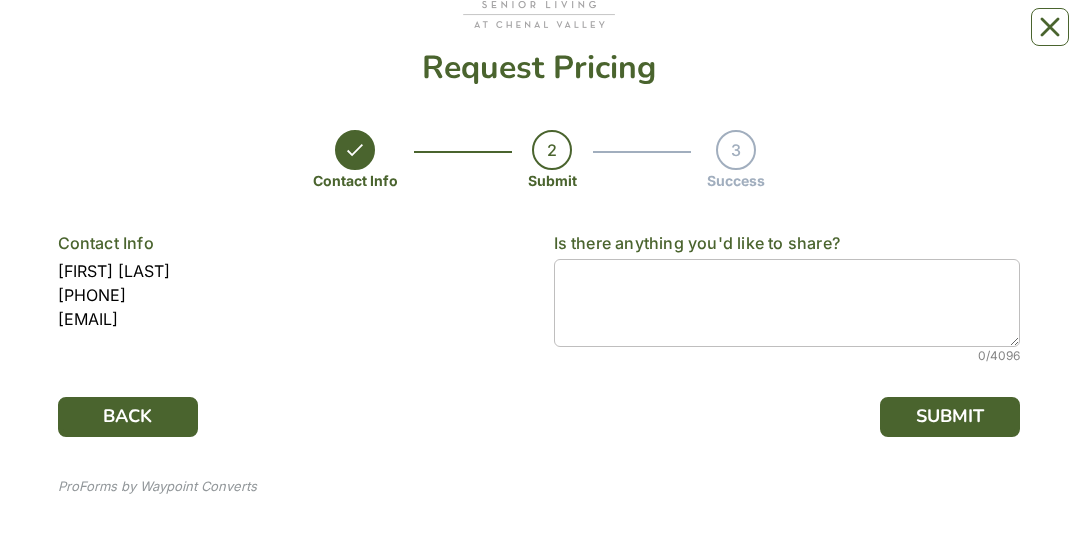 scroll, scrollTop: 137, scrollLeft: 0, axis: vertical 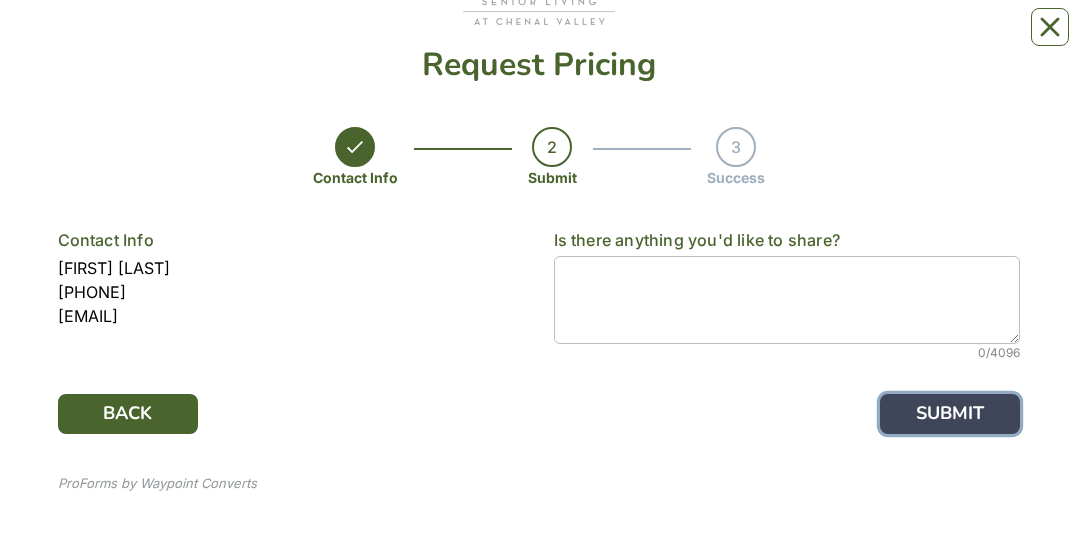 click on "SUBMIT" at bounding box center [950, 414] 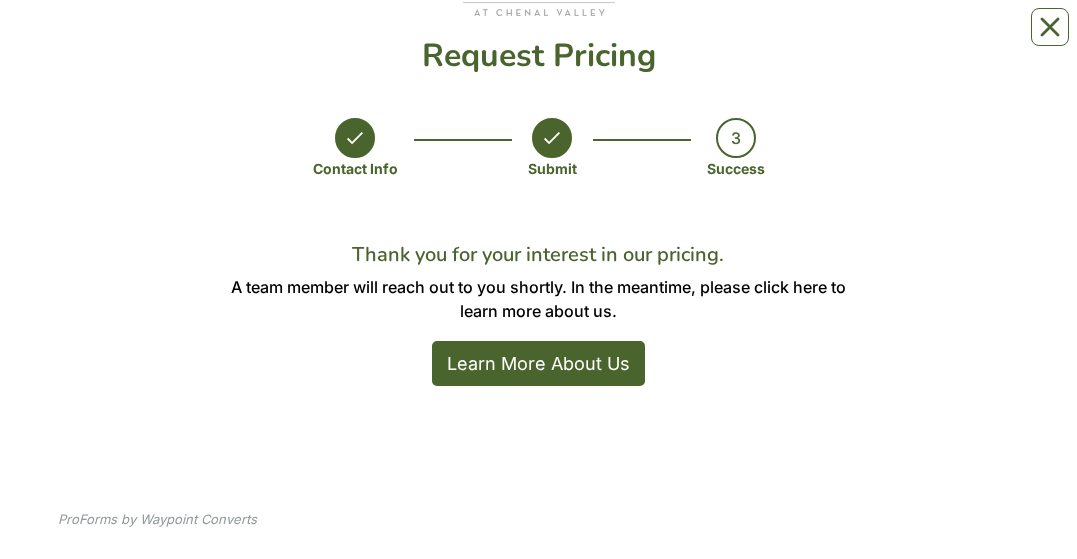 scroll, scrollTop: 182, scrollLeft: 0, axis: vertical 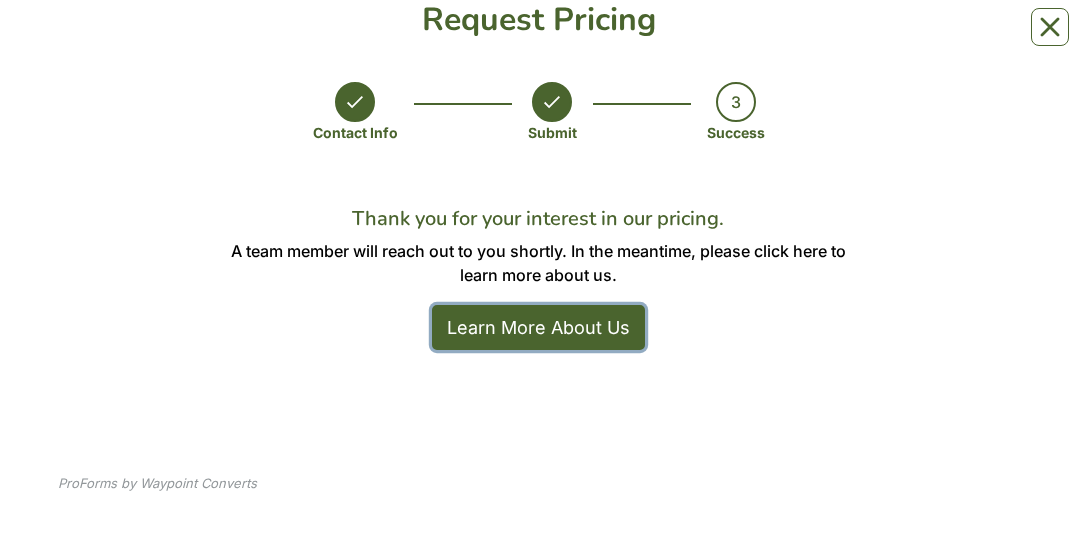 click on "Learn More About Us" at bounding box center (538, 327) 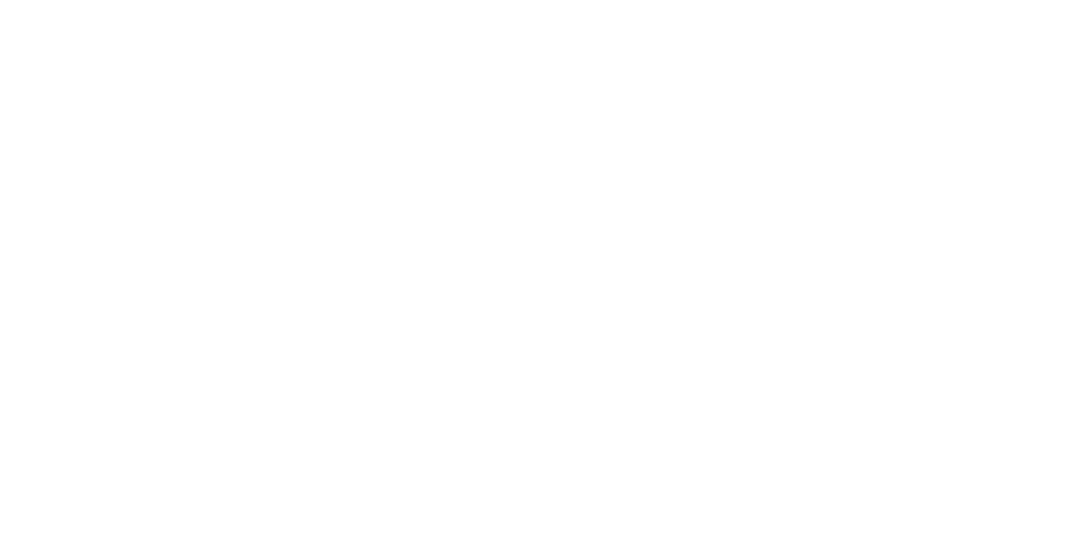 scroll, scrollTop: 0, scrollLeft: 0, axis: both 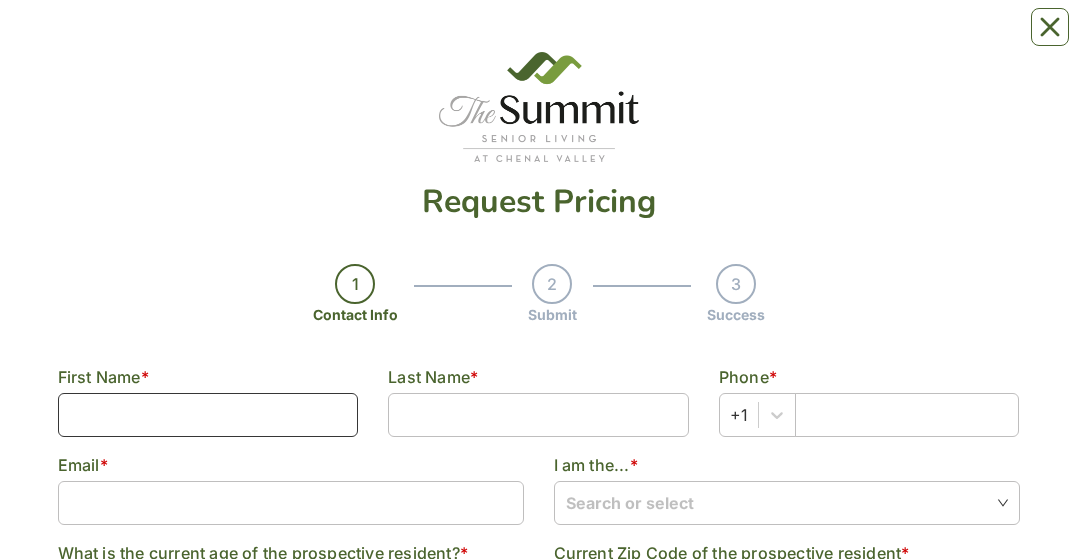 click at bounding box center [208, 415] 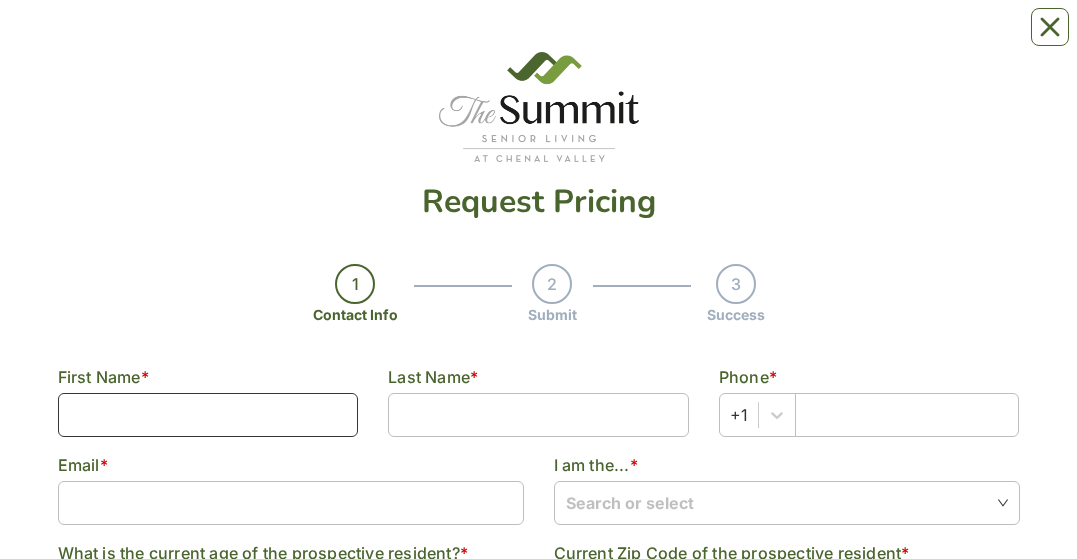 type on "[FIRST]" 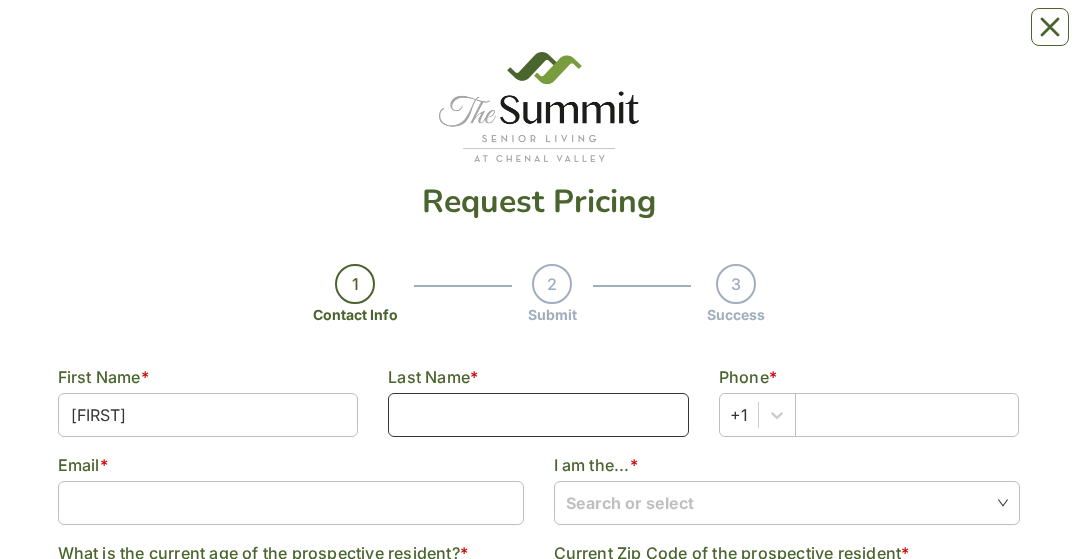 type on "[CITY]" 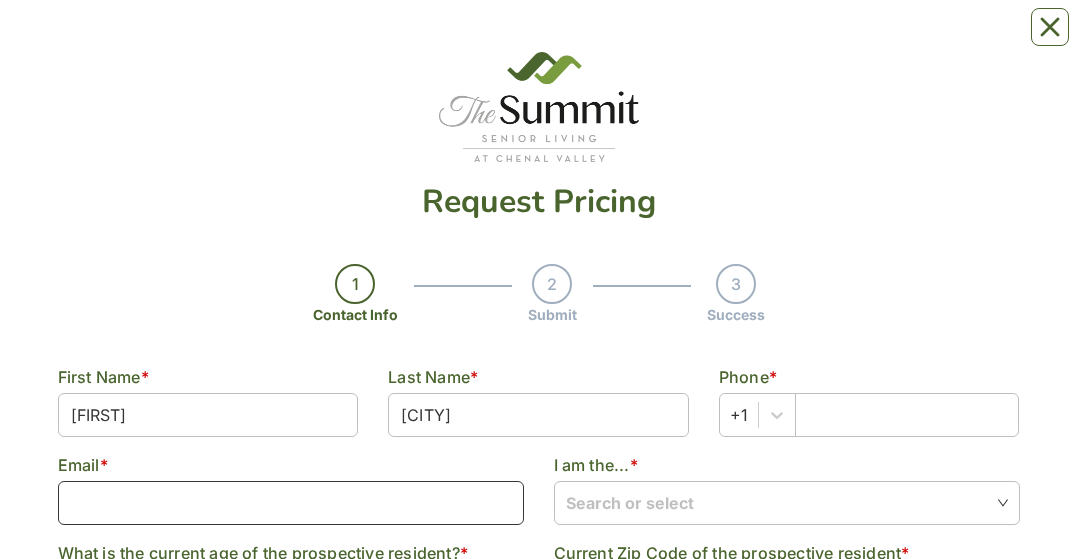 type on "[EMAIL]" 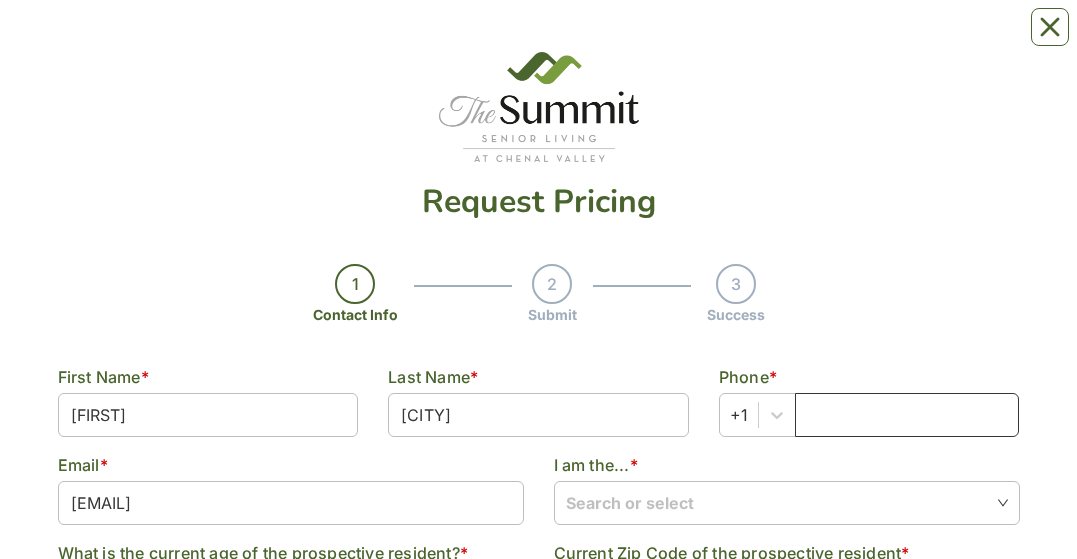 click at bounding box center [907, 415] 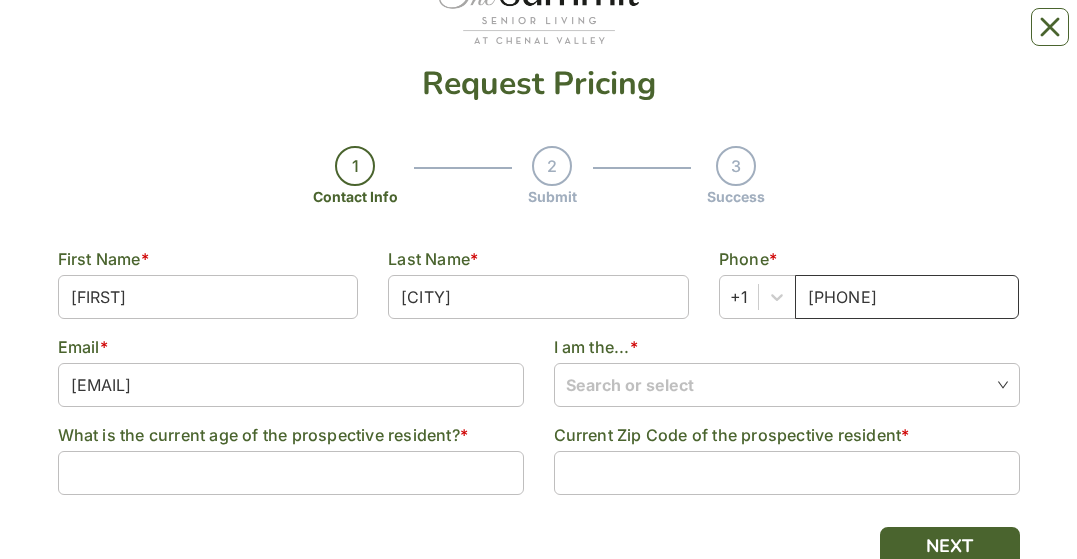 scroll, scrollTop: 251, scrollLeft: 0, axis: vertical 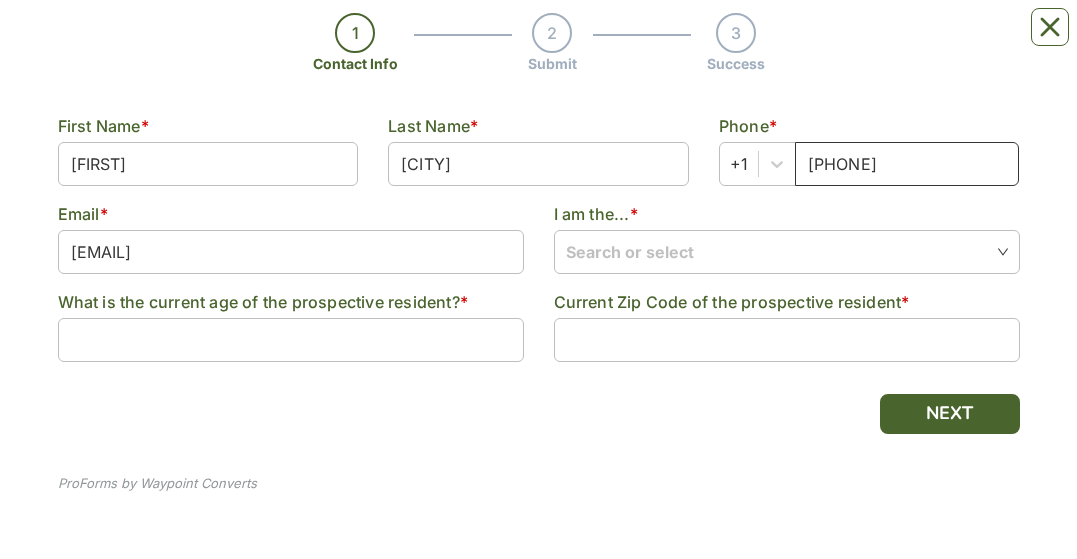 type on "[PHONE]" 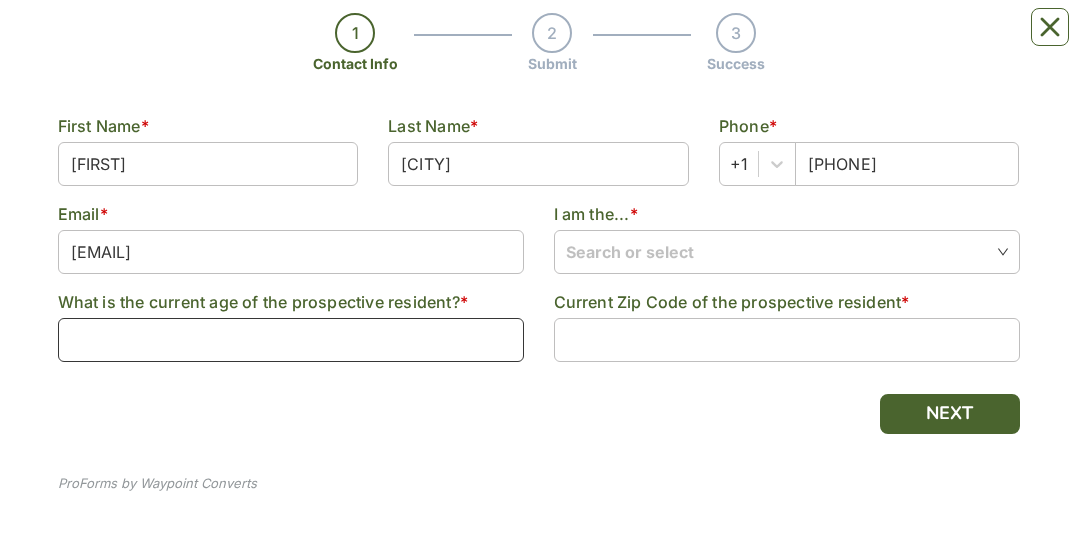 click at bounding box center [291, 340] 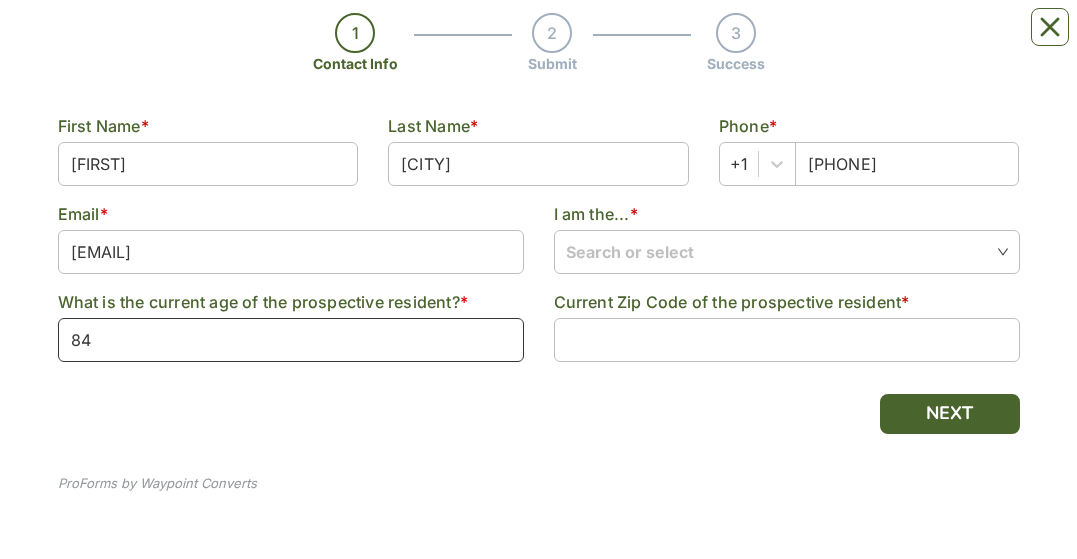 type on "84" 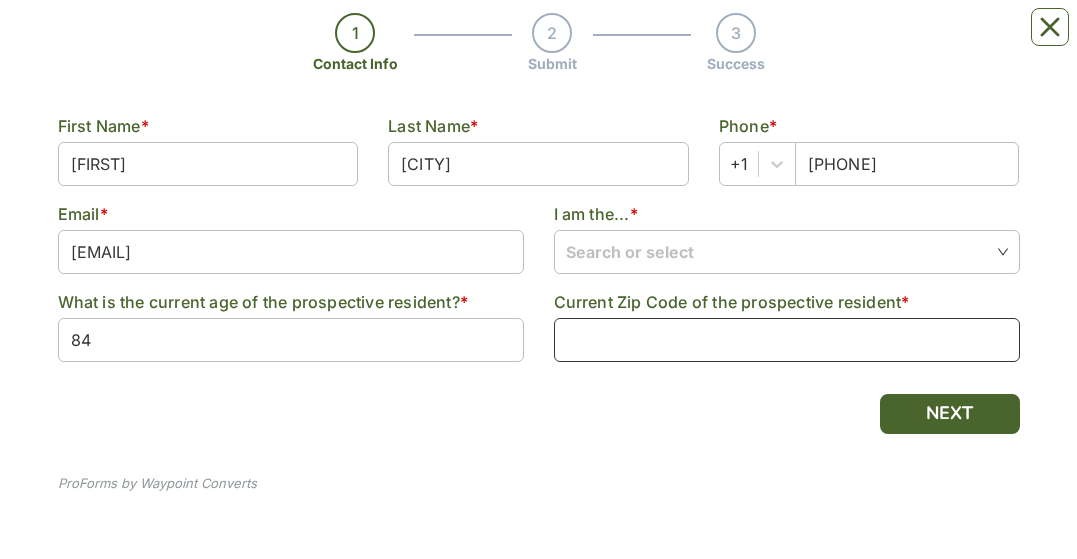 click at bounding box center [787, 340] 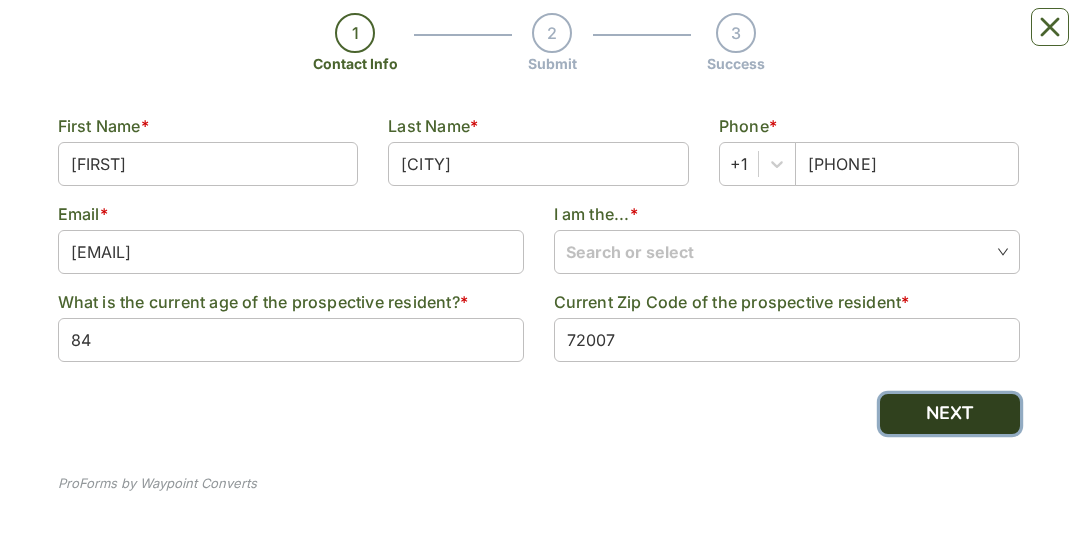 click on "NEXT" at bounding box center (950, 414) 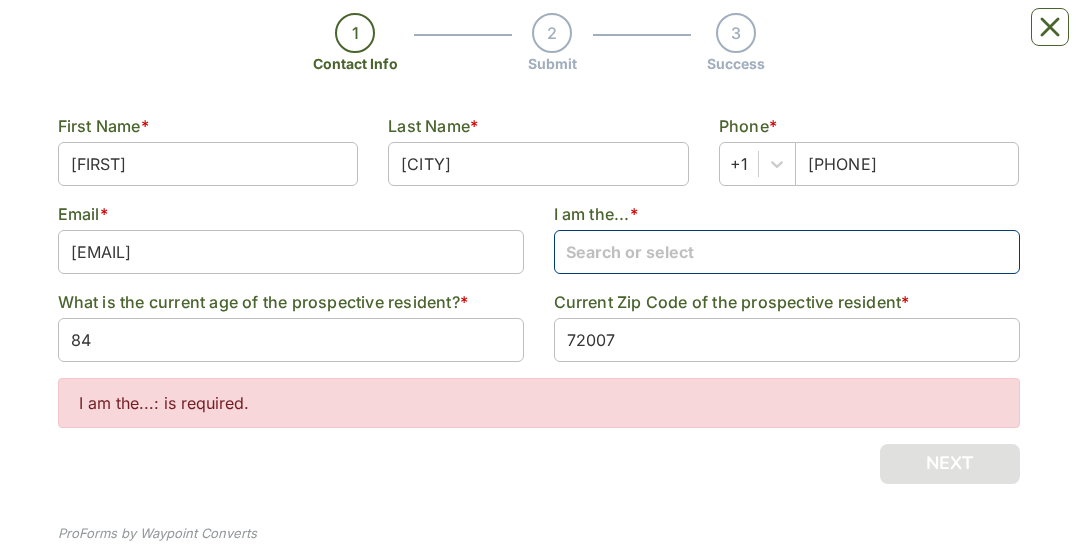 click at bounding box center [787, 251] 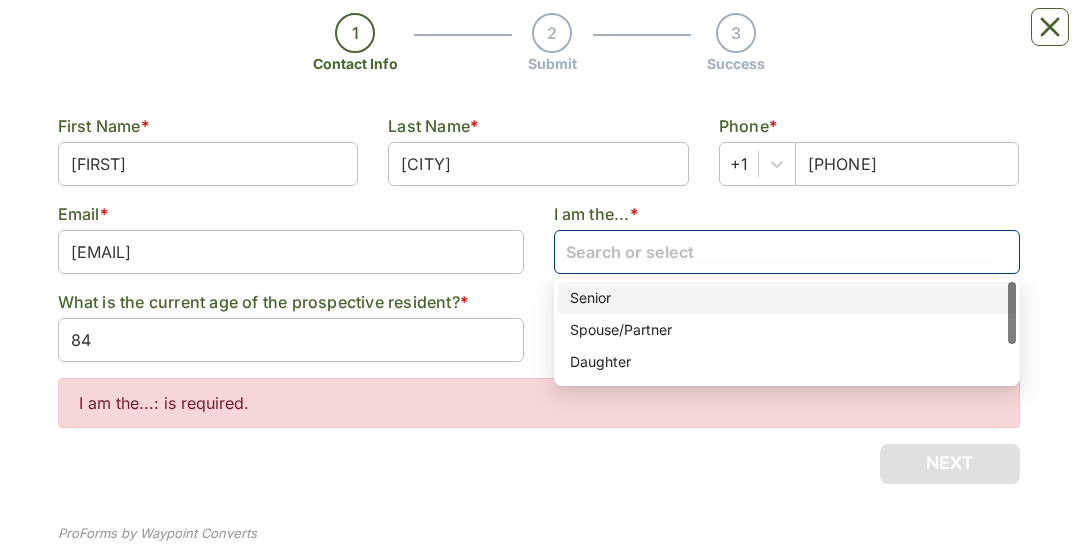click on "Senior" at bounding box center (787, 298) 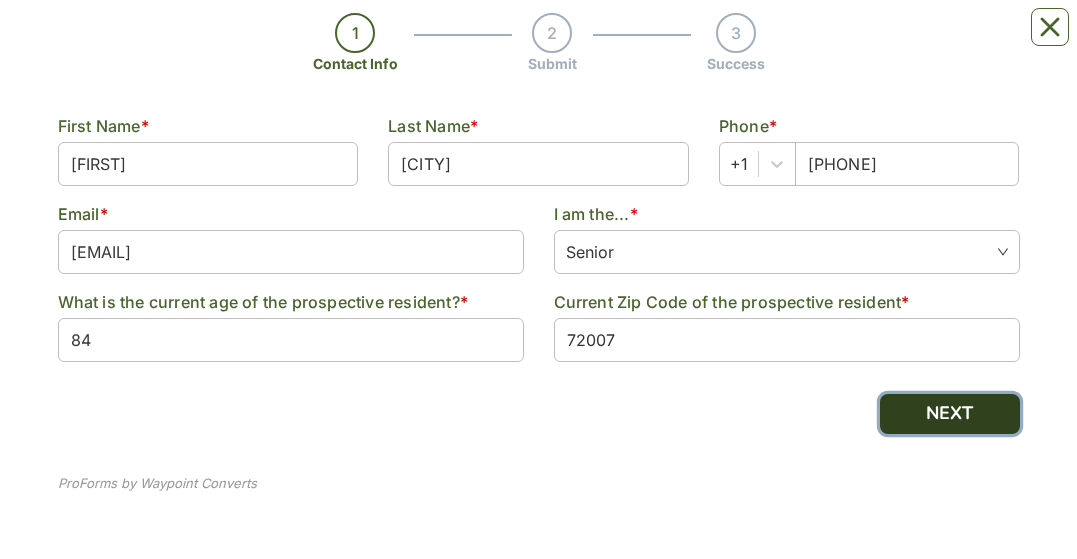 click on "NEXT" at bounding box center [950, 414] 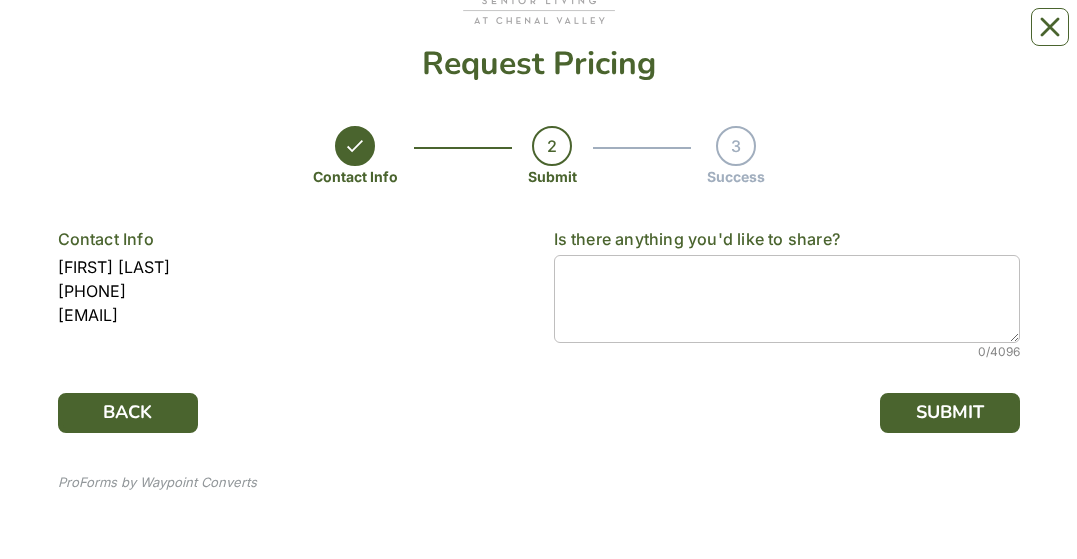 scroll, scrollTop: 0, scrollLeft: 0, axis: both 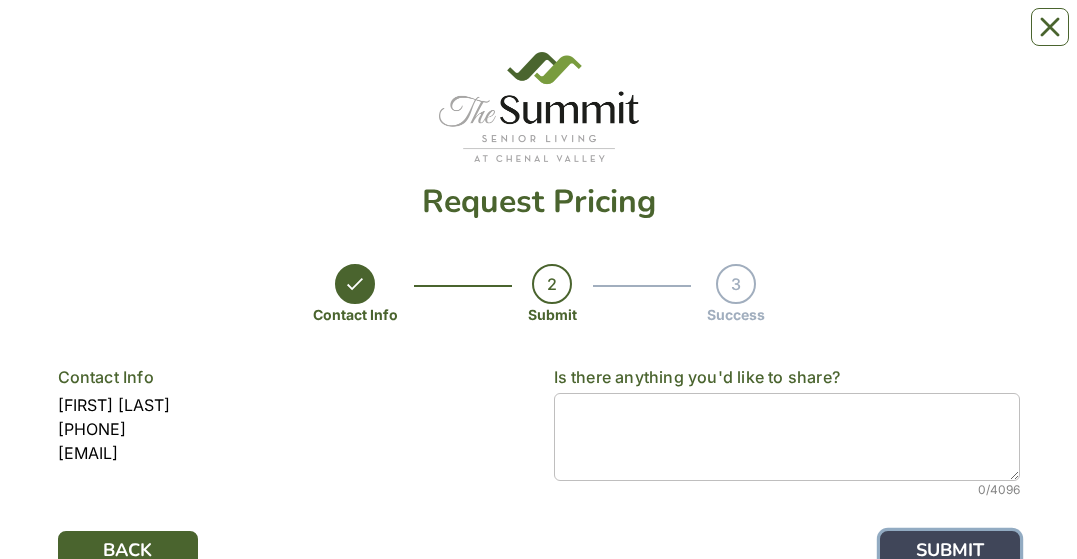 click on "SUBMIT" at bounding box center (950, 551) 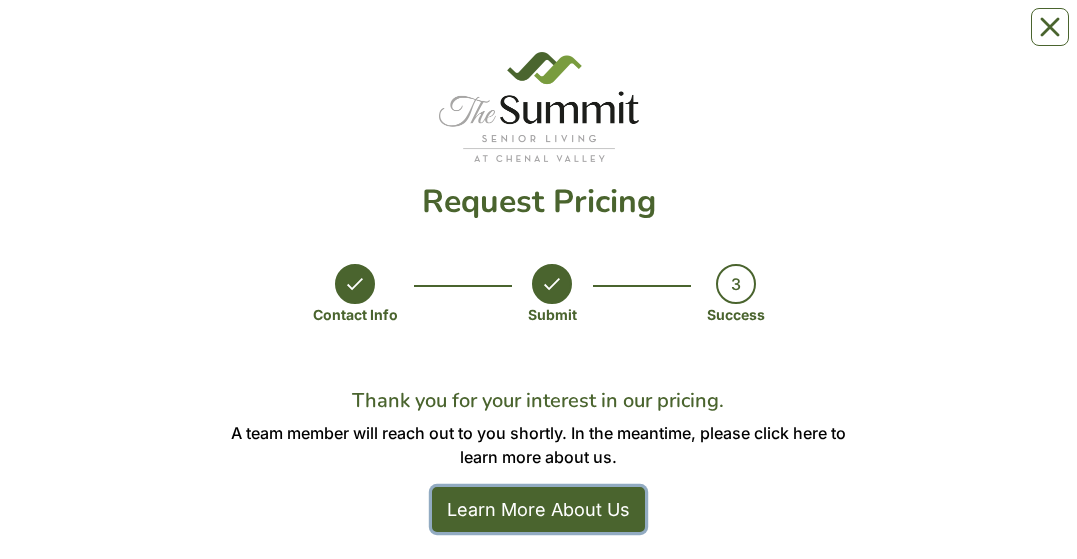 click on "Learn More About Us" at bounding box center (538, 509) 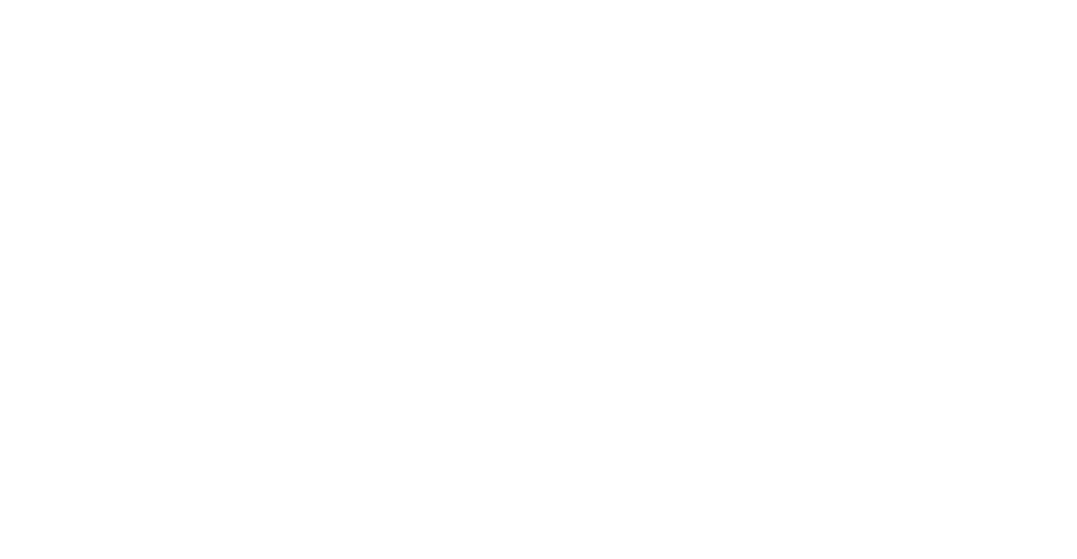 scroll, scrollTop: 0, scrollLeft: 0, axis: both 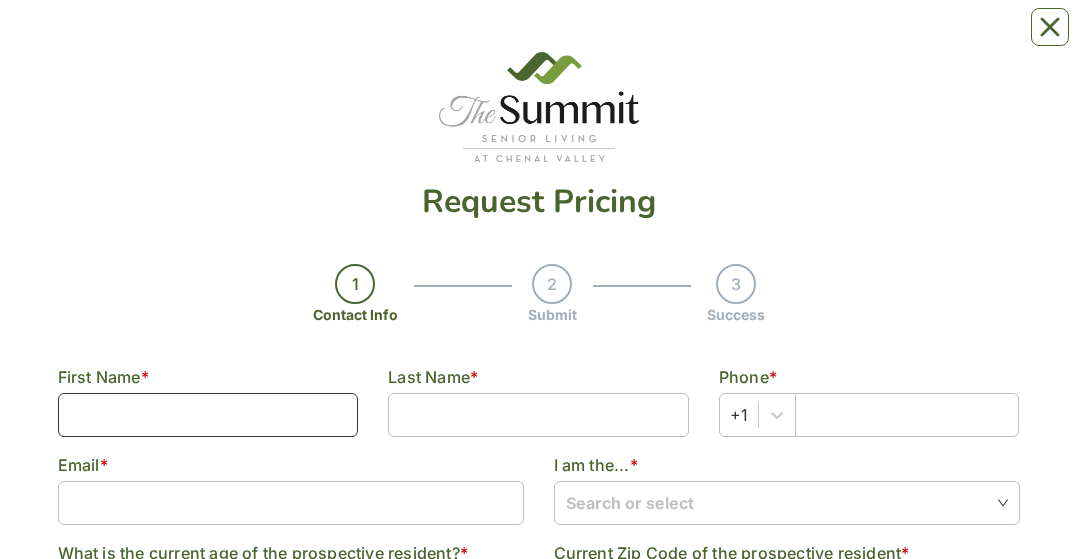 click at bounding box center [208, 415] 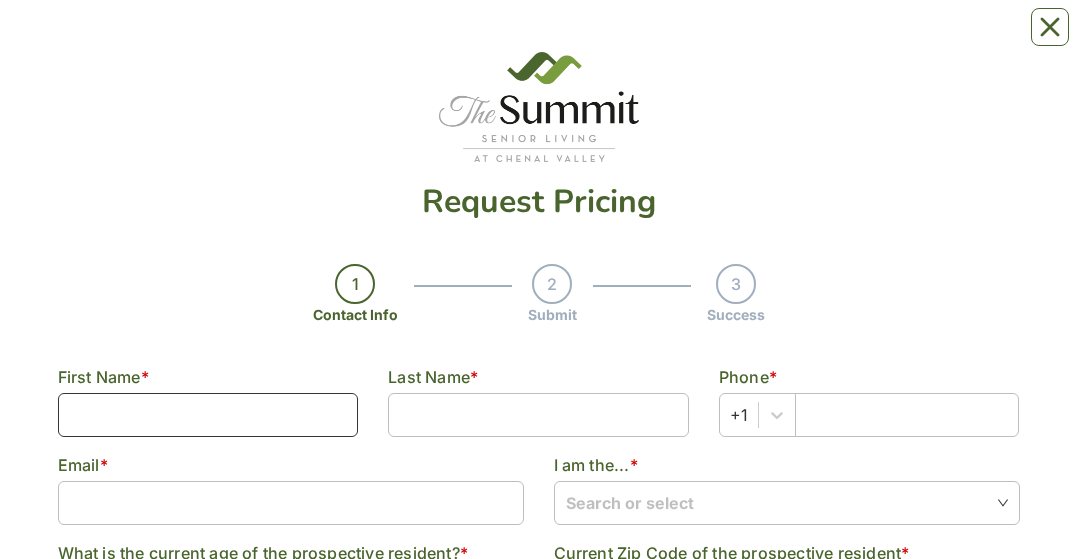 type on "[FIRST]" 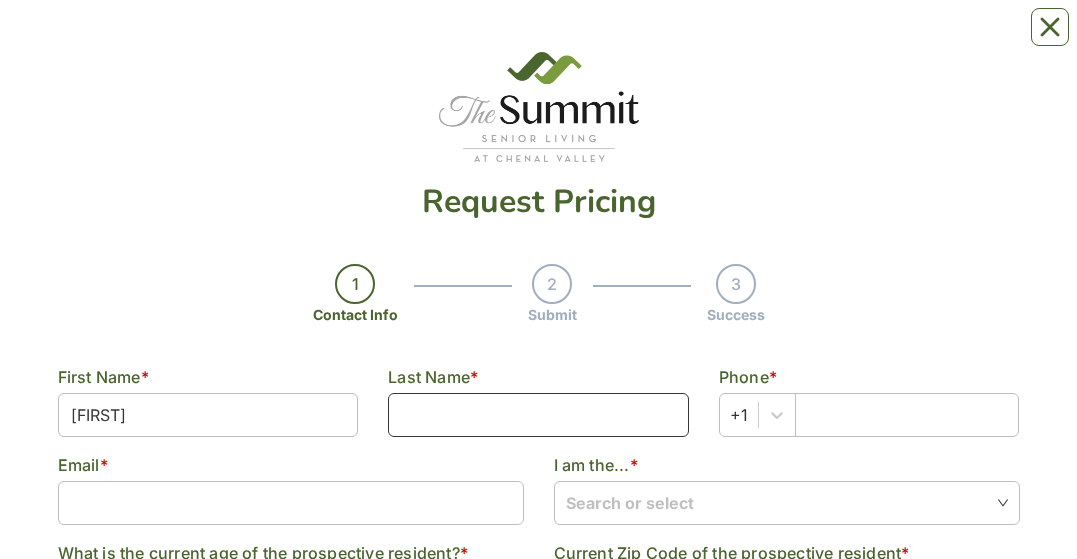 type on "[LAST]" 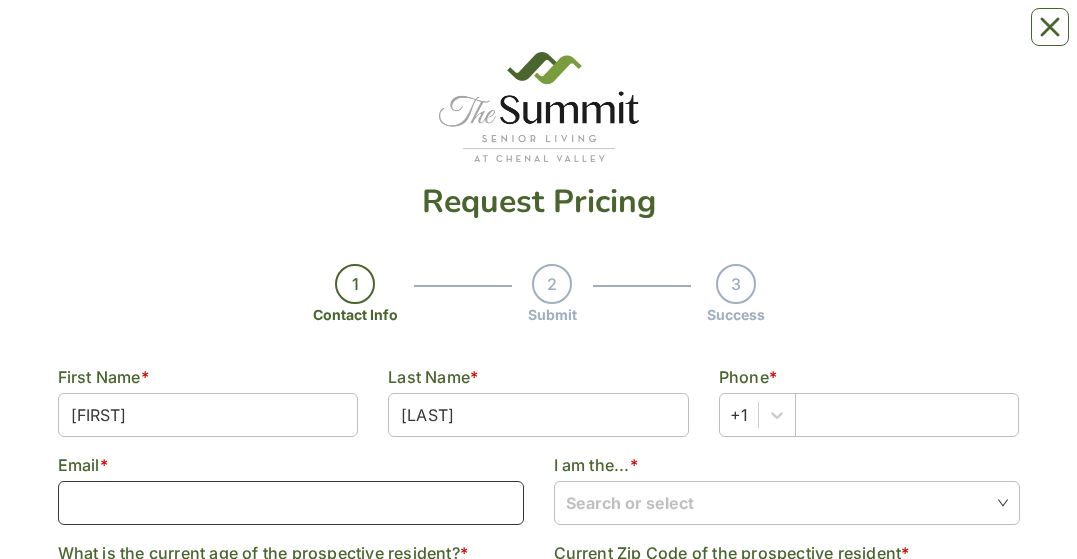 type on "[EMAIL]" 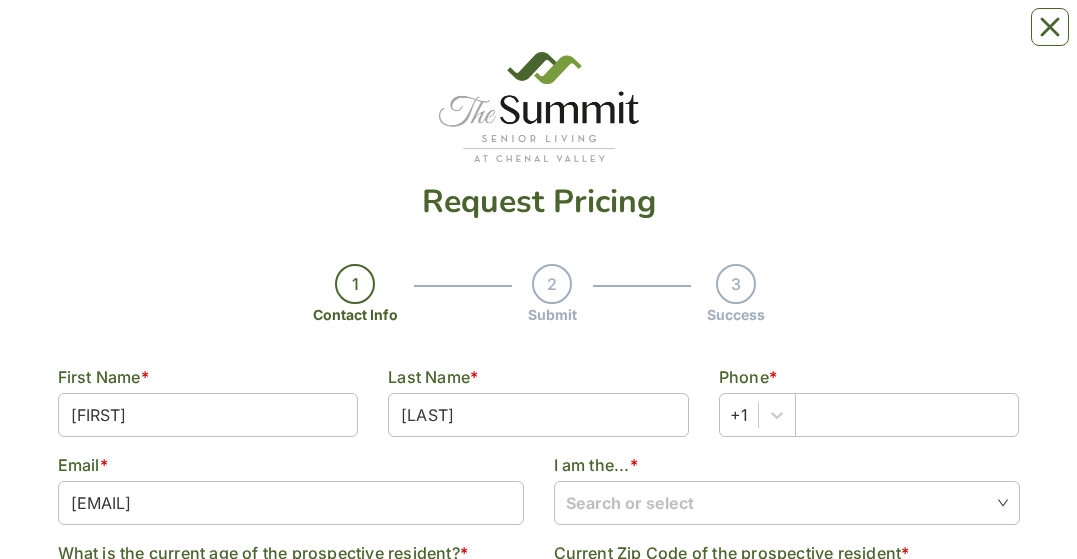type on "72007" 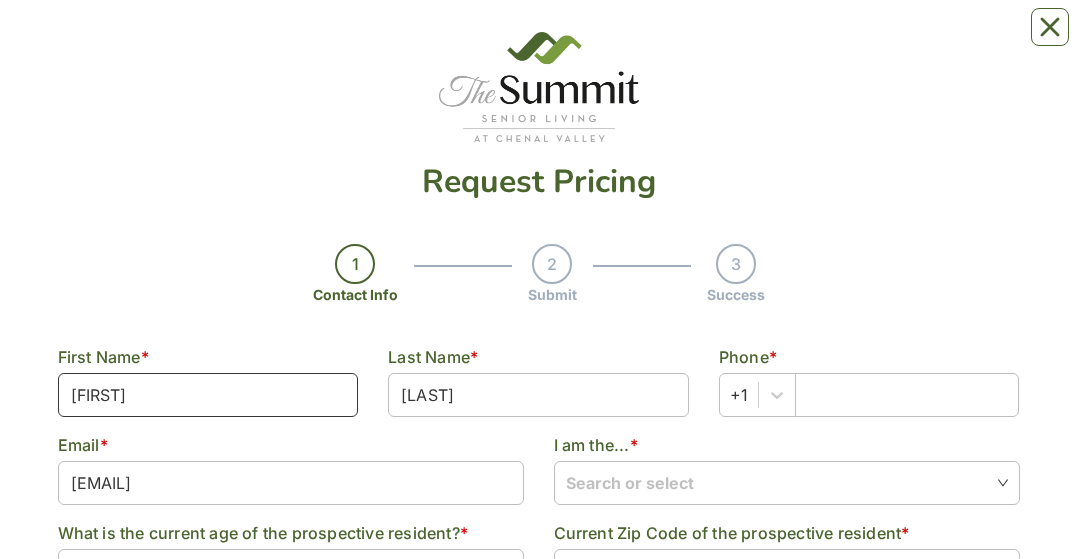 scroll, scrollTop: 86, scrollLeft: 0, axis: vertical 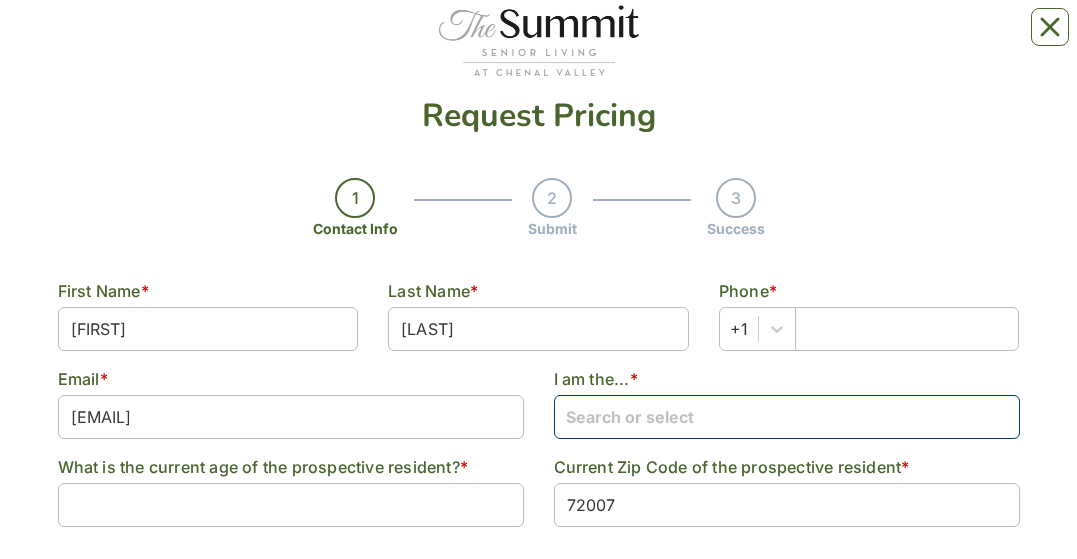 click at bounding box center (787, 416) 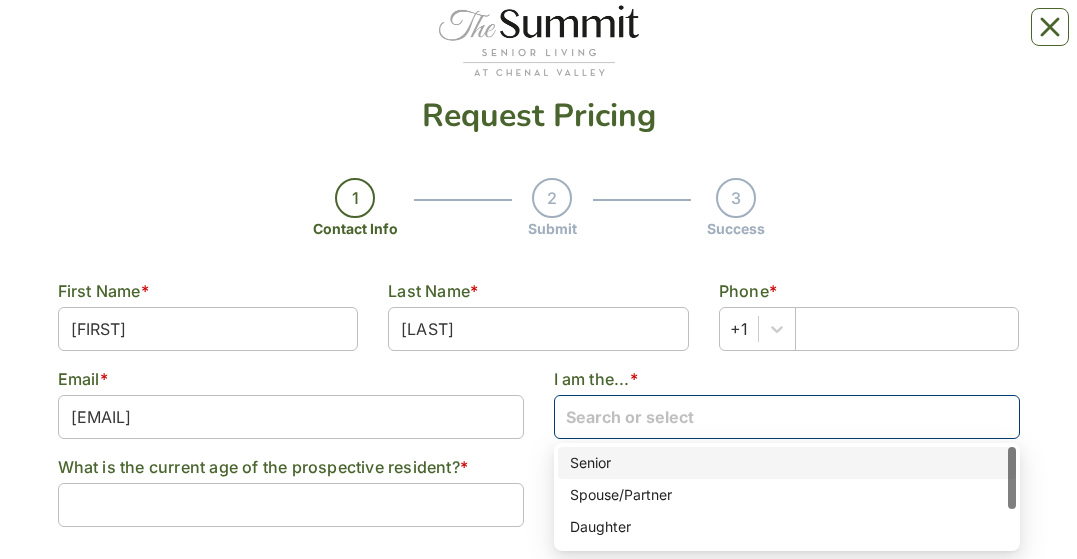 click on "Senior" at bounding box center (787, 463) 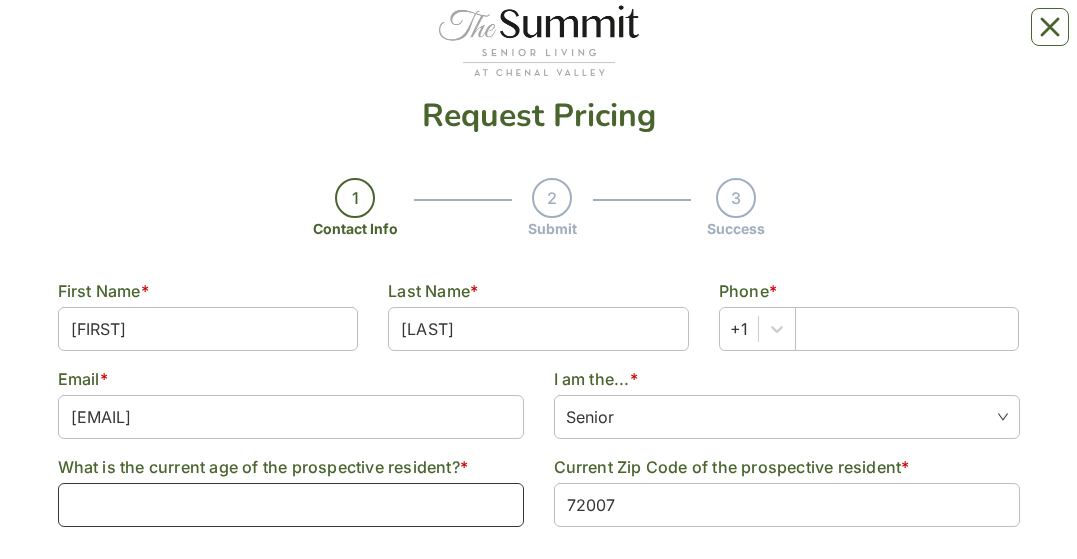click at bounding box center (291, 505) 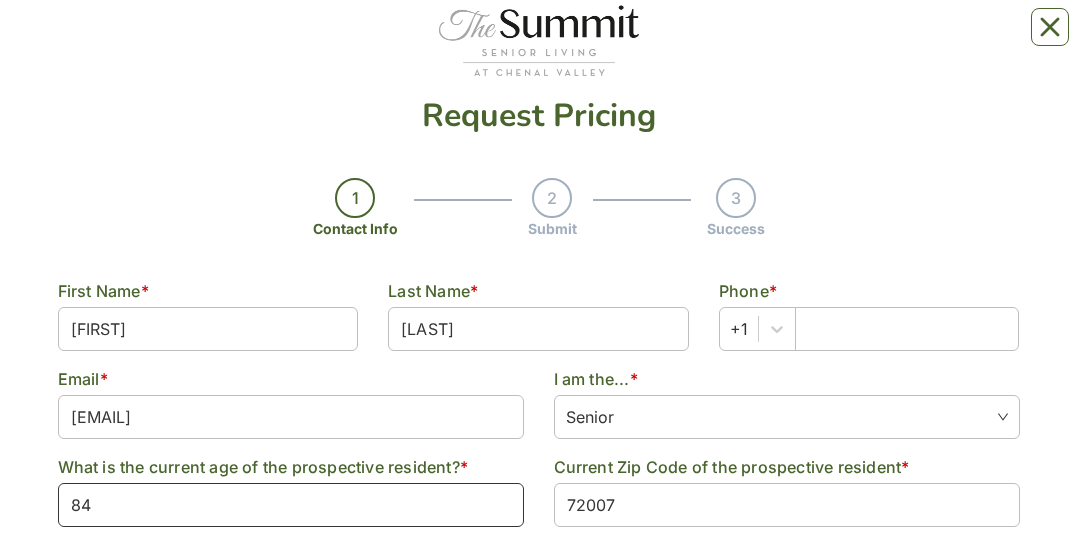 scroll, scrollTop: 251, scrollLeft: 0, axis: vertical 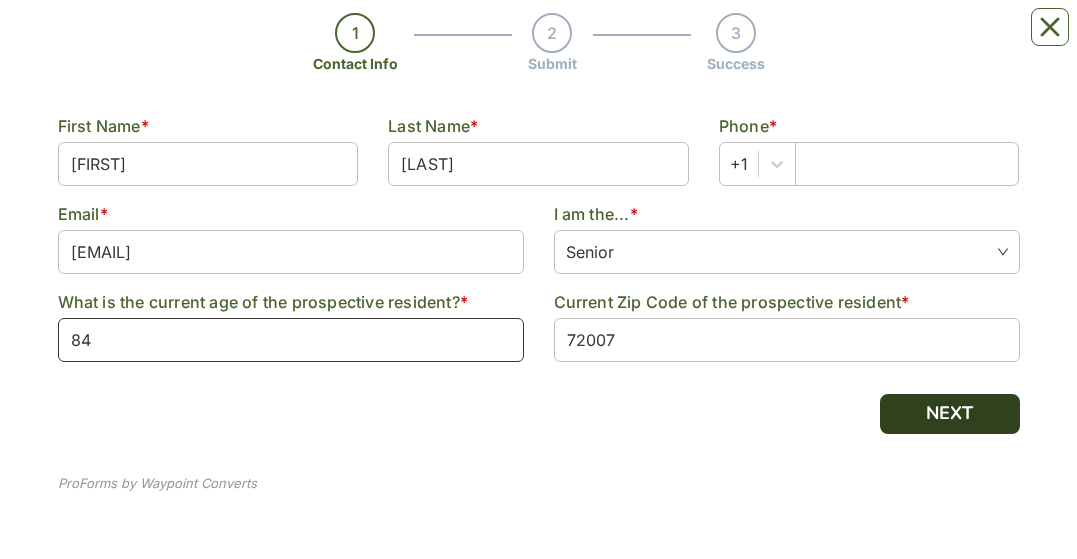 type on "84" 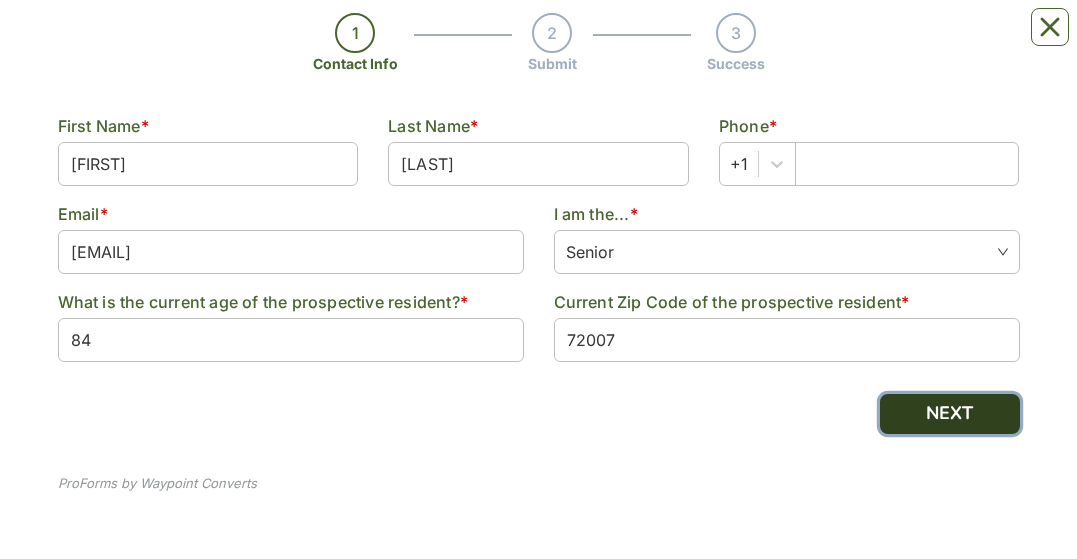 click on "NEXT" at bounding box center (950, 414) 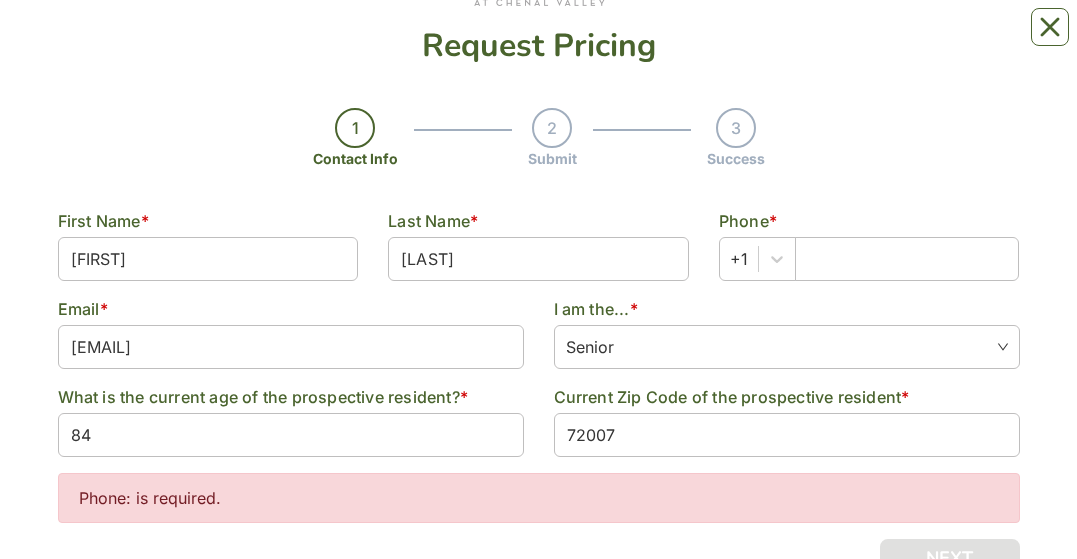 scroll, scrollTop: 0, scrollLeft: 0, axis: both 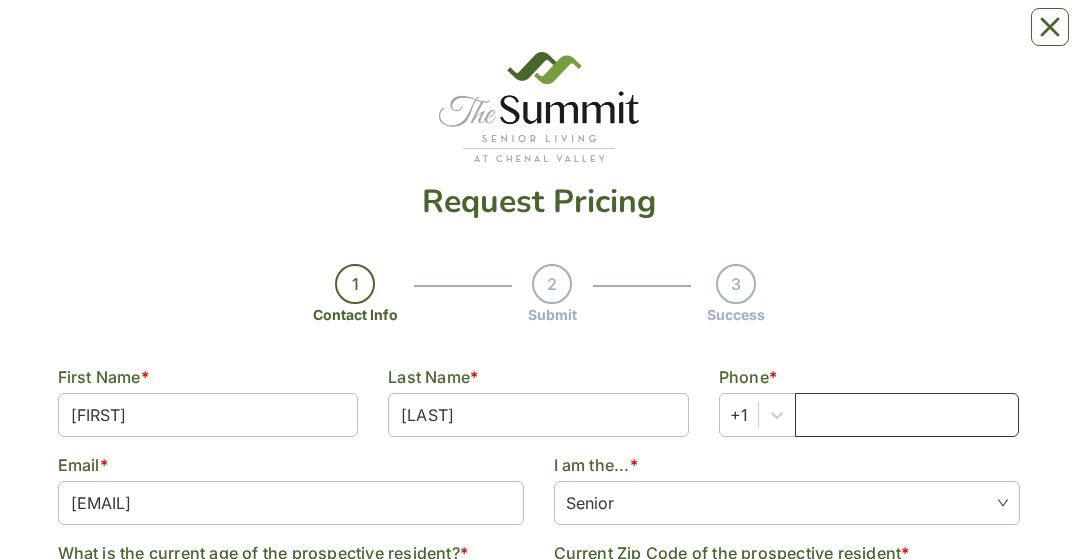 click at bounding box center (907, 415) 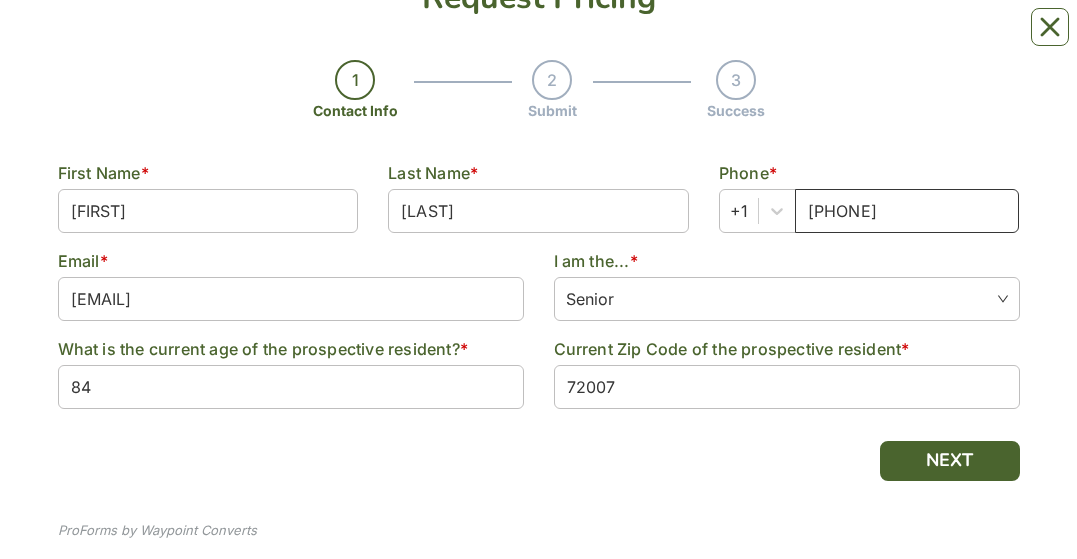 scroll, scrollTop: 251, scrollLeft: 0, axis: vertical 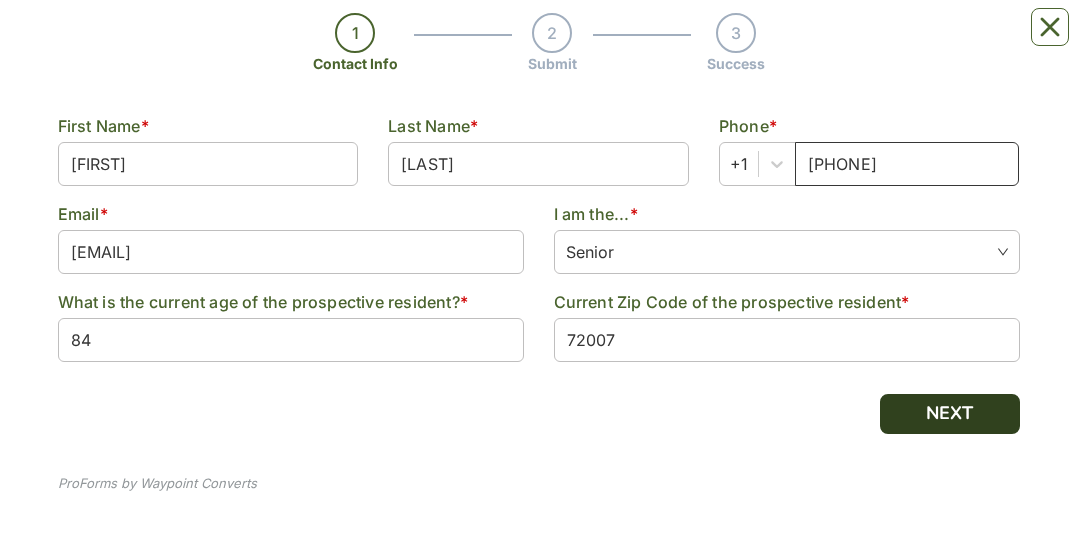 type on "[PHONE]" 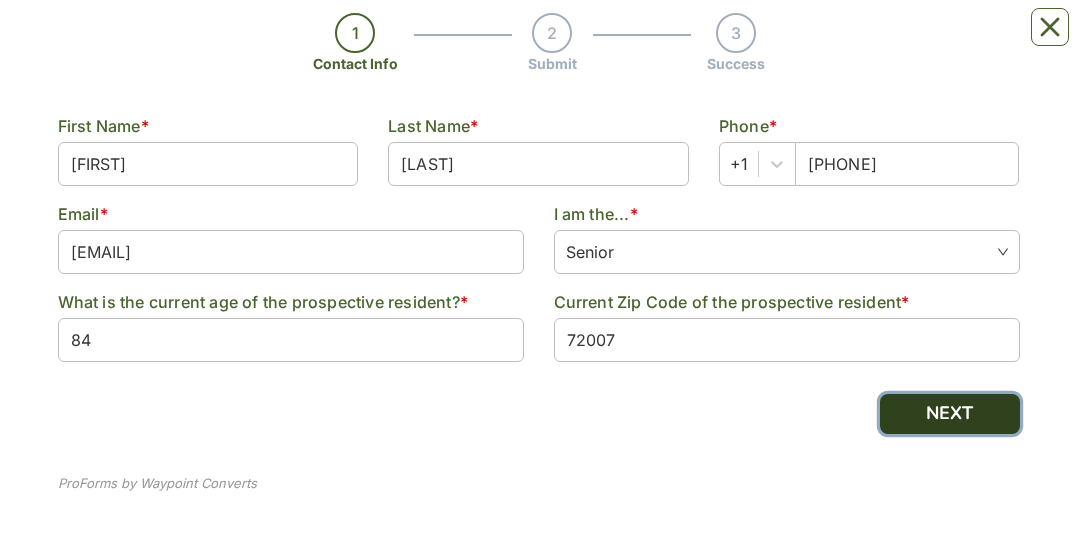 click on "NEXT" at bounding box center [950, 414] 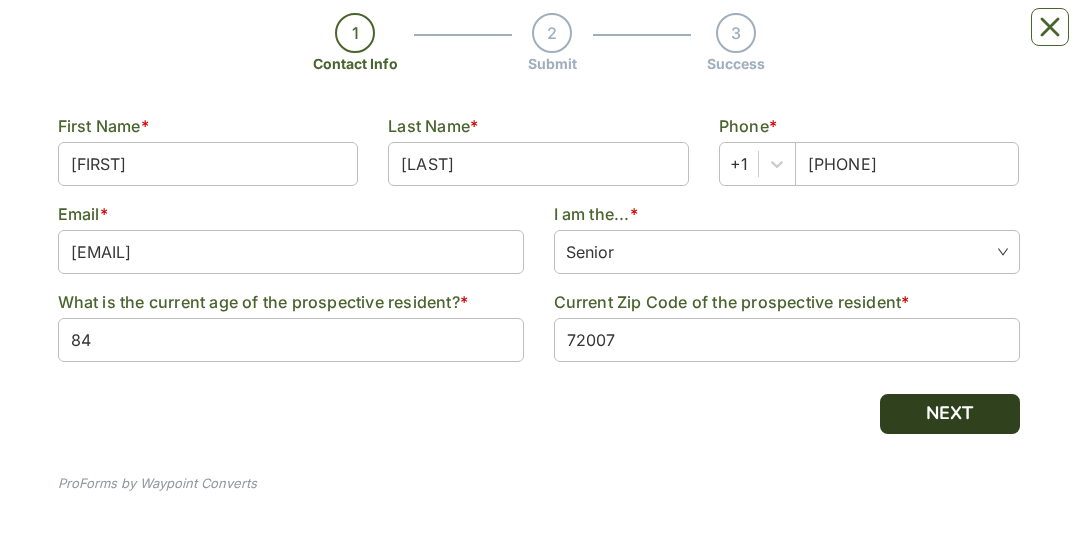 scroll, scrollTop: 0, scrollLeft: 0, axis: both 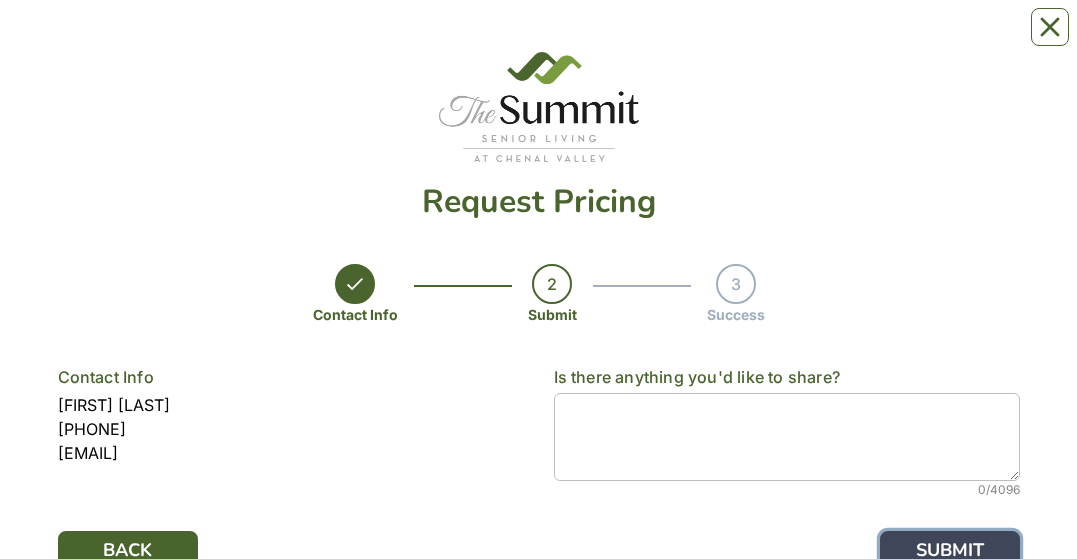click on "SUBMIT" at bounding box center [950, 551] 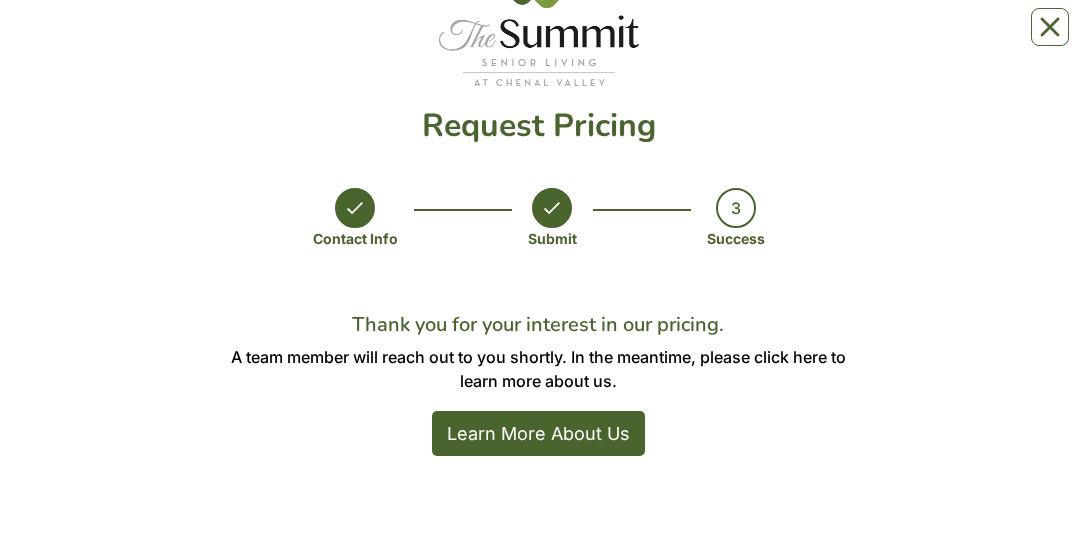 scroll, scrollTop: 182, scrollLeft: 0, axis: vertical 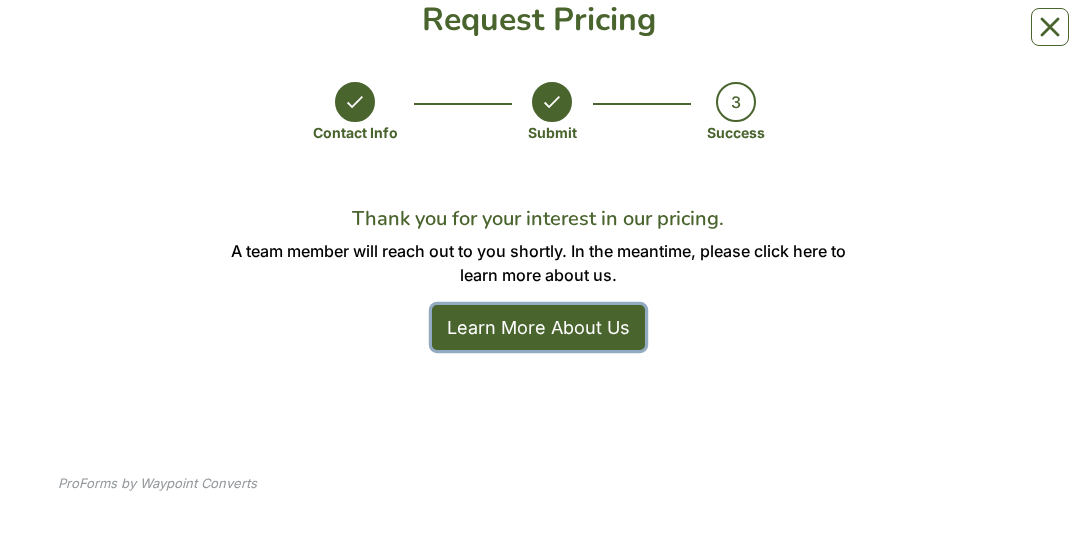 click on "Learn More About Us" at bounding box center [538, 327] 